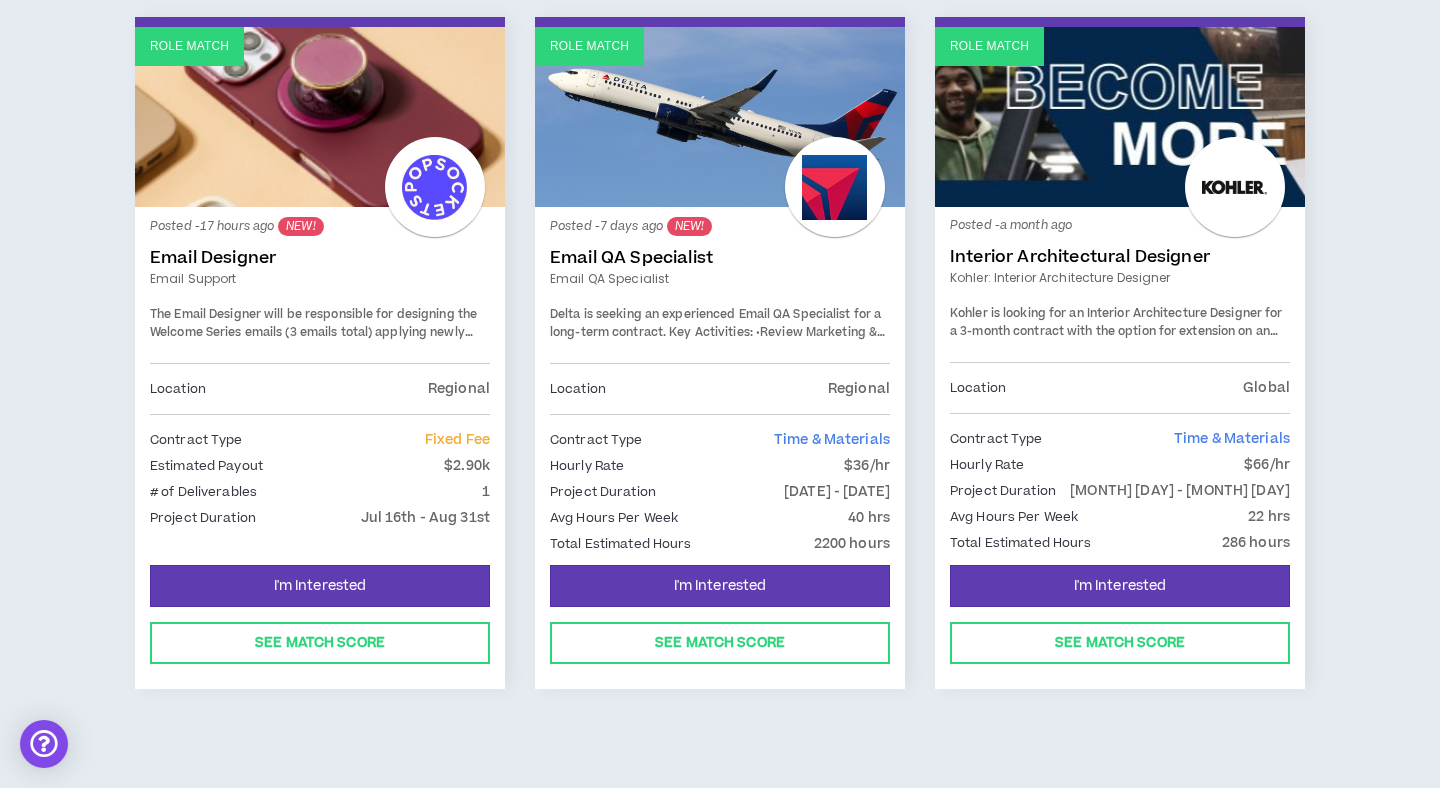 scroll, scrollTop: 344, scrollLeft: 0, axis: vertical 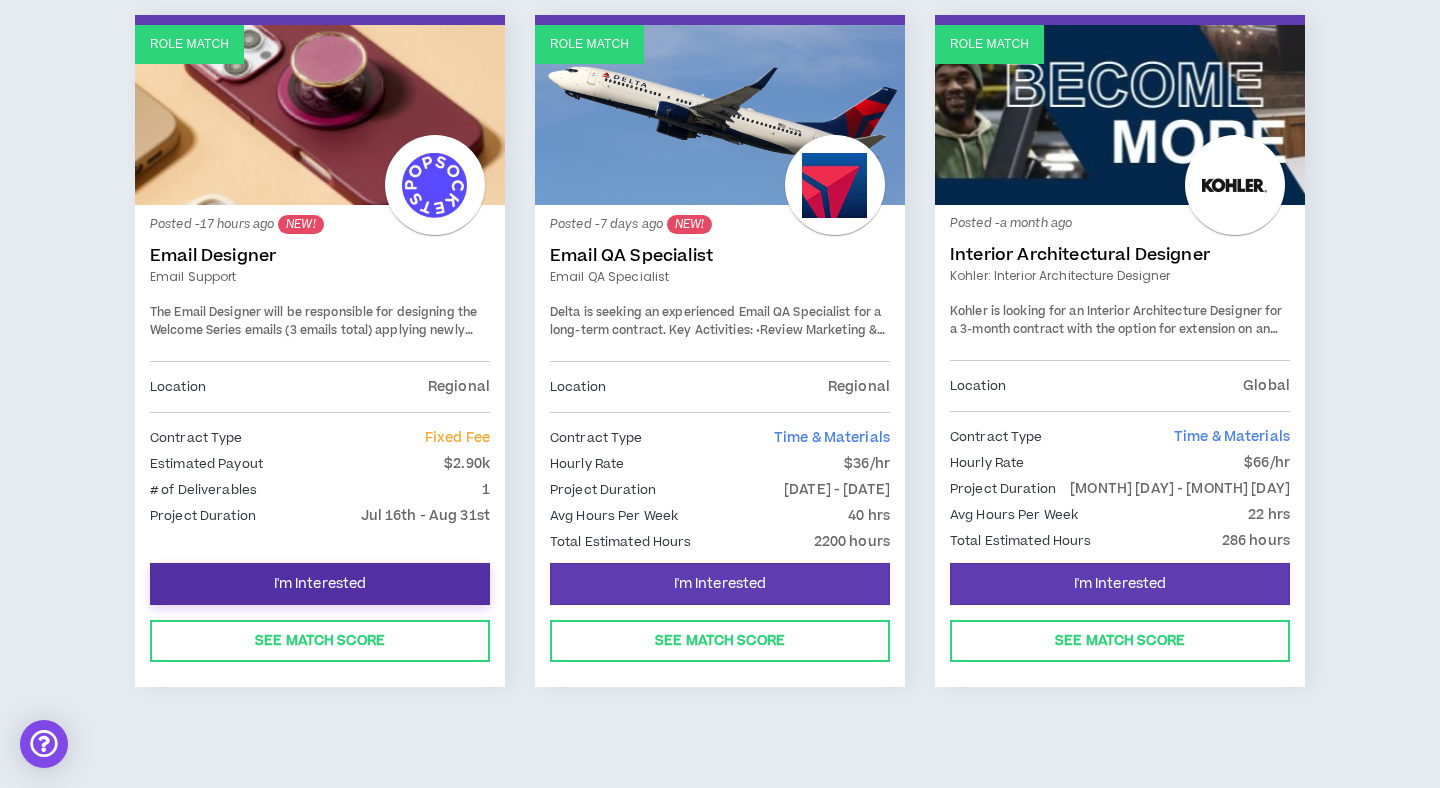 click on "I'm Interested" at bounding box center (320, 584) 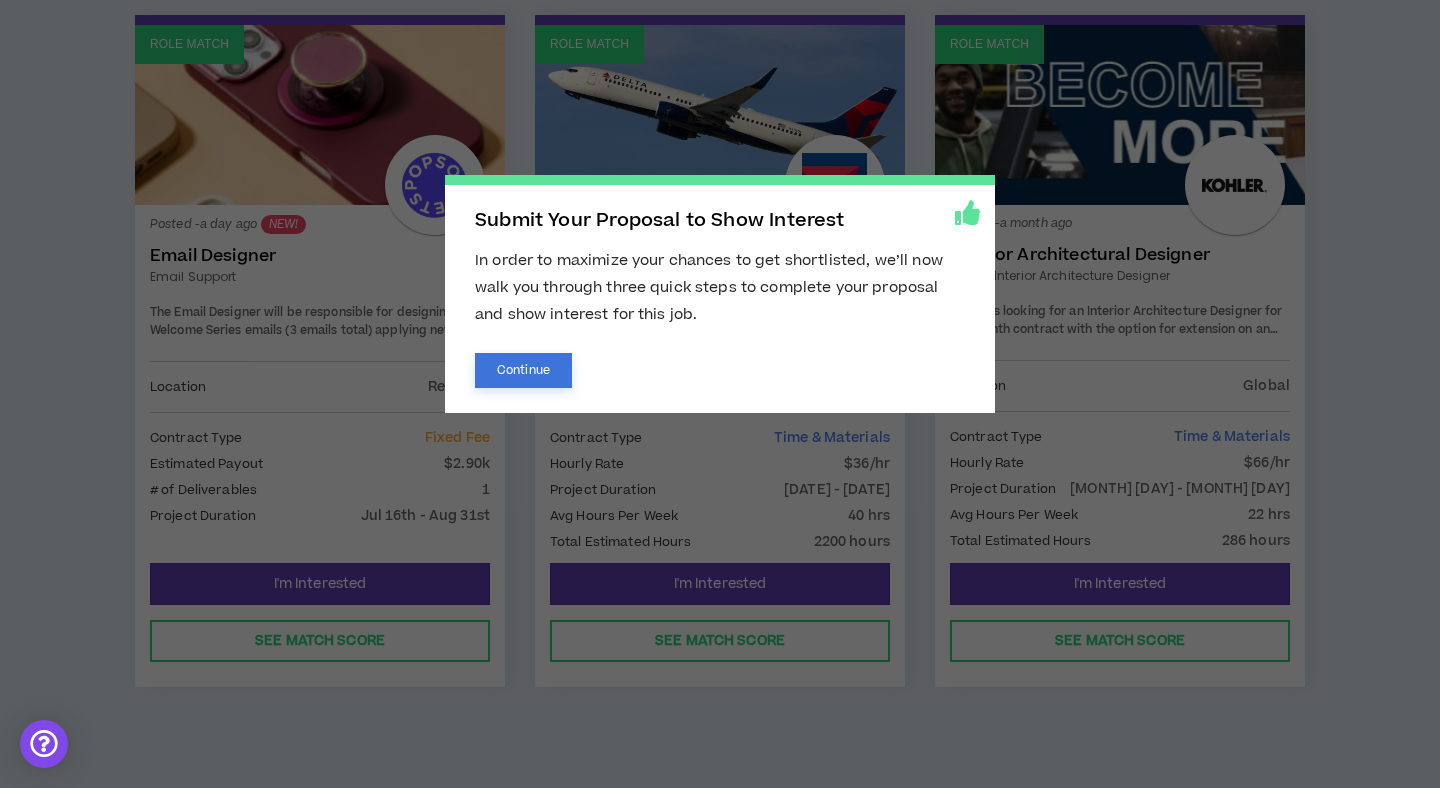 click on "Continue" at bounding box center [523, 370] 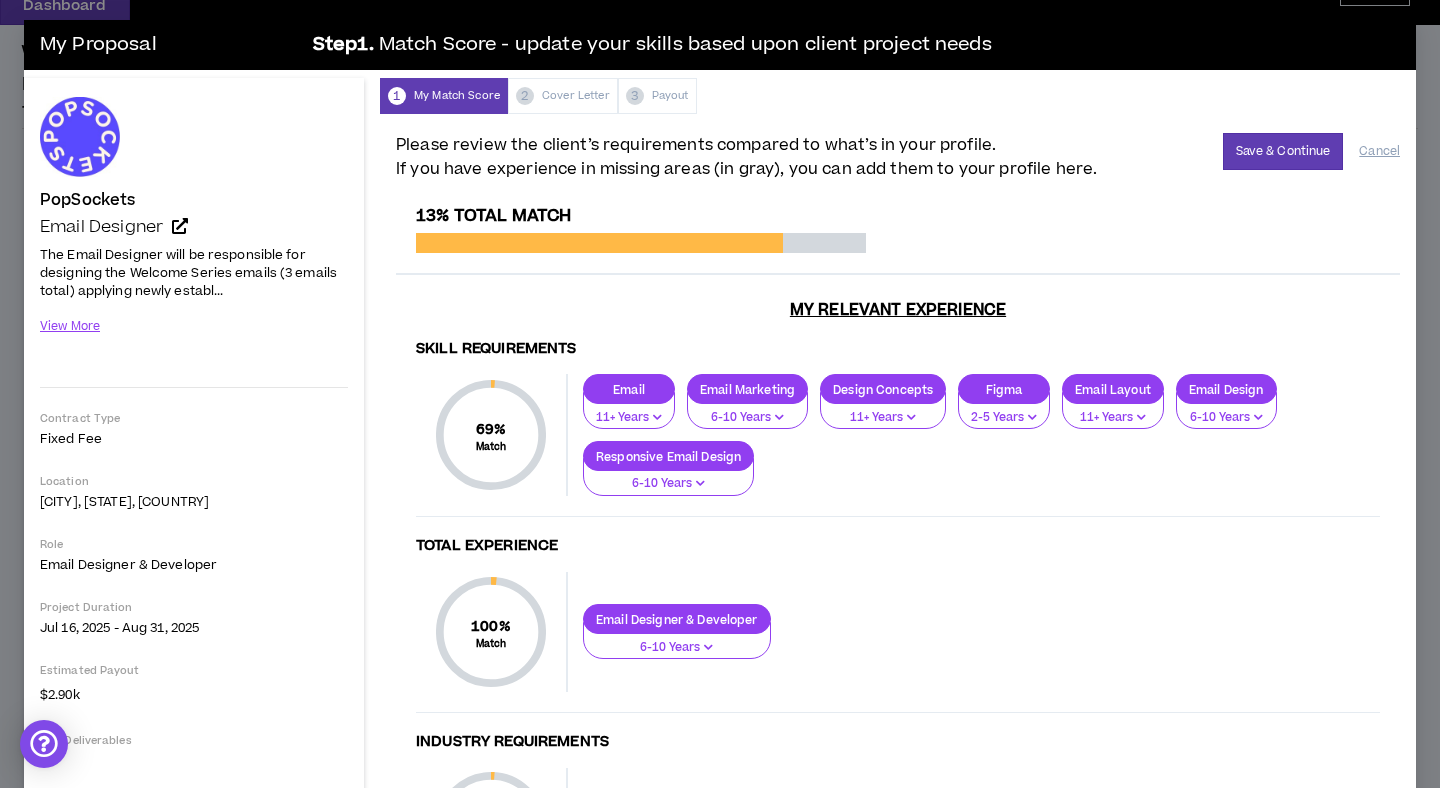 scroll, scrollTop: 10, scrollLeft: 0, axis: vertical 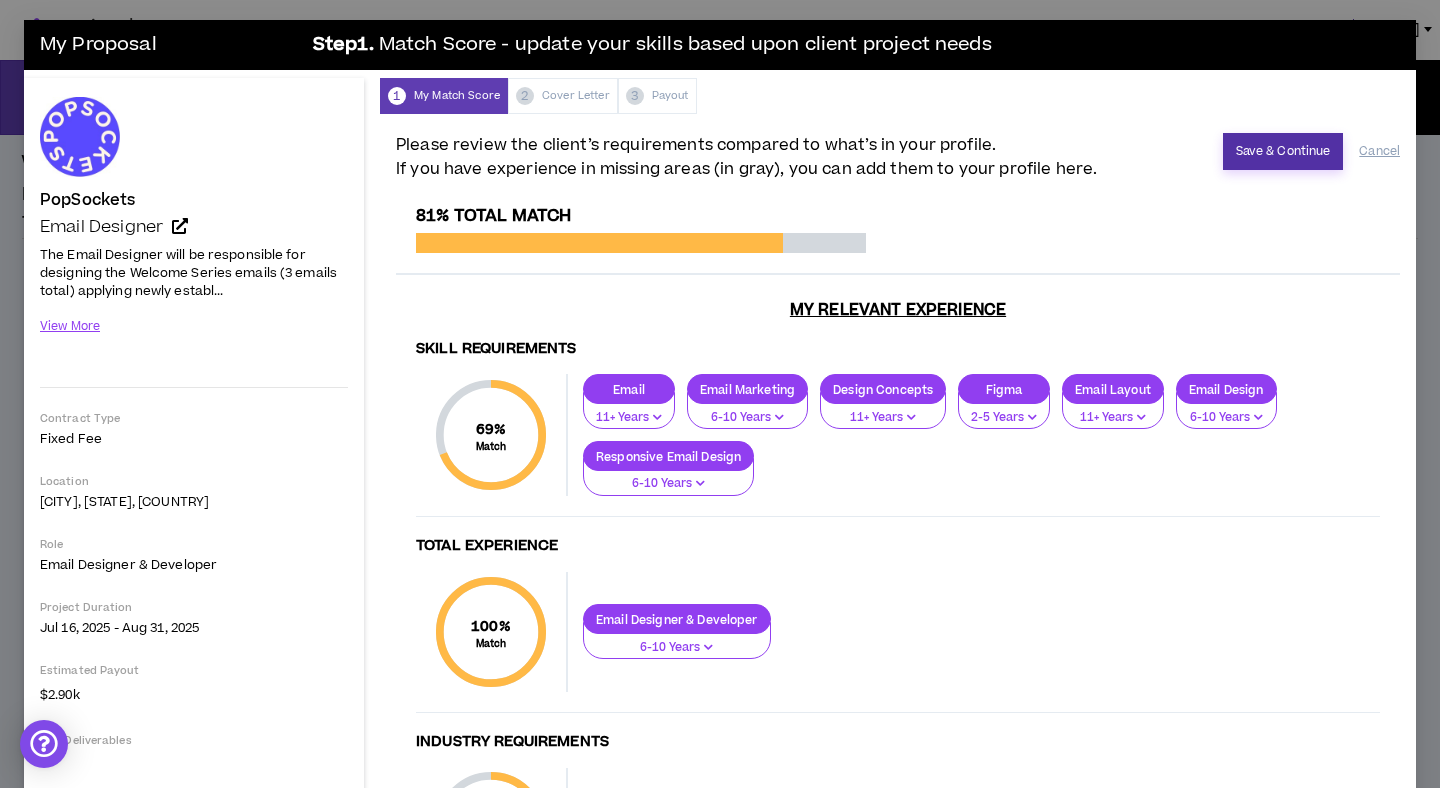 click on "Save & Continue" at bounding box center [1283, 151] 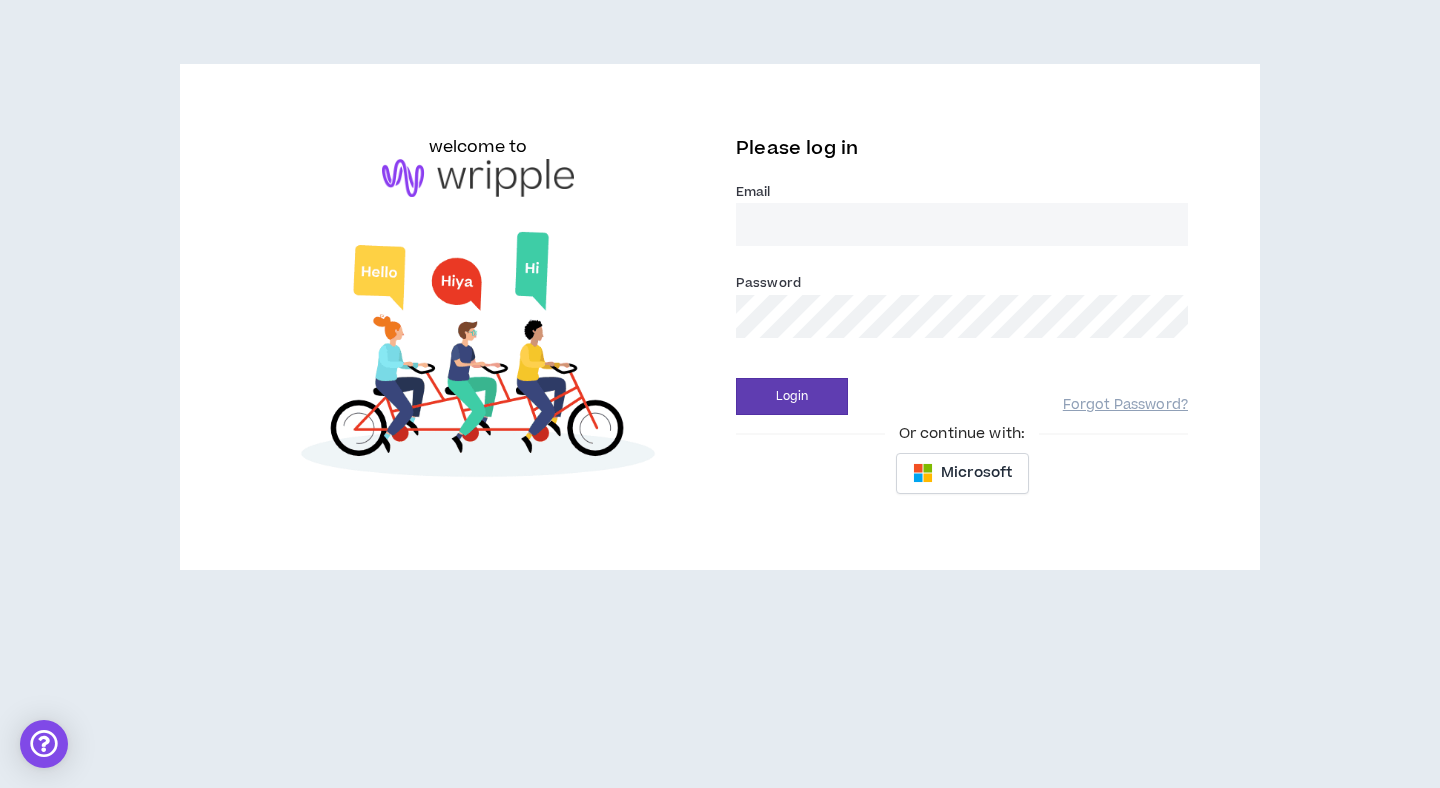 type on "[EMAIL]" 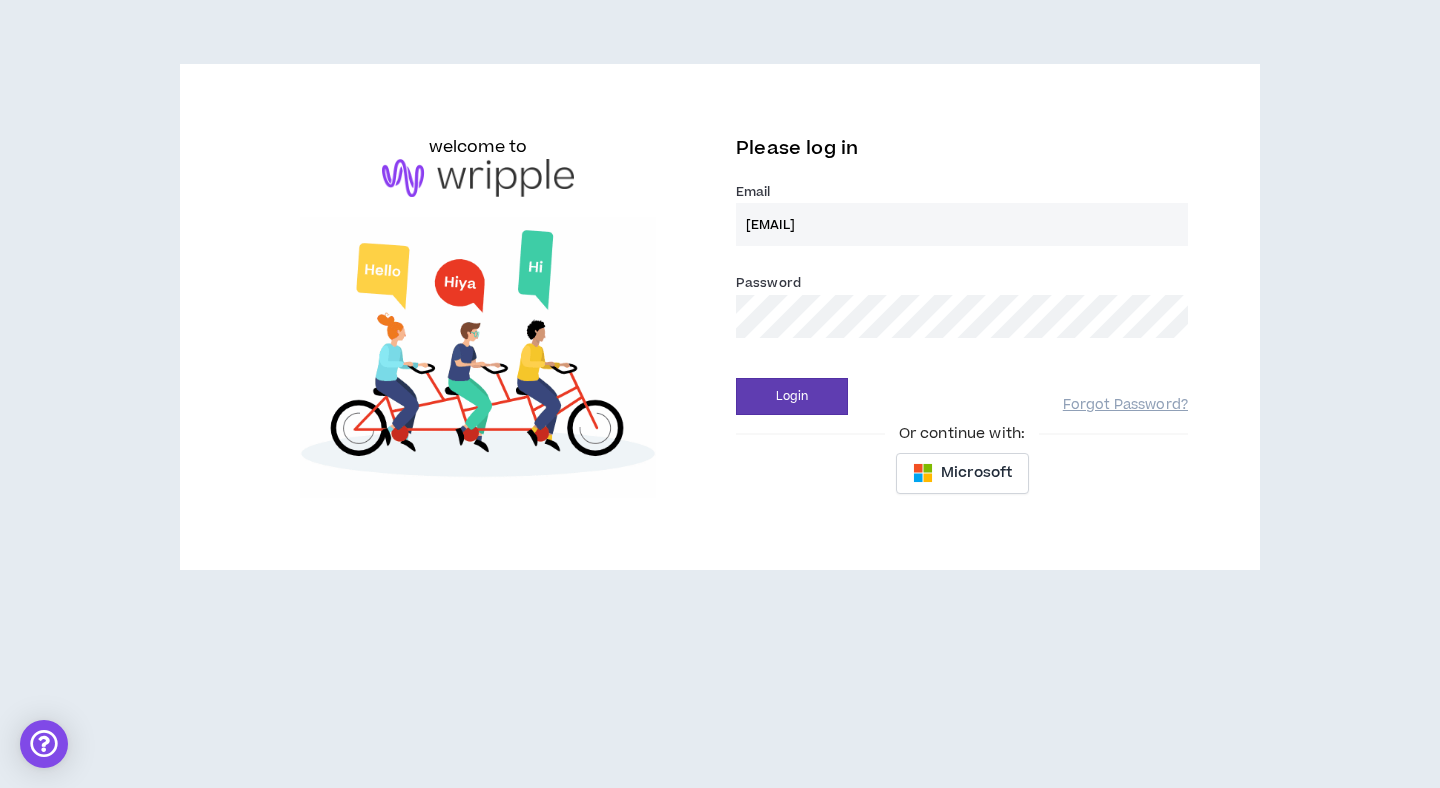 click on "Email * [EMAIL]" at bounding box center (962, 221) 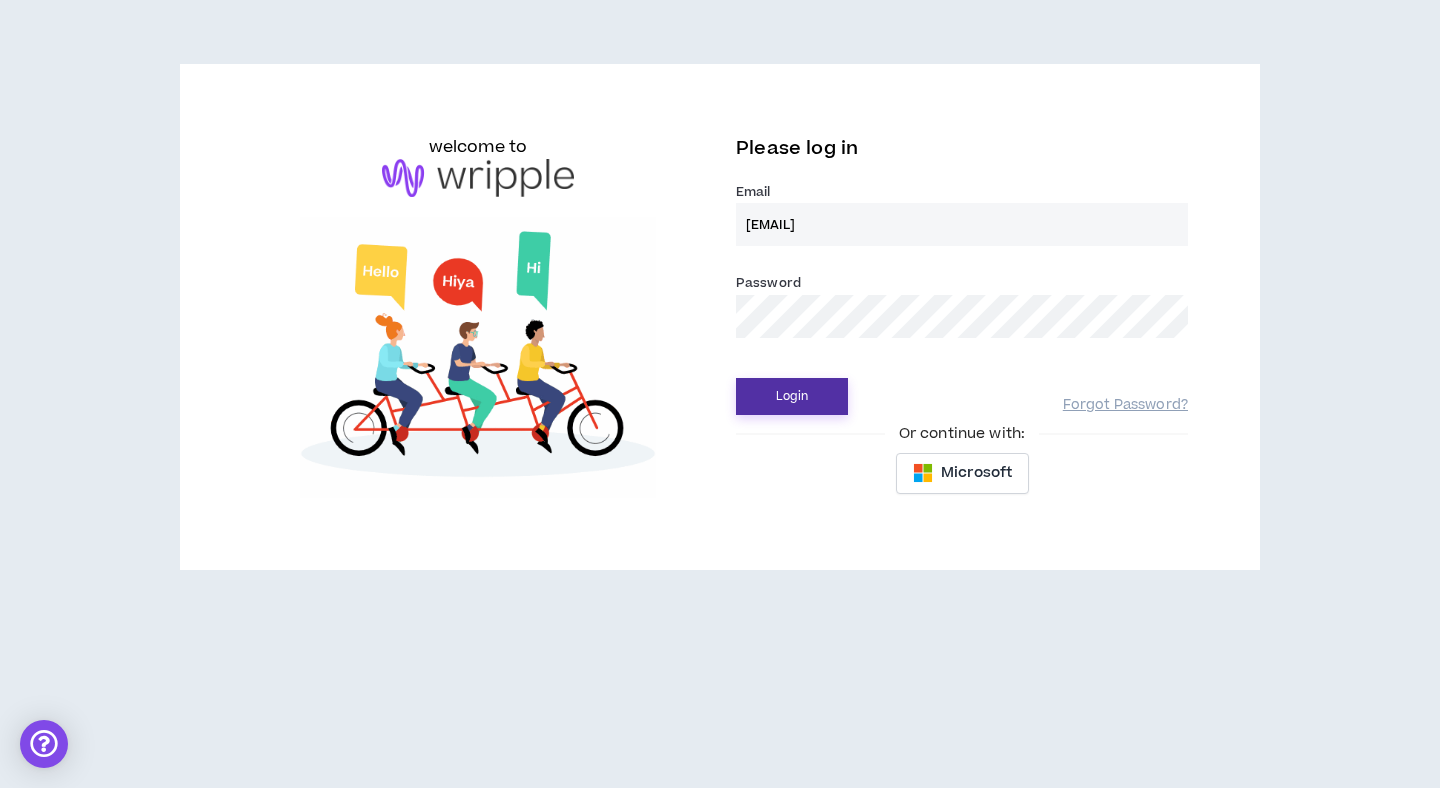 click on "Login" at bounding box center [792, 396] 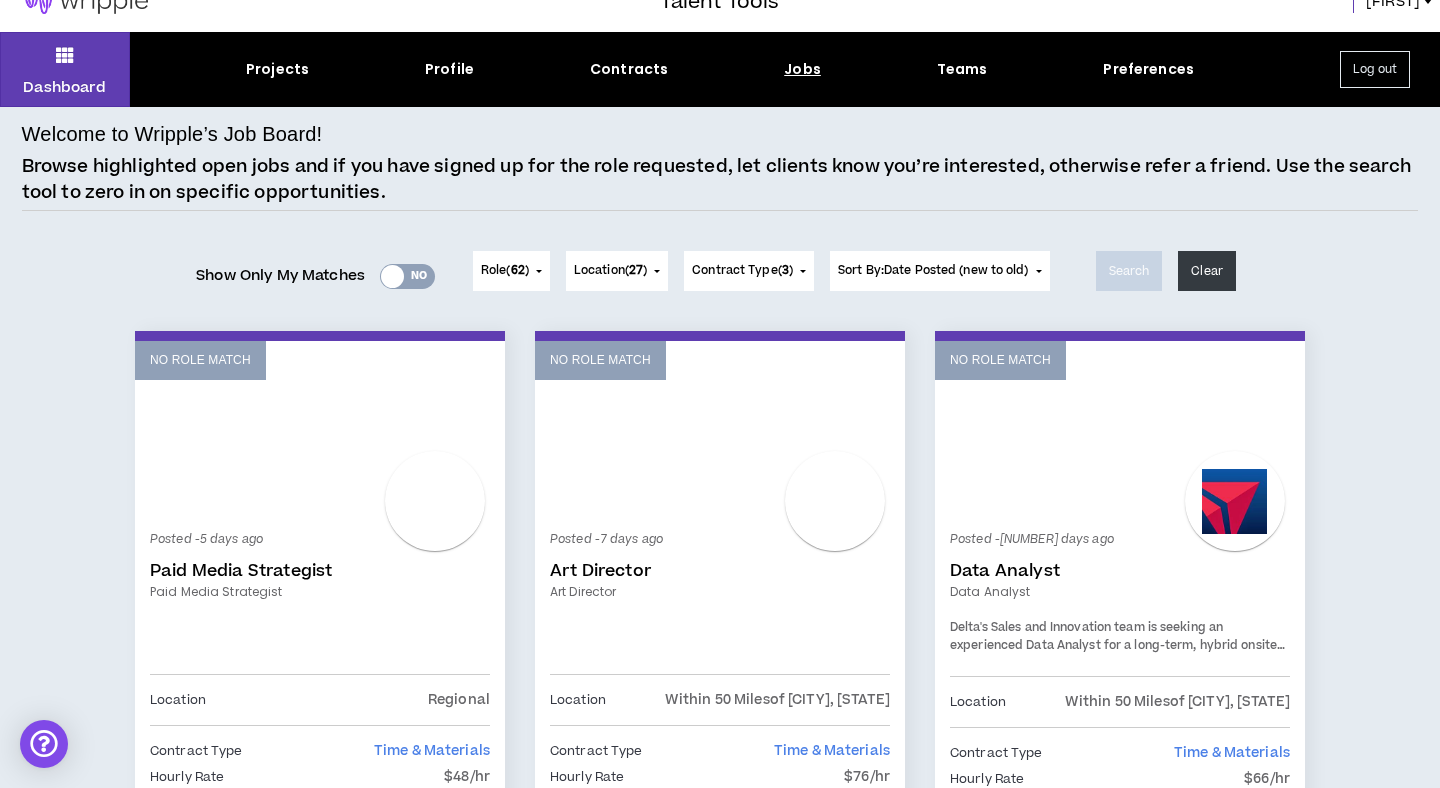 scroll, scrollTop: 0, scrollLeft: 0, axis: both 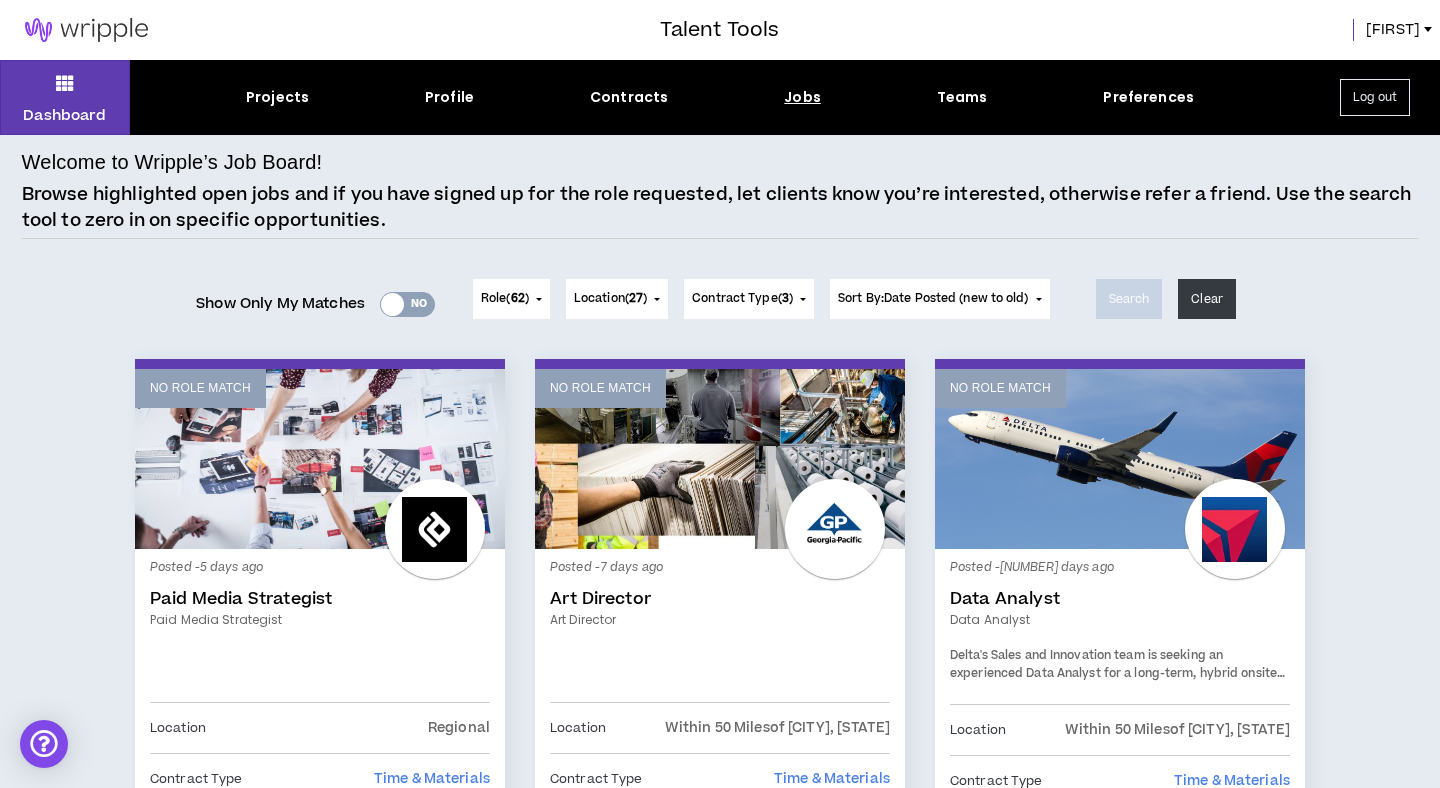 click on "Yes No" at bounding box center [407, 304] 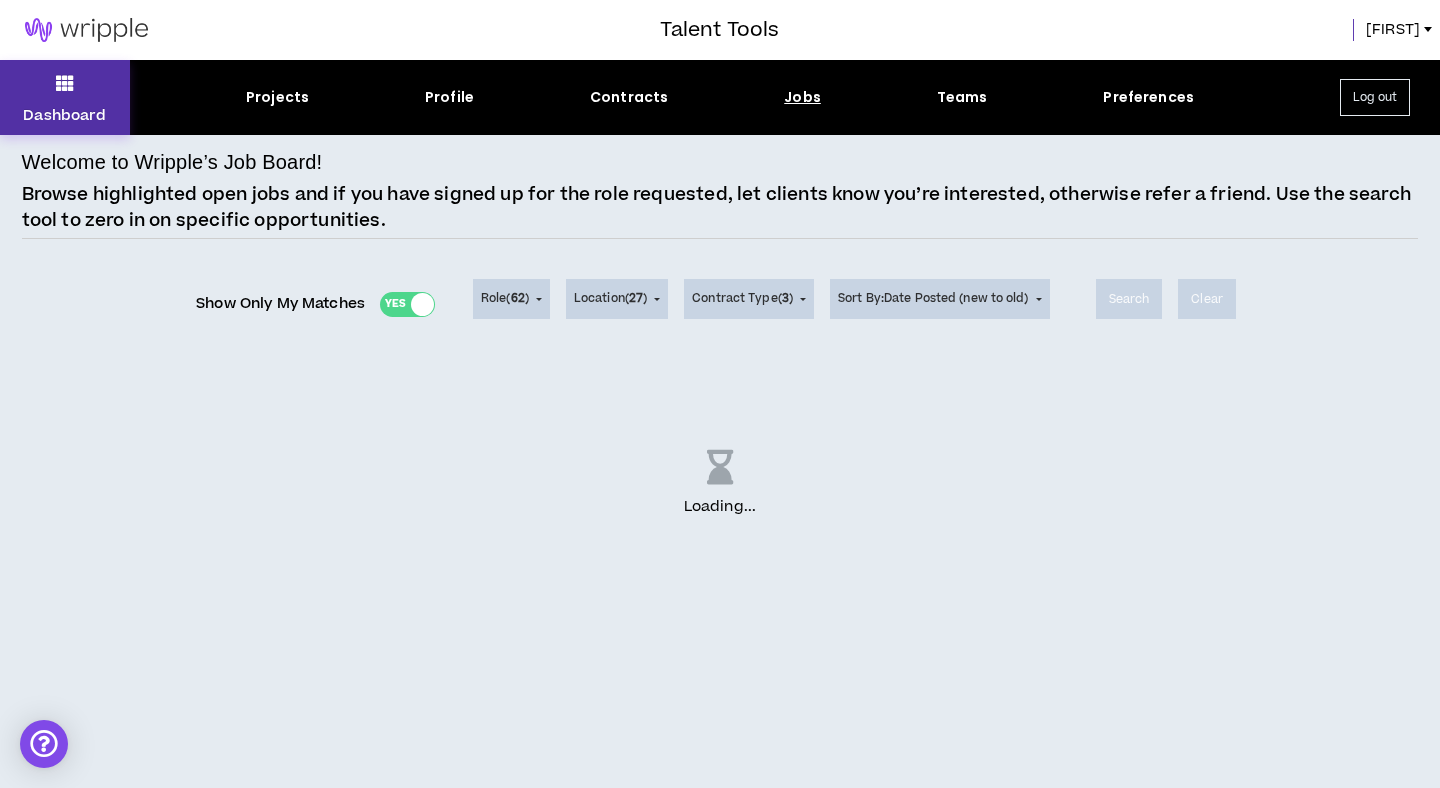 click on "Dashboard" at bounding box center (65, 97) 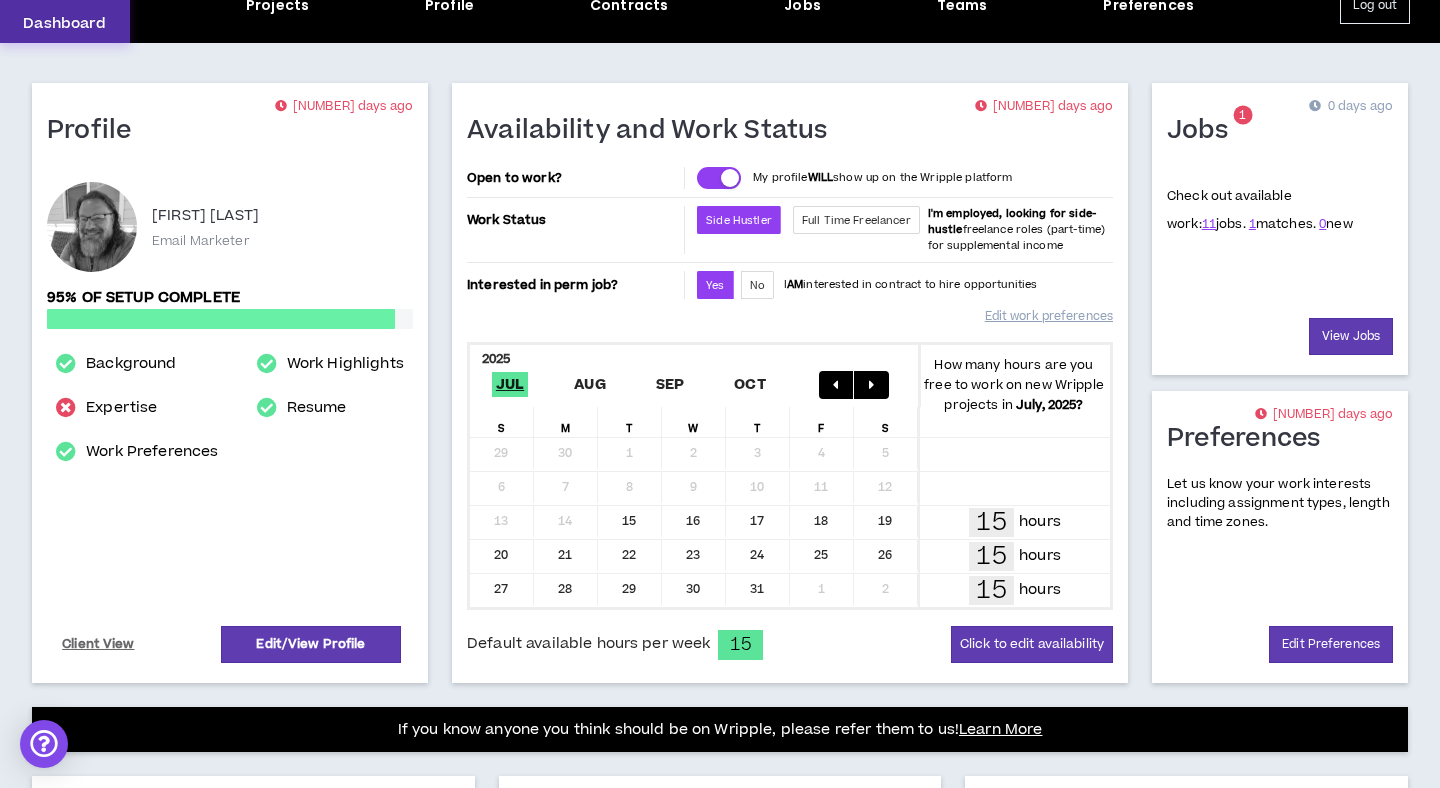 scroll, scrollTop: 100, scrollLeft: 0, axis: vertical 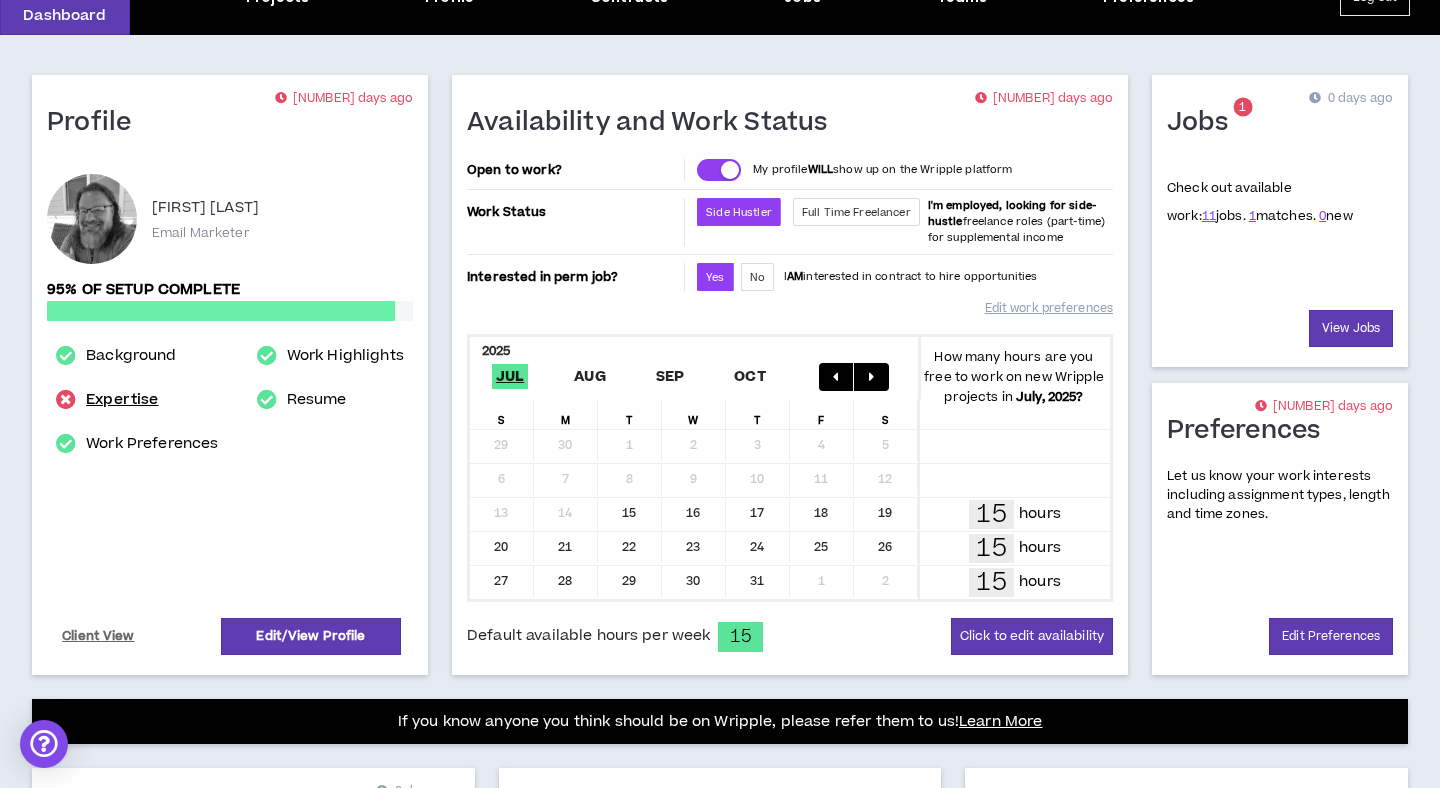 click on "Expertise" at bounding box center (122, 400) 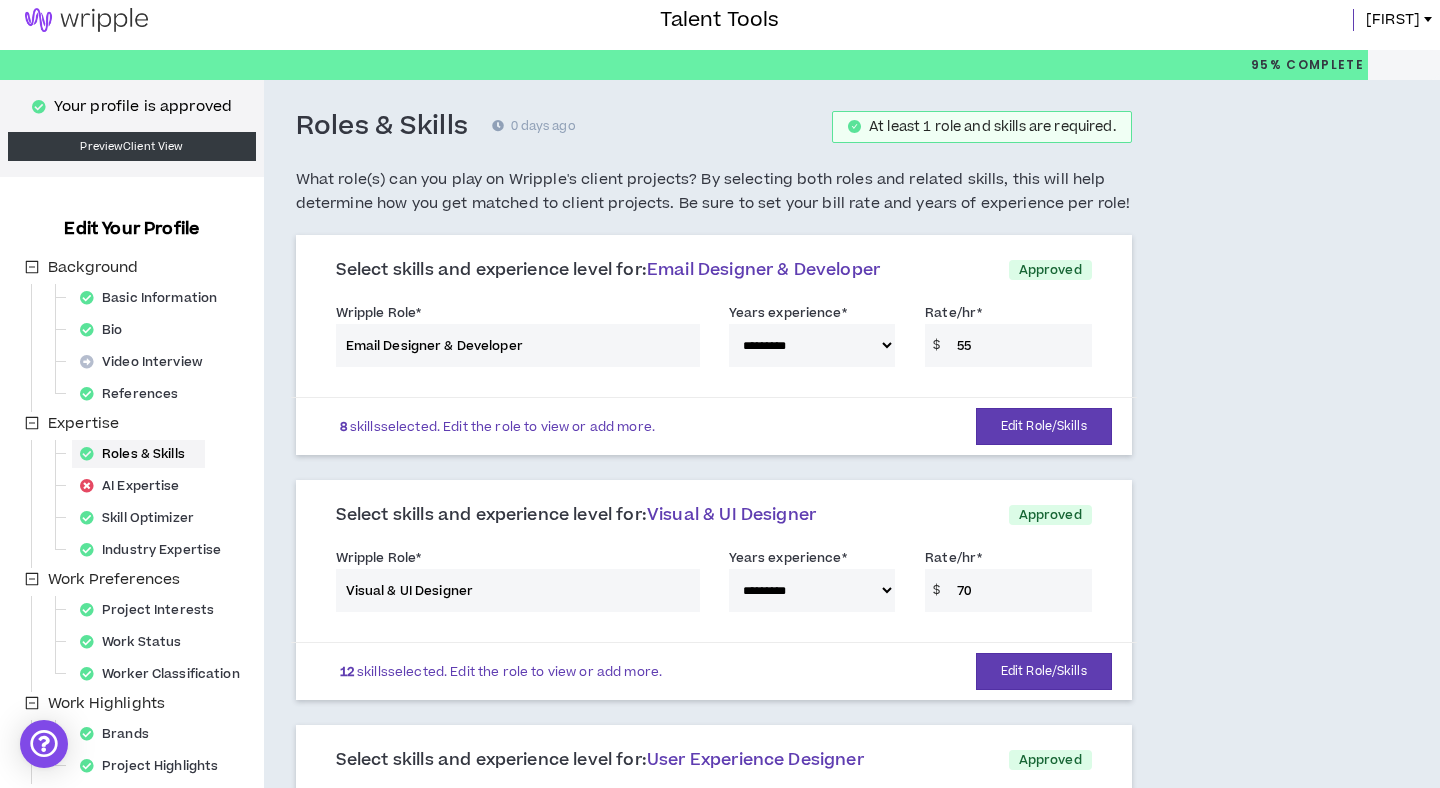 scroll, scrollTop: 0, scrollLeft: 0, axis: both 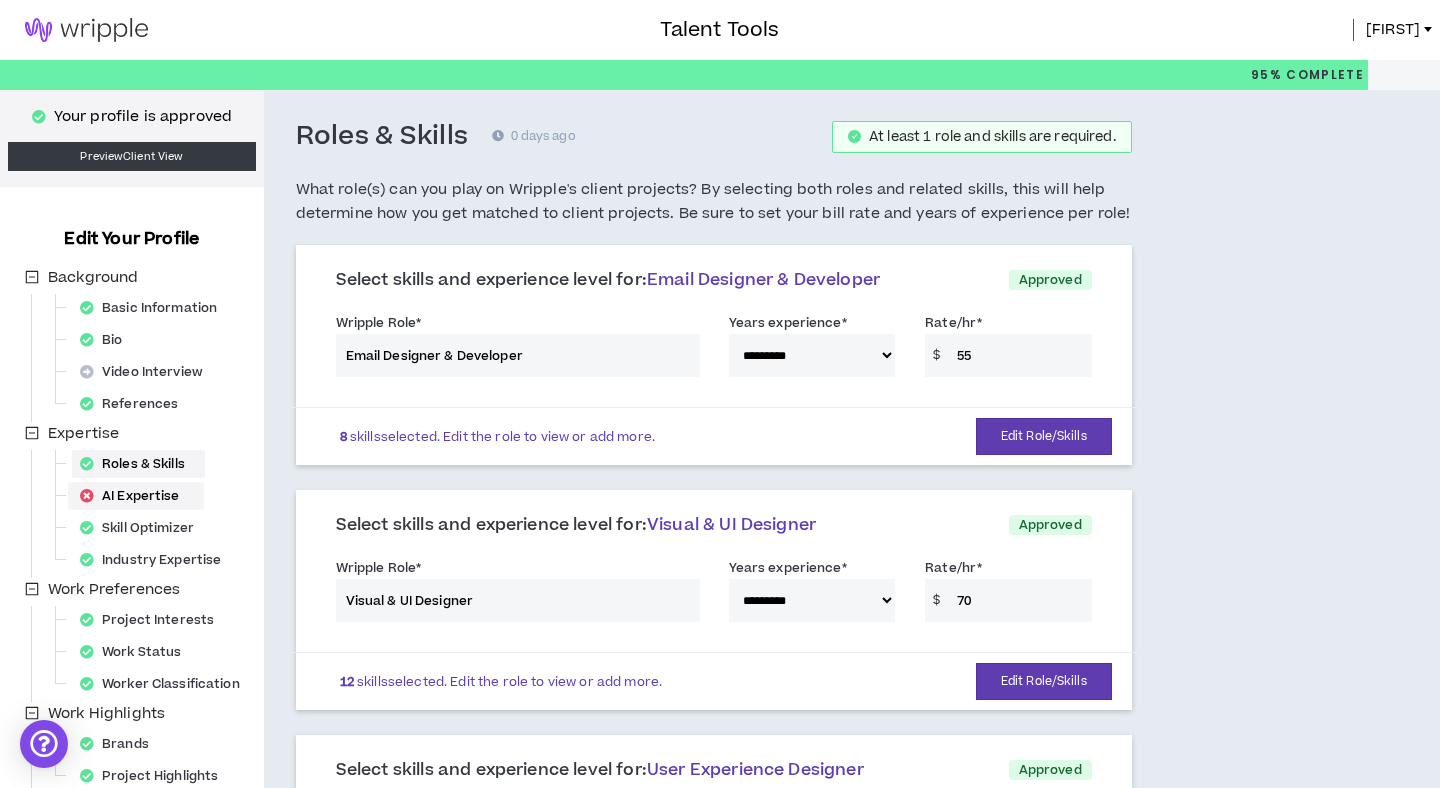 click on "AI Expertise" at bounding box center (136, 496) 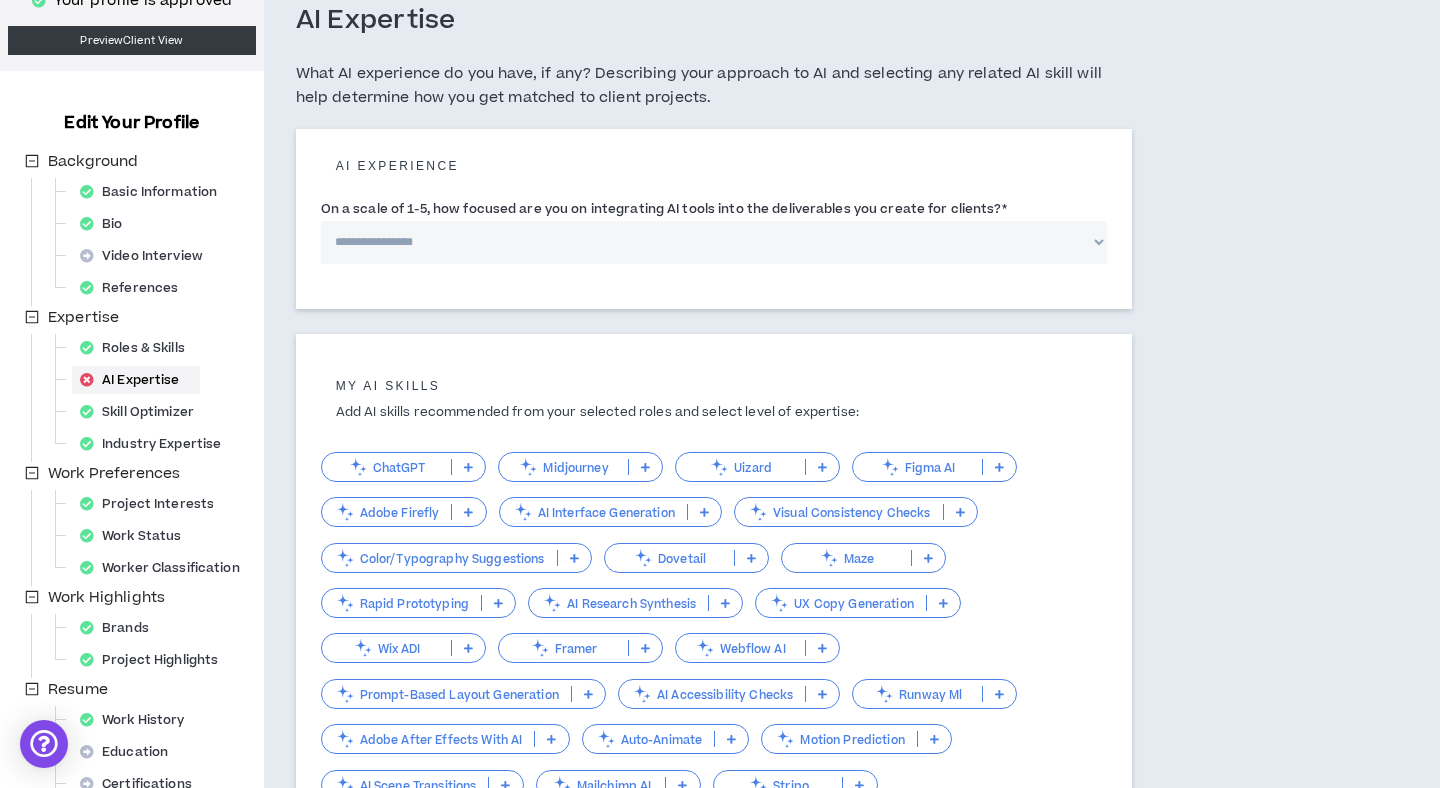 scroll, scrollTop: 139, scrollLeft: 0, axis: vertical 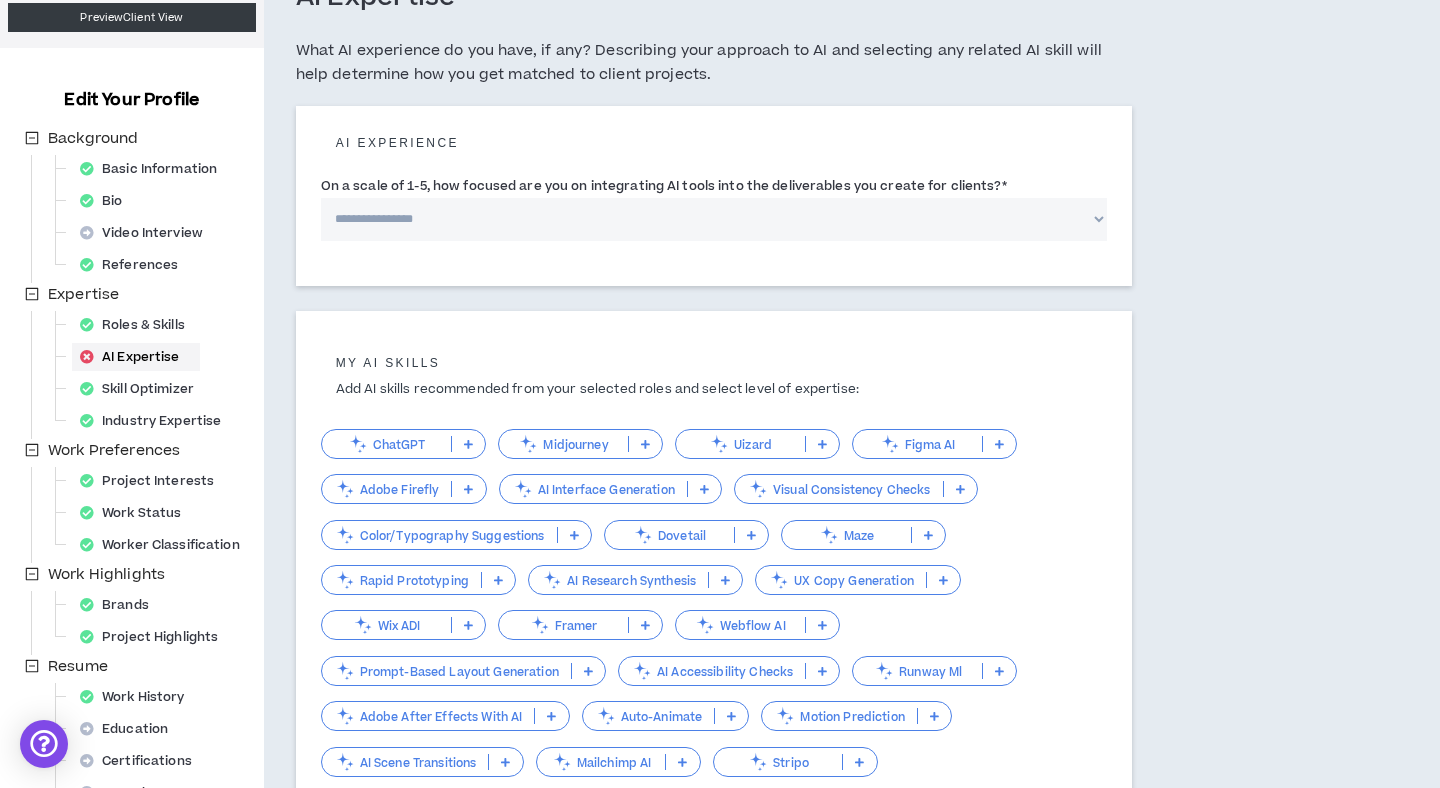 click on "ChatGPT" at bounding box center (386, 444) 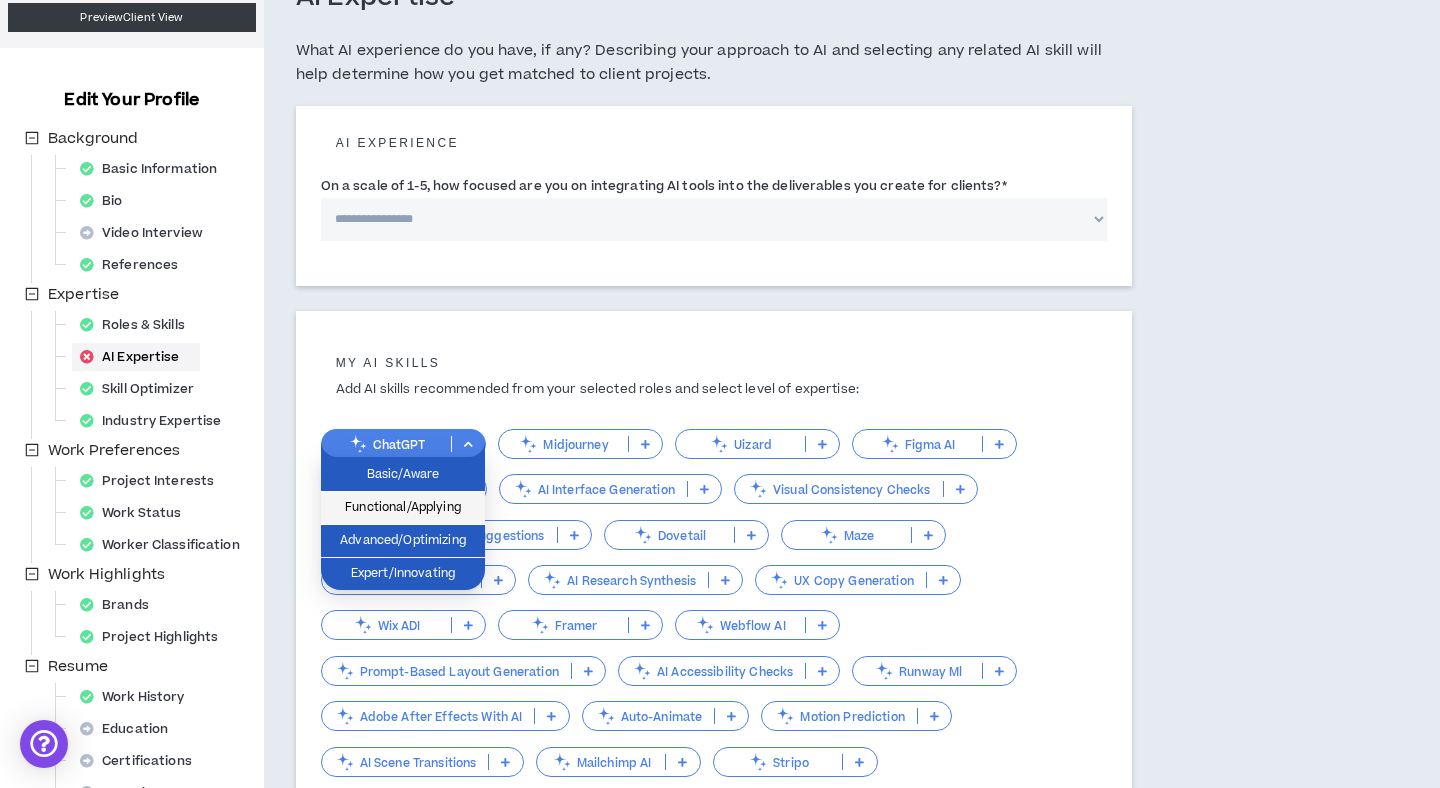 click on "Functional/Applying" at bounding box center [403, 508] 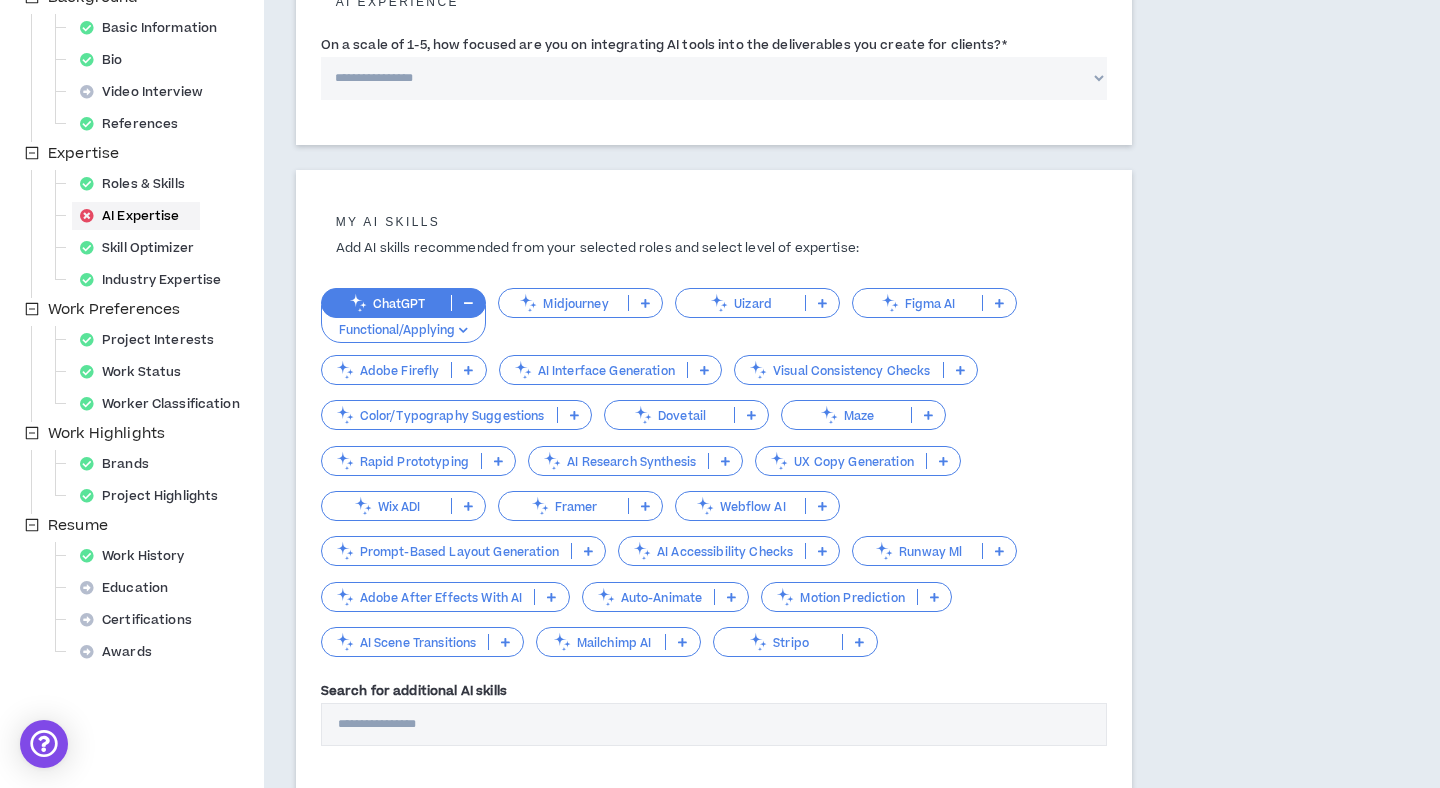 scroll, scrollTop: 275, scrollLeft: 0, axis: vertical 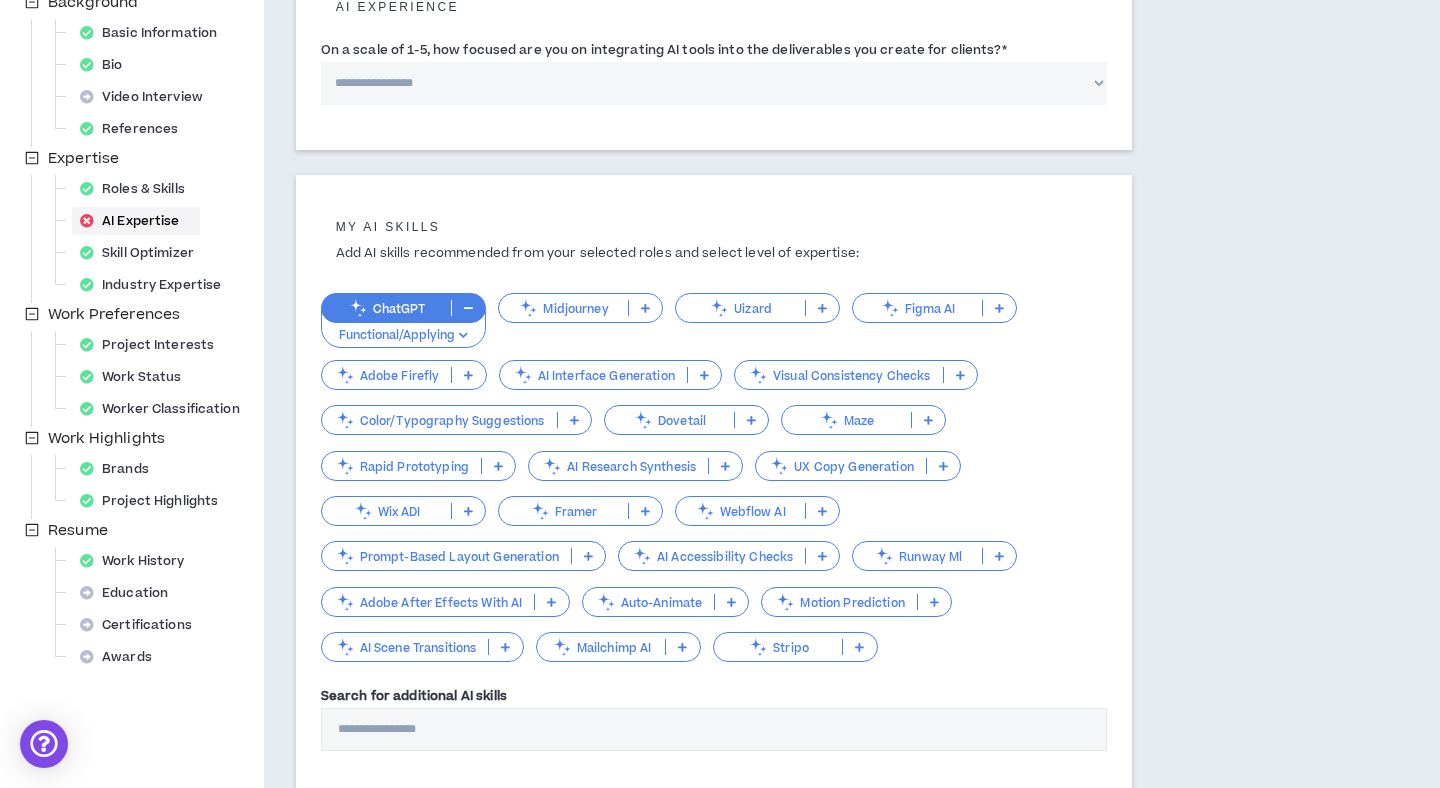 click on "Adobe Firefly" at bounding box center (387, 375) 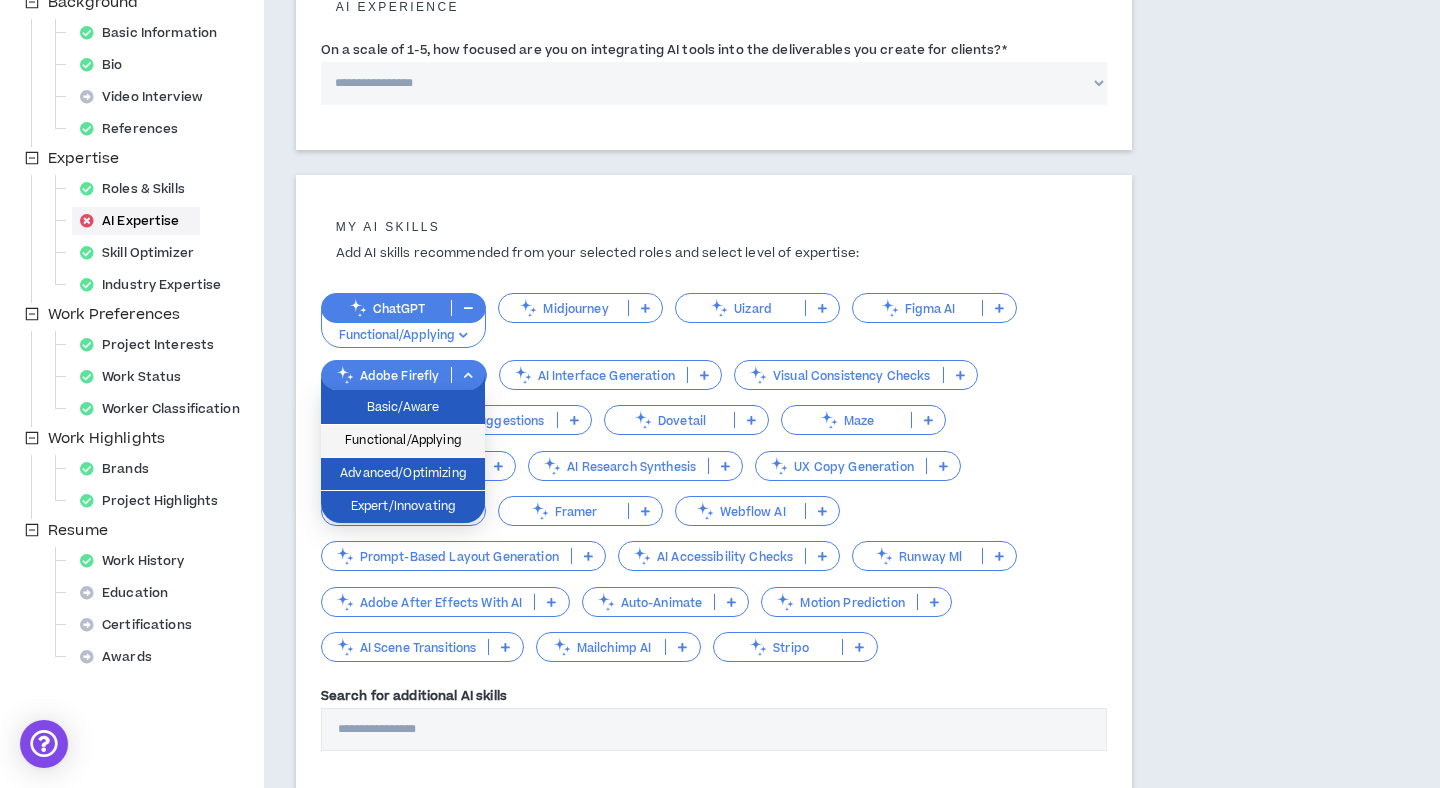 click on "Functional/Applying" at bounding box center (403, 441) 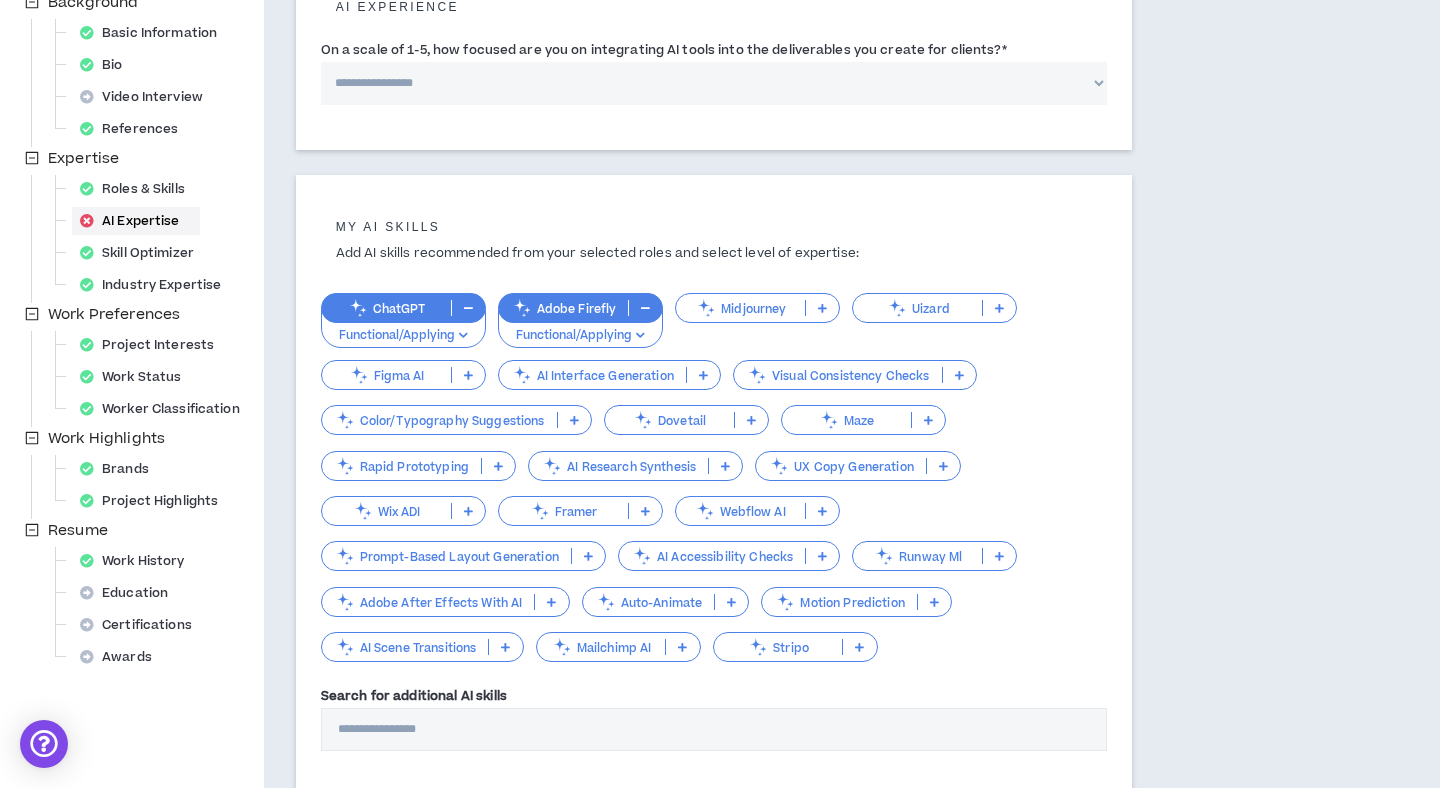 click on "Framer" at bounding box center [563, 511] 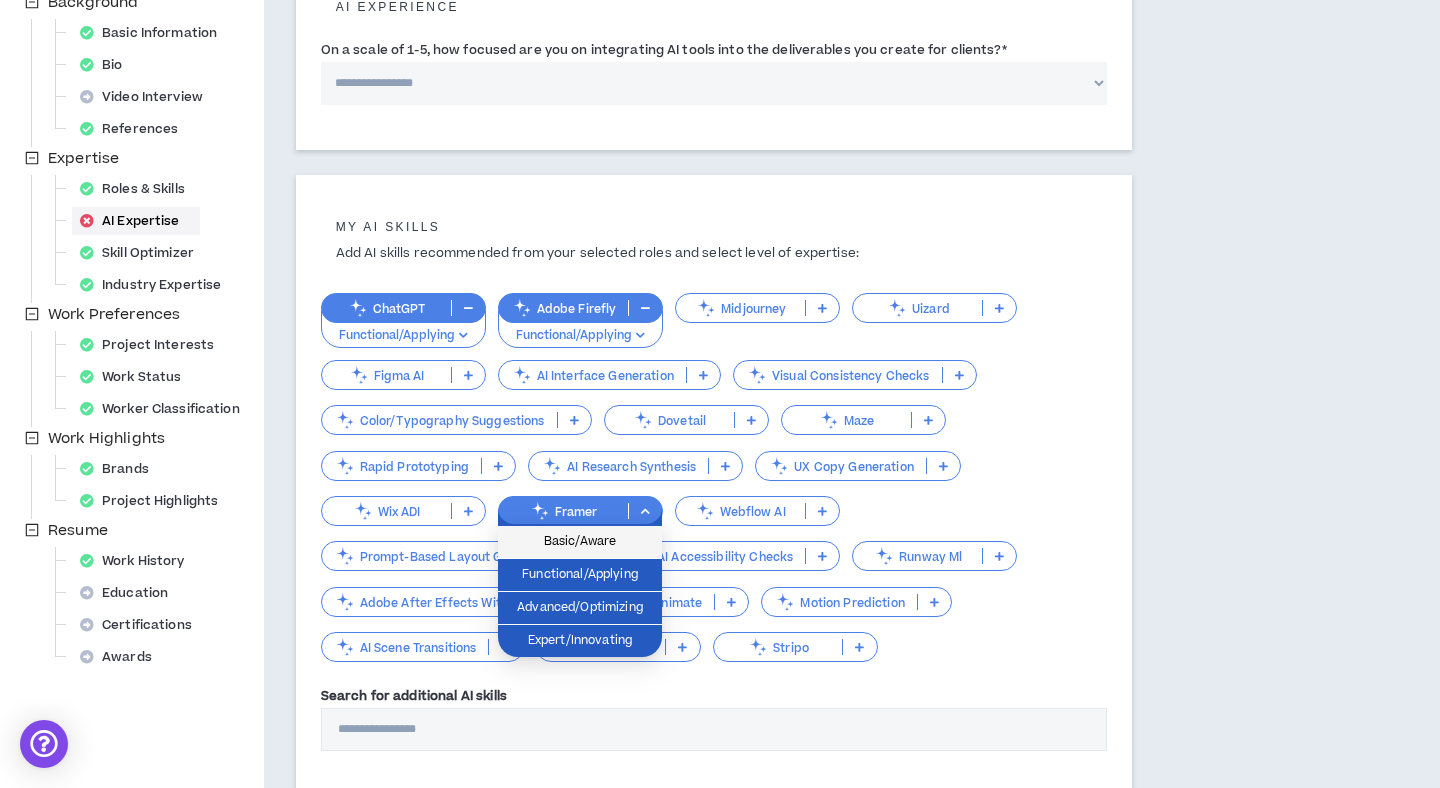 click on "Basic/Aware" at bounding box center (580, 542) 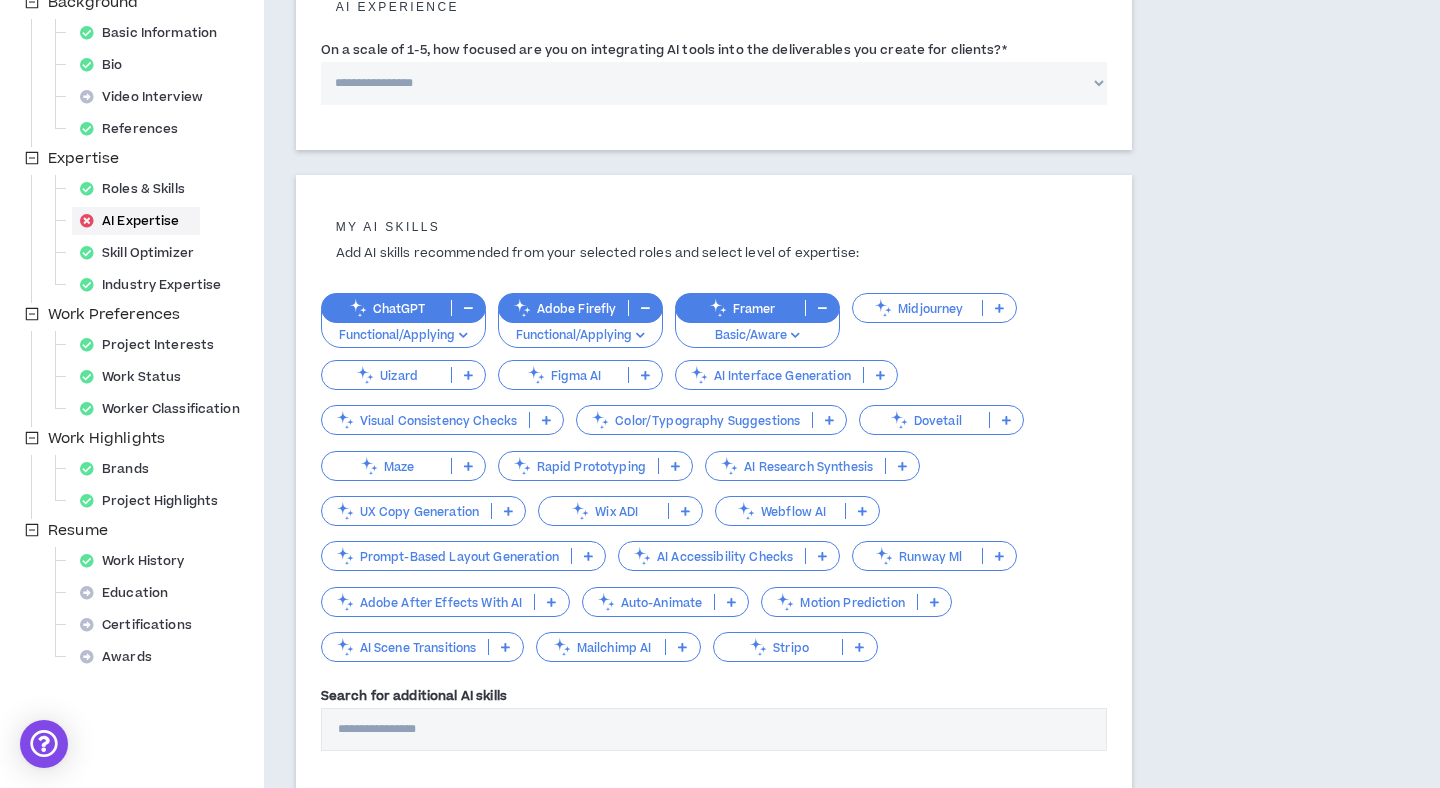 click on "UX Copy Generation" at bounding box center (407, 511) 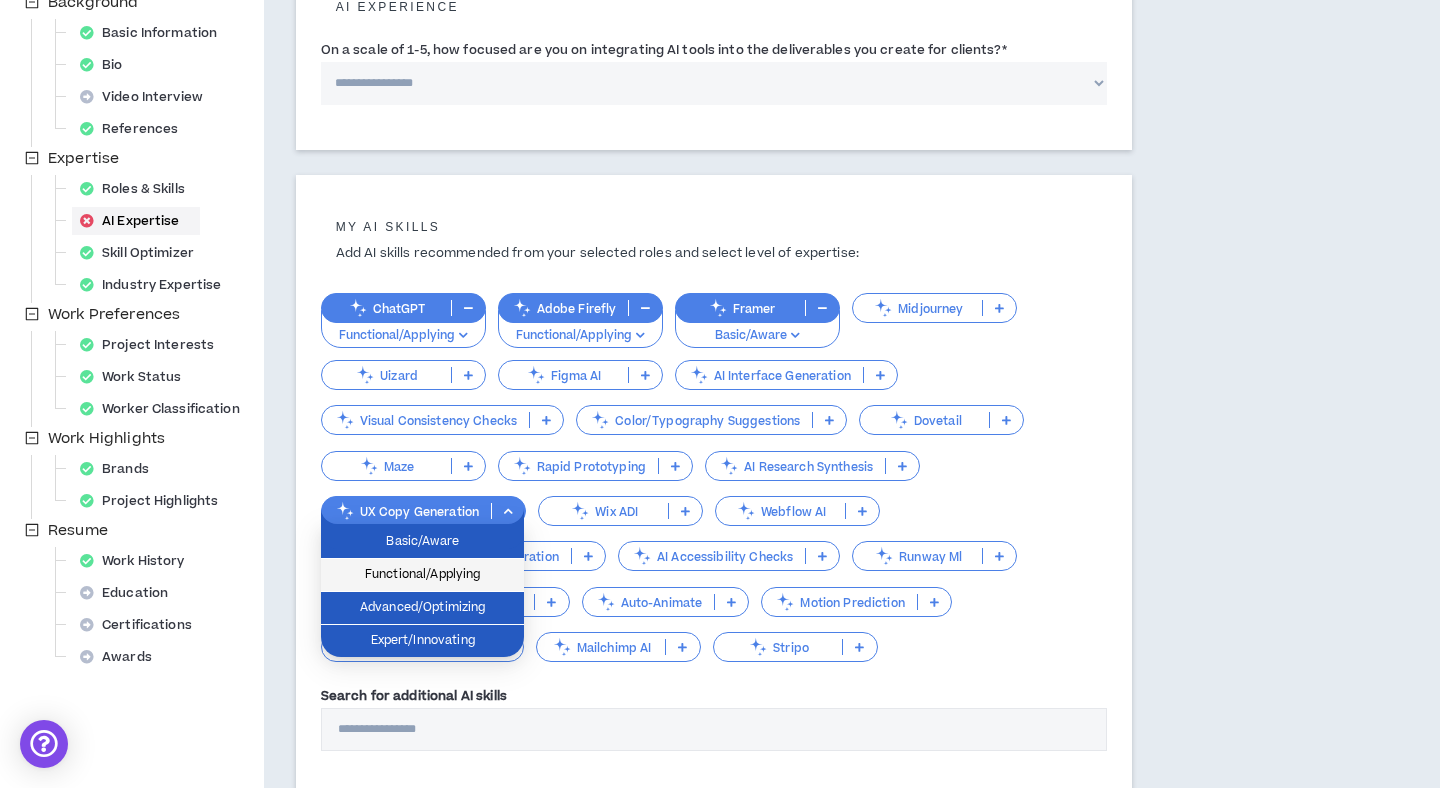 click on "Functional/Applying" at bounding box center [422, 575] 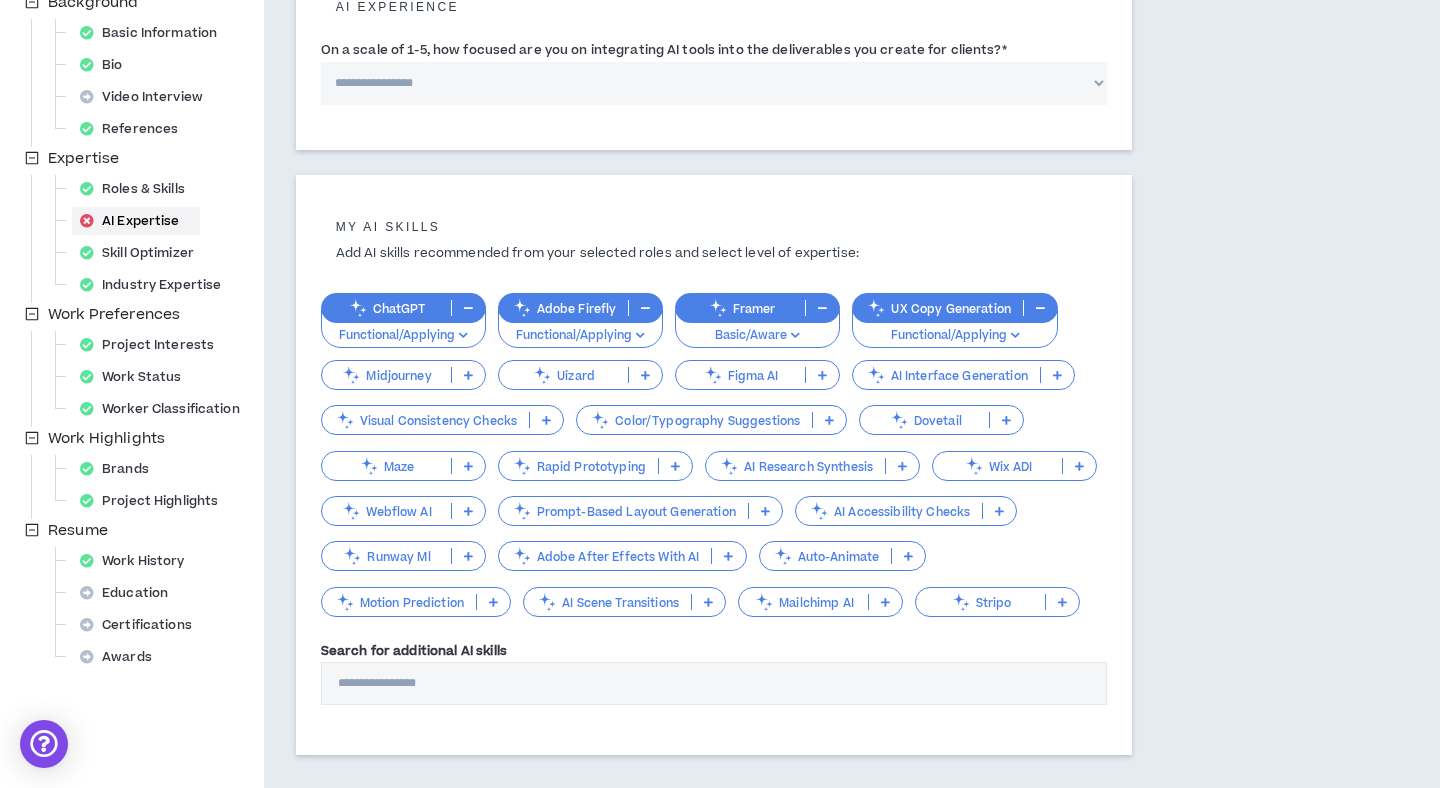 click on "Color/Typography Suggestions" at bounding box center [694, 420] 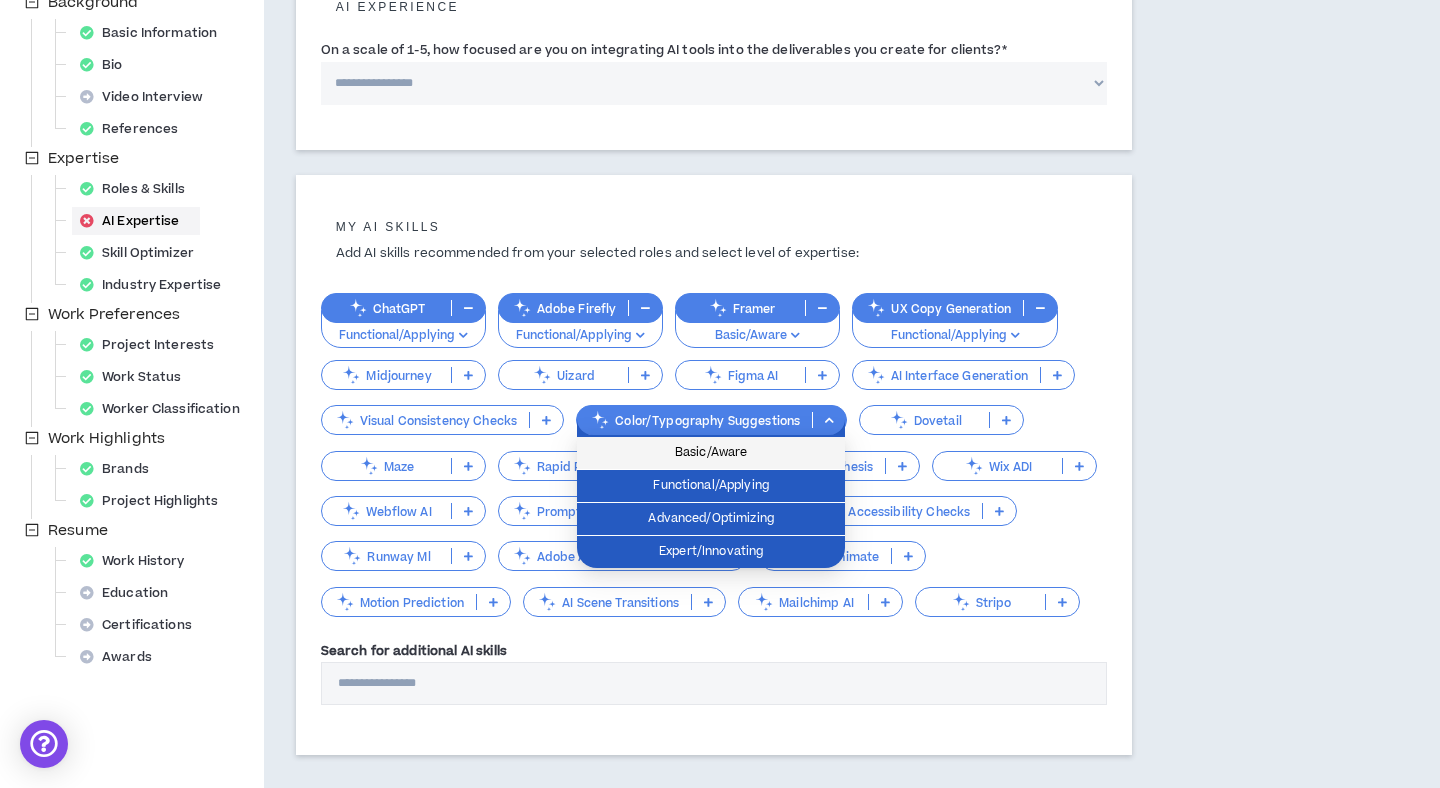 click on "Basic/Aware" at bounding box center [711, 453] 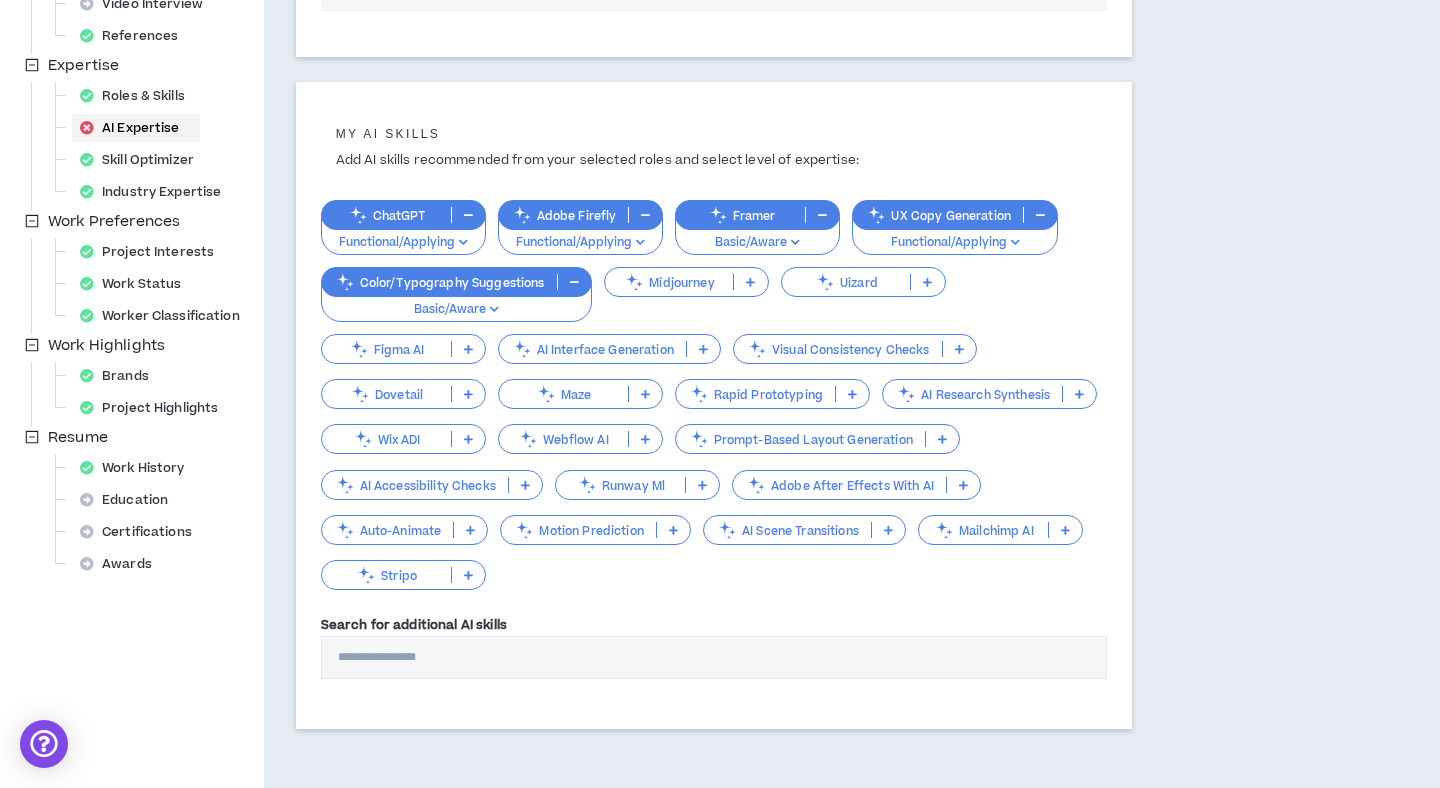 scroll, scrollTop: 451, scrollLeft: 0, axis: vertical 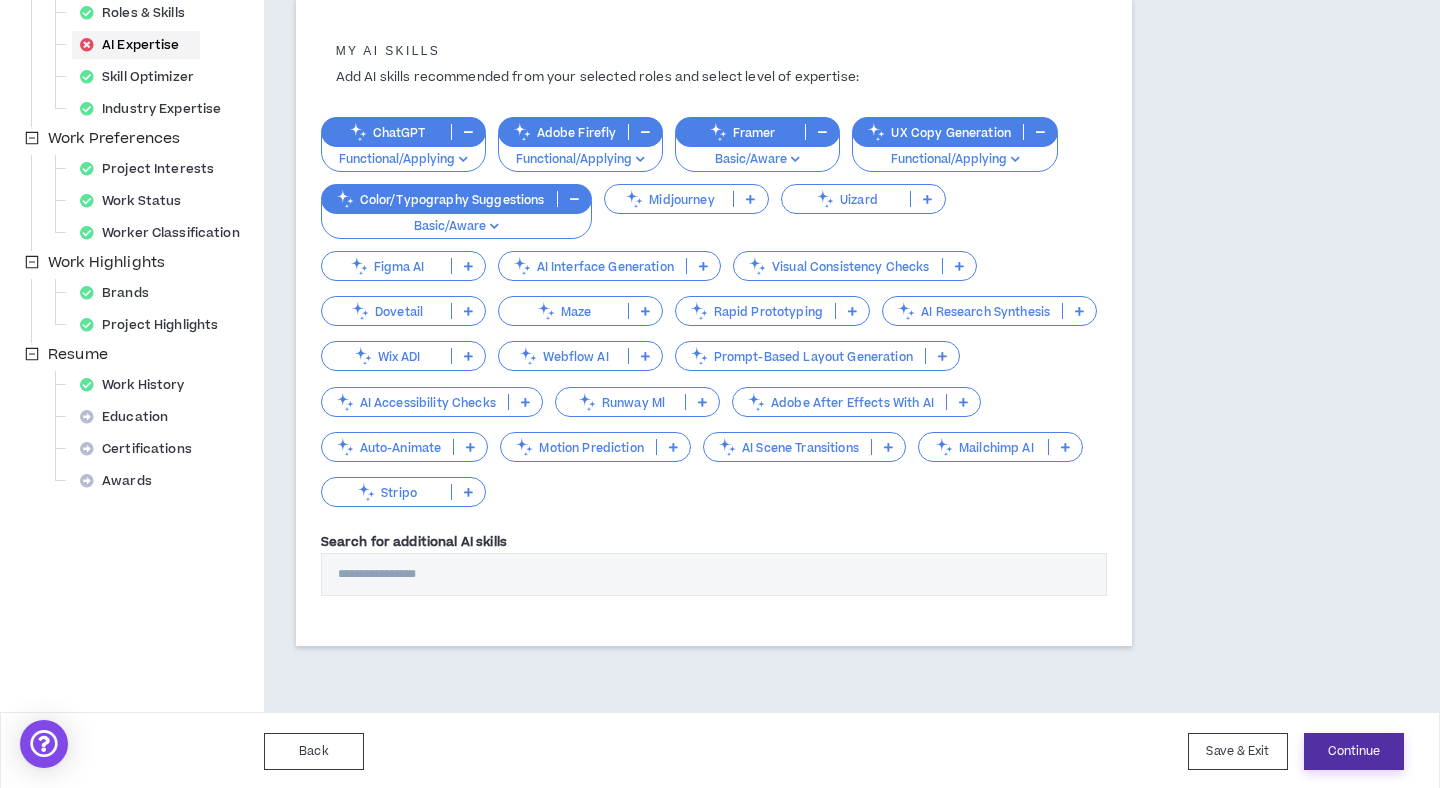 click on "Continue" at bounding box center [1354, 751] 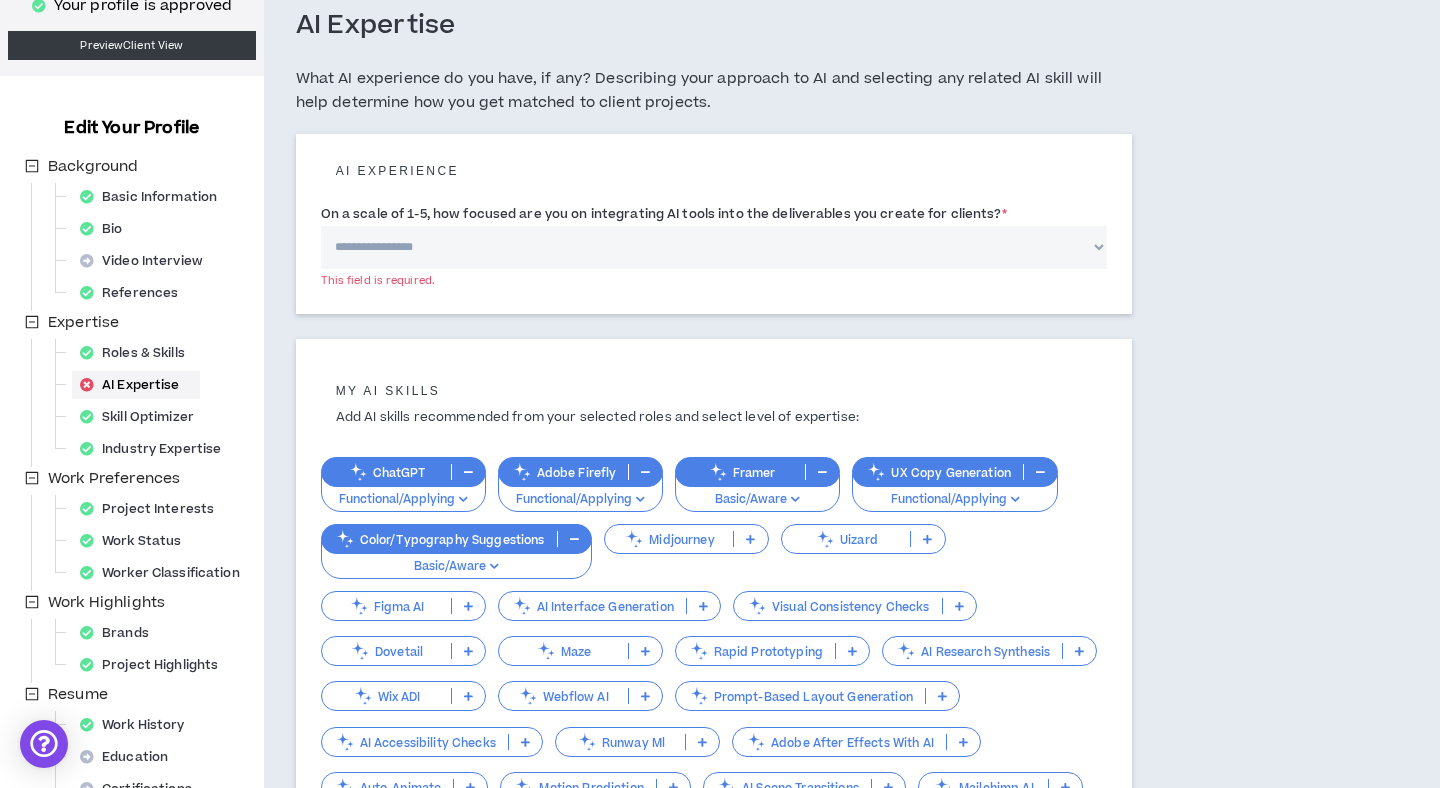 scroll, scrollTop: 0, scrollLeft: 0, axis: both 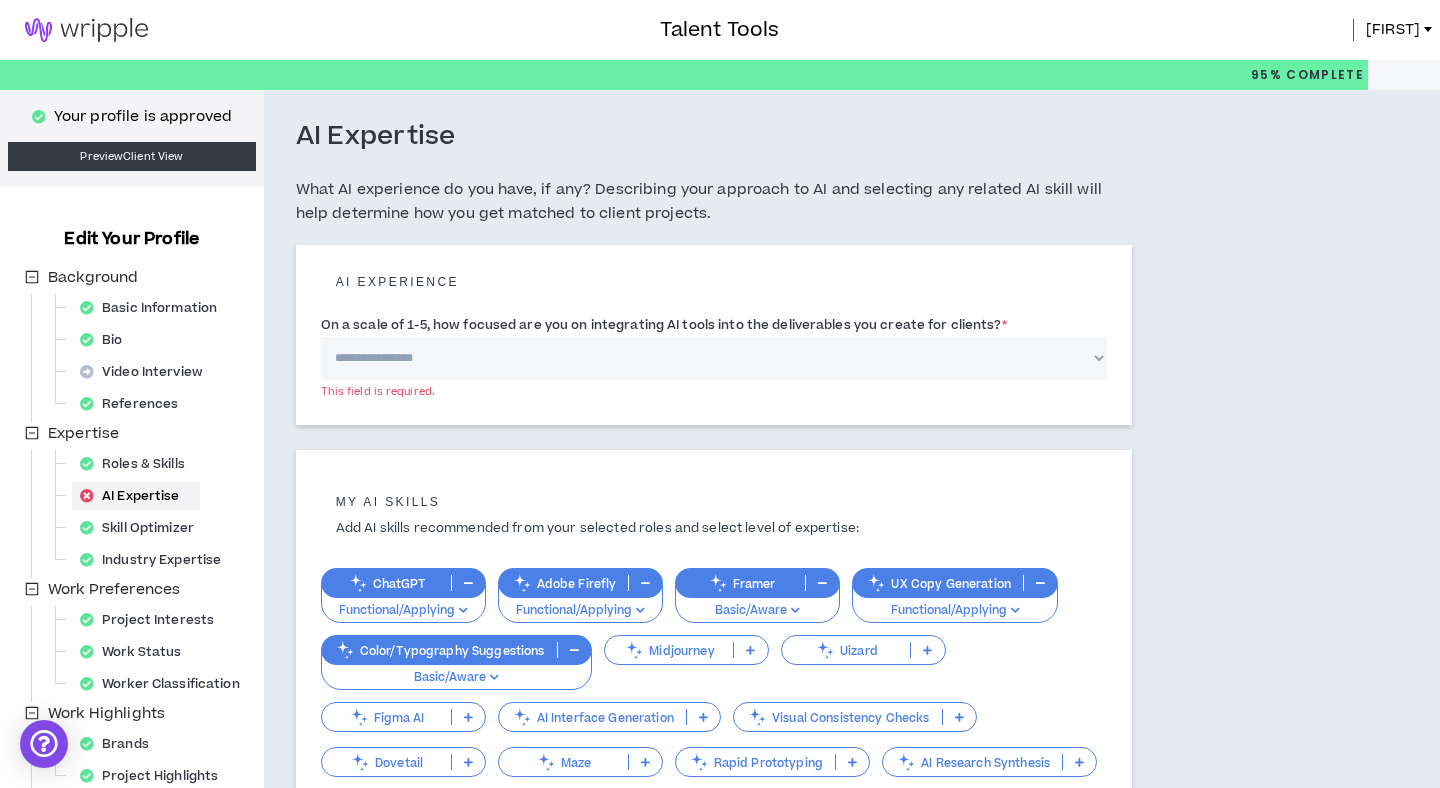 click on "**********" at bounding box center (714, 358) 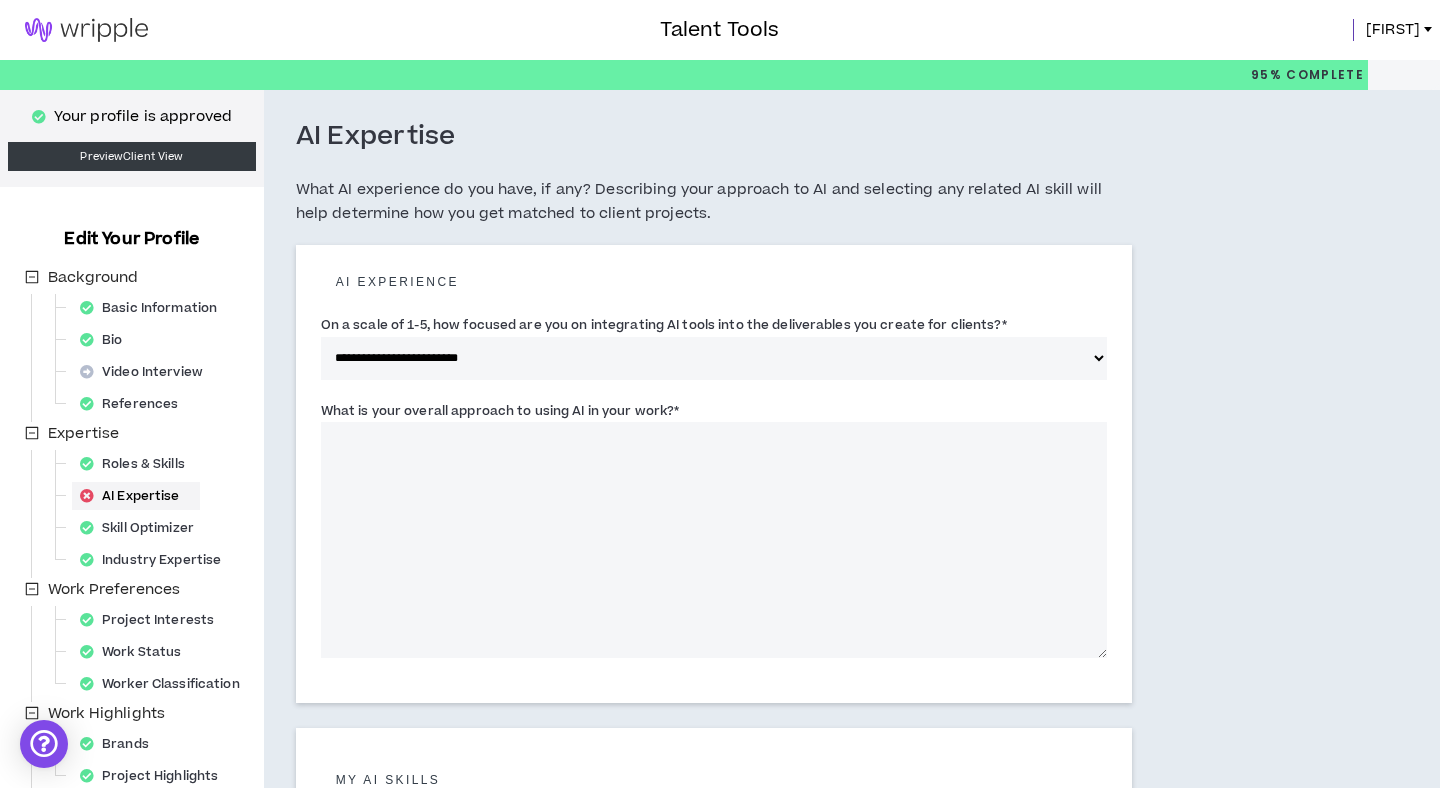 click on "What is your overall approach to using AI in your work?  *" at bounding box center (714, 540) 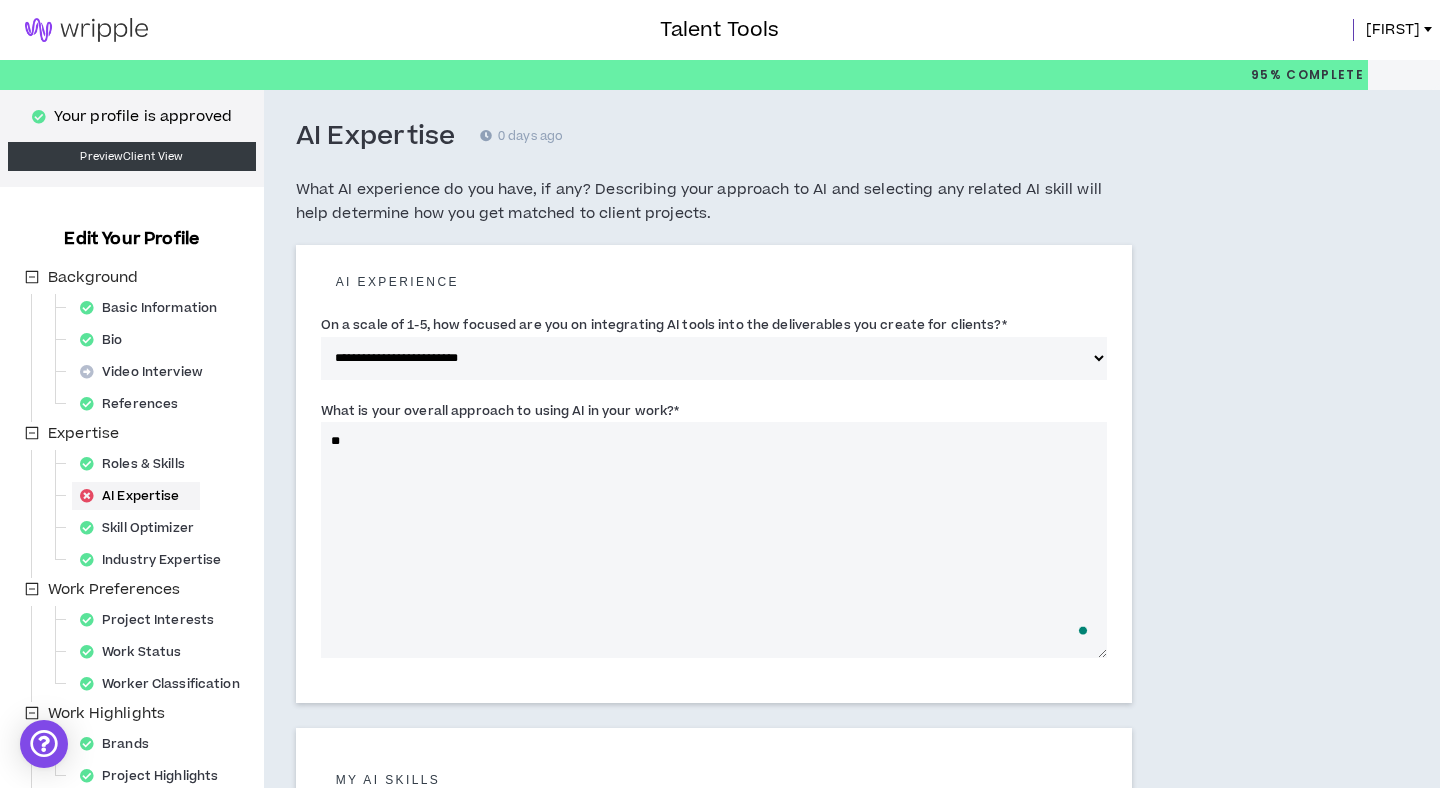 type on "*" 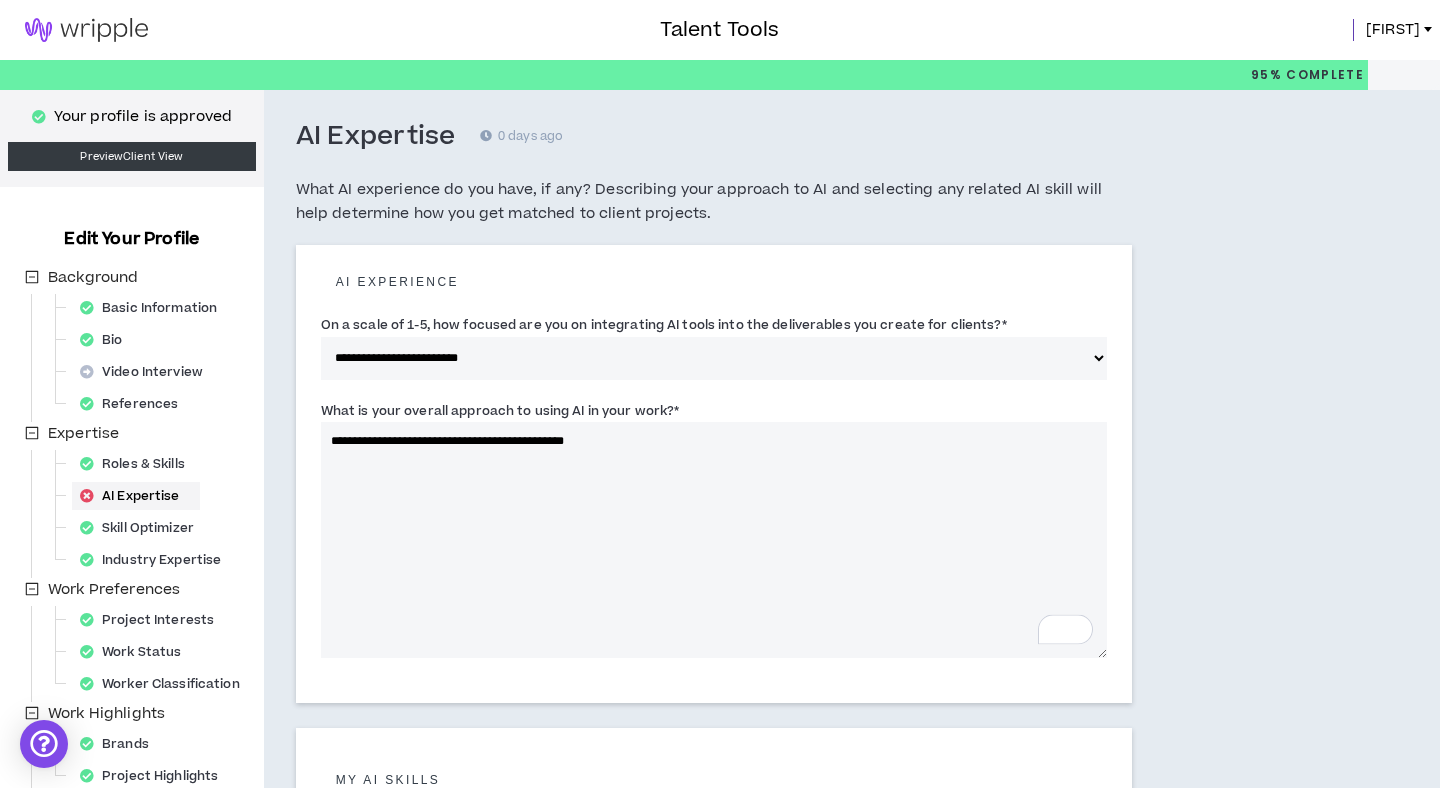 drag, startPoint x: 444, startPoint y: 440, endPoint x: 844, endPoint y: 461, distance: 400.55087 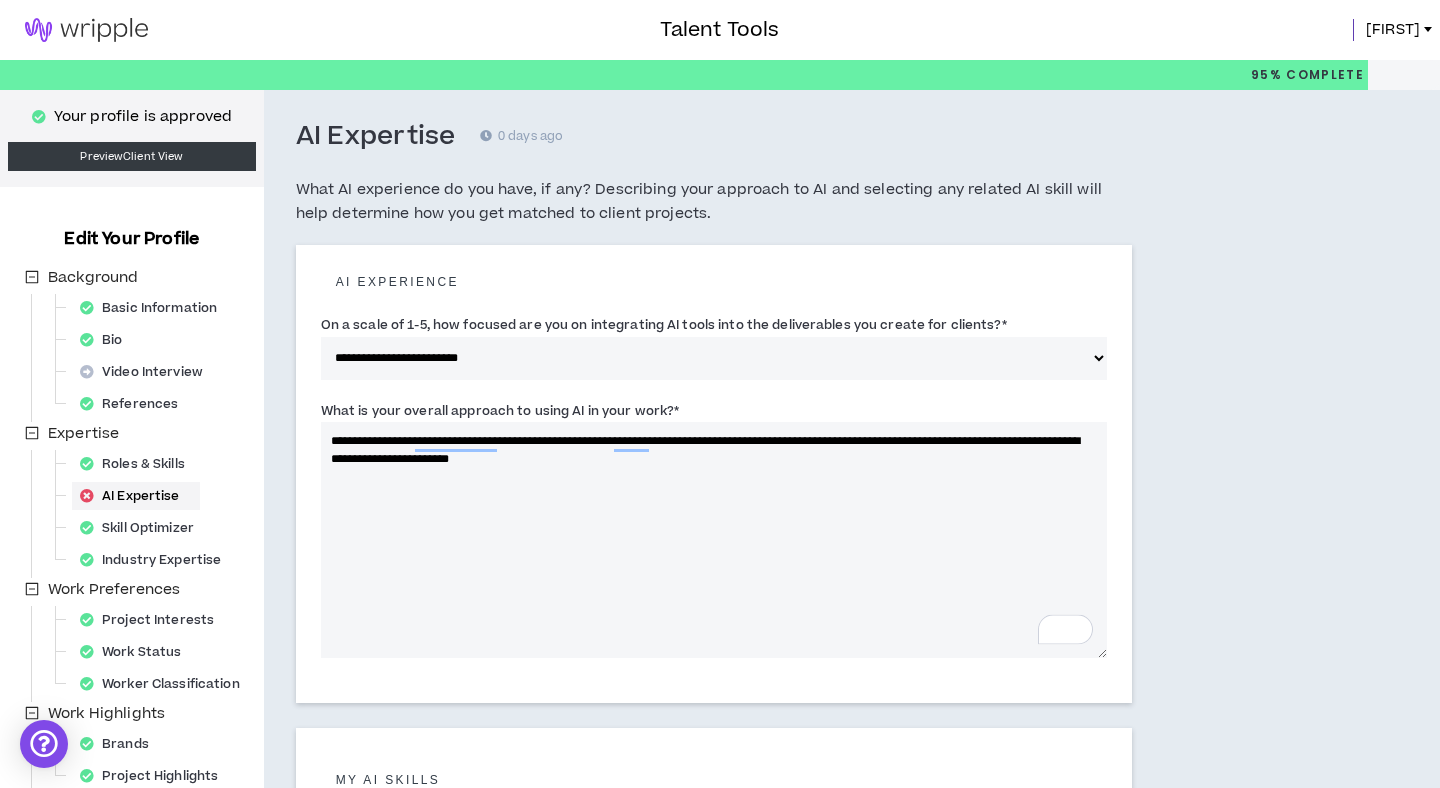 click on "**********" at bounding box center [714, 540] 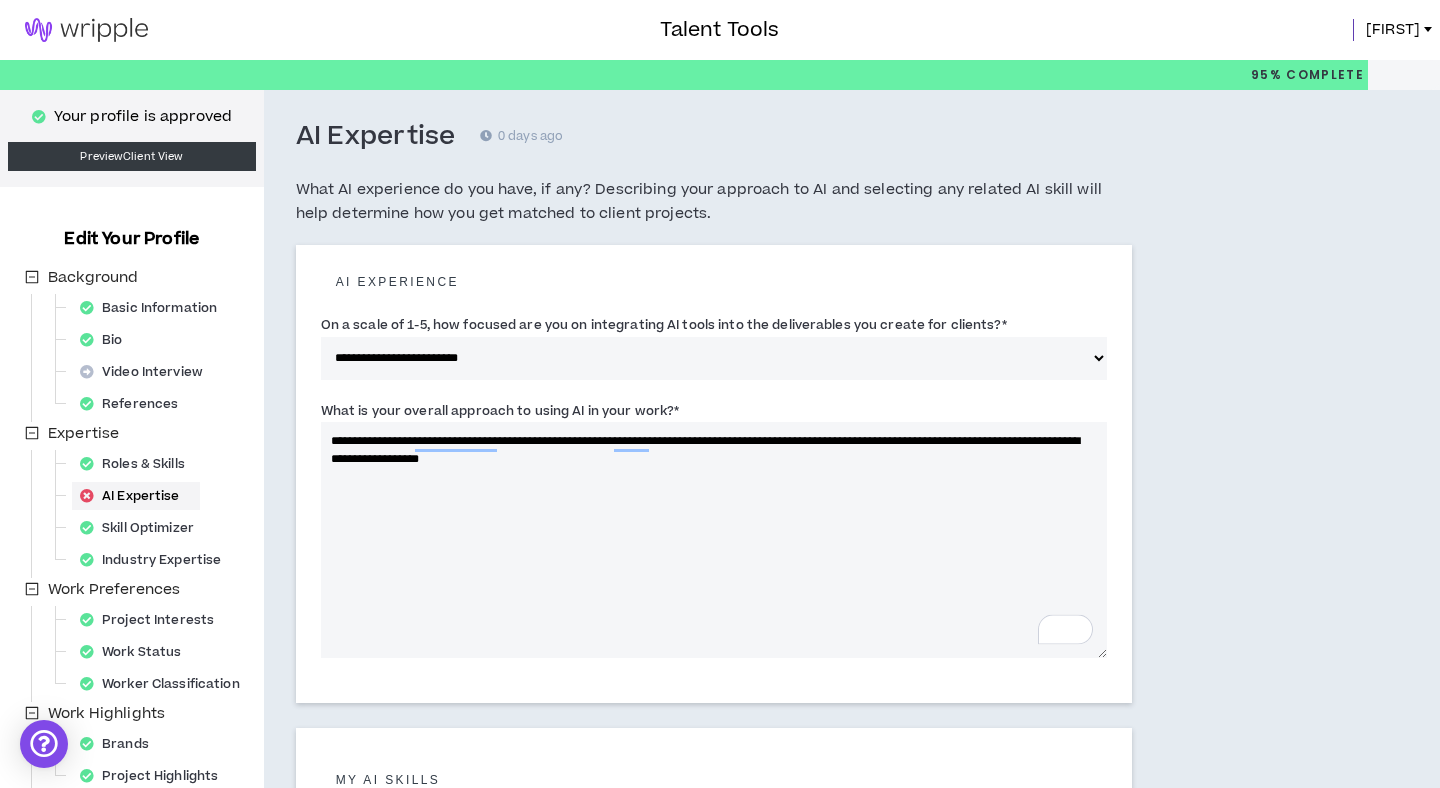 click on "**********" at bounding box center (714, 540) 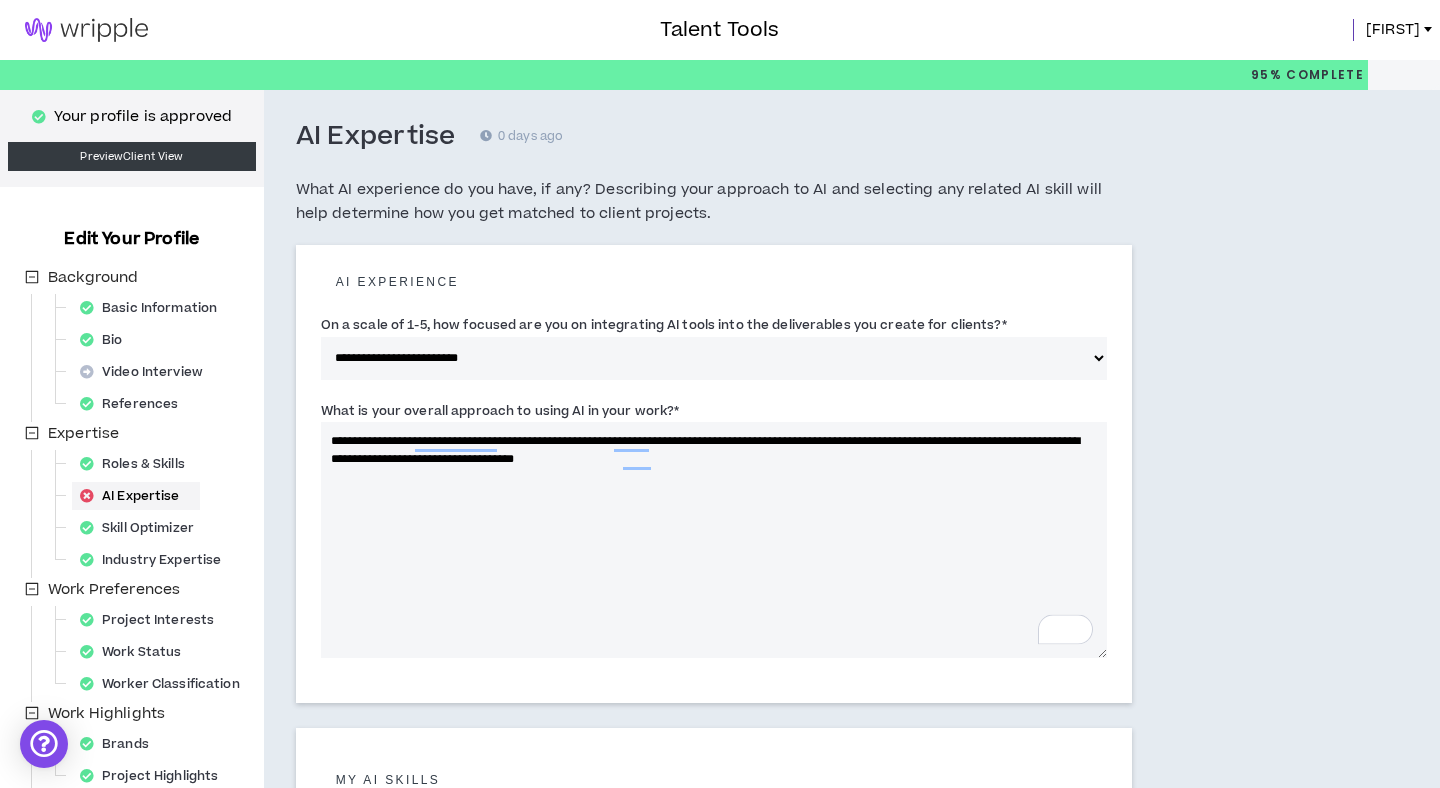 click on "**********" at bounding box center [714, 540] 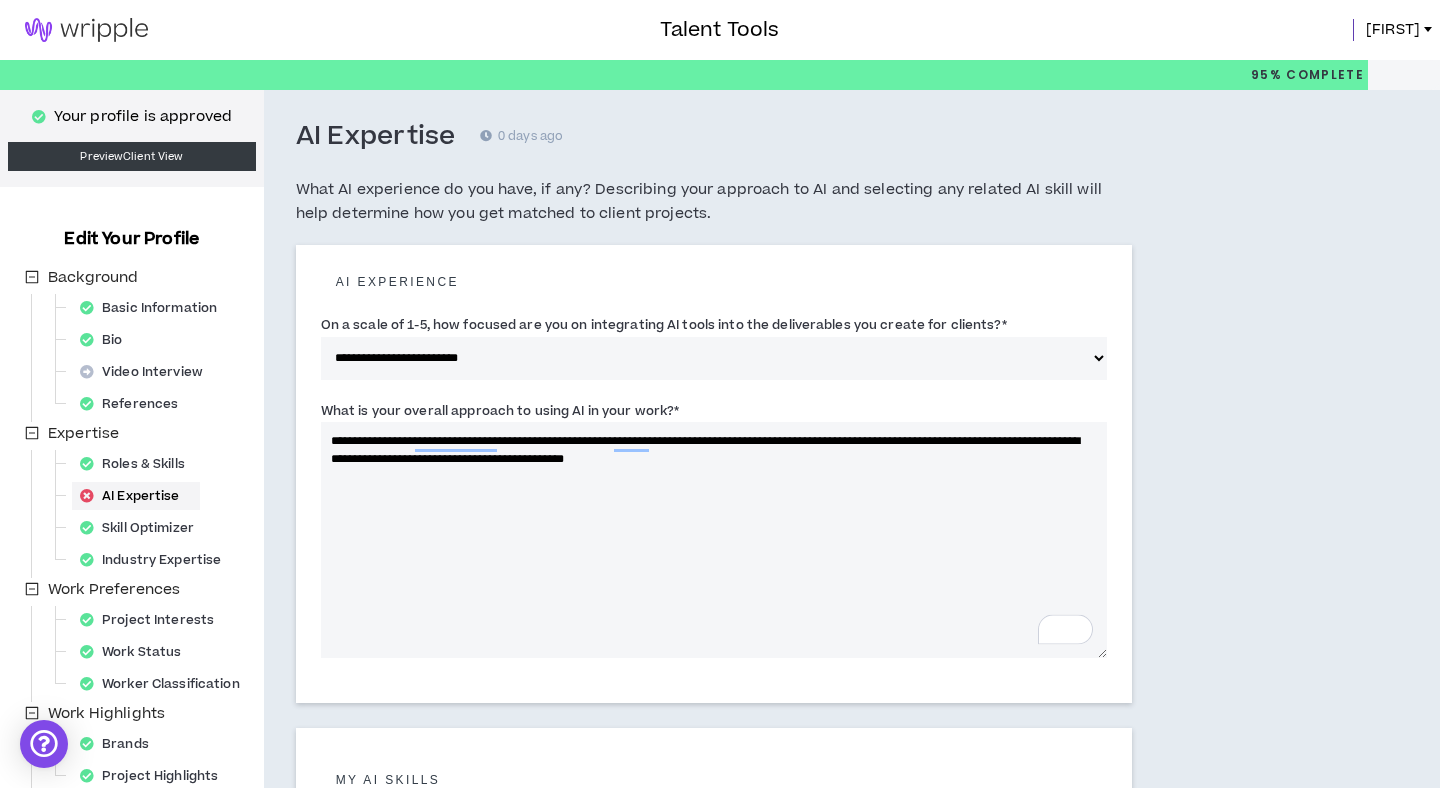 click on "**********" at bounding box center [714, 540] 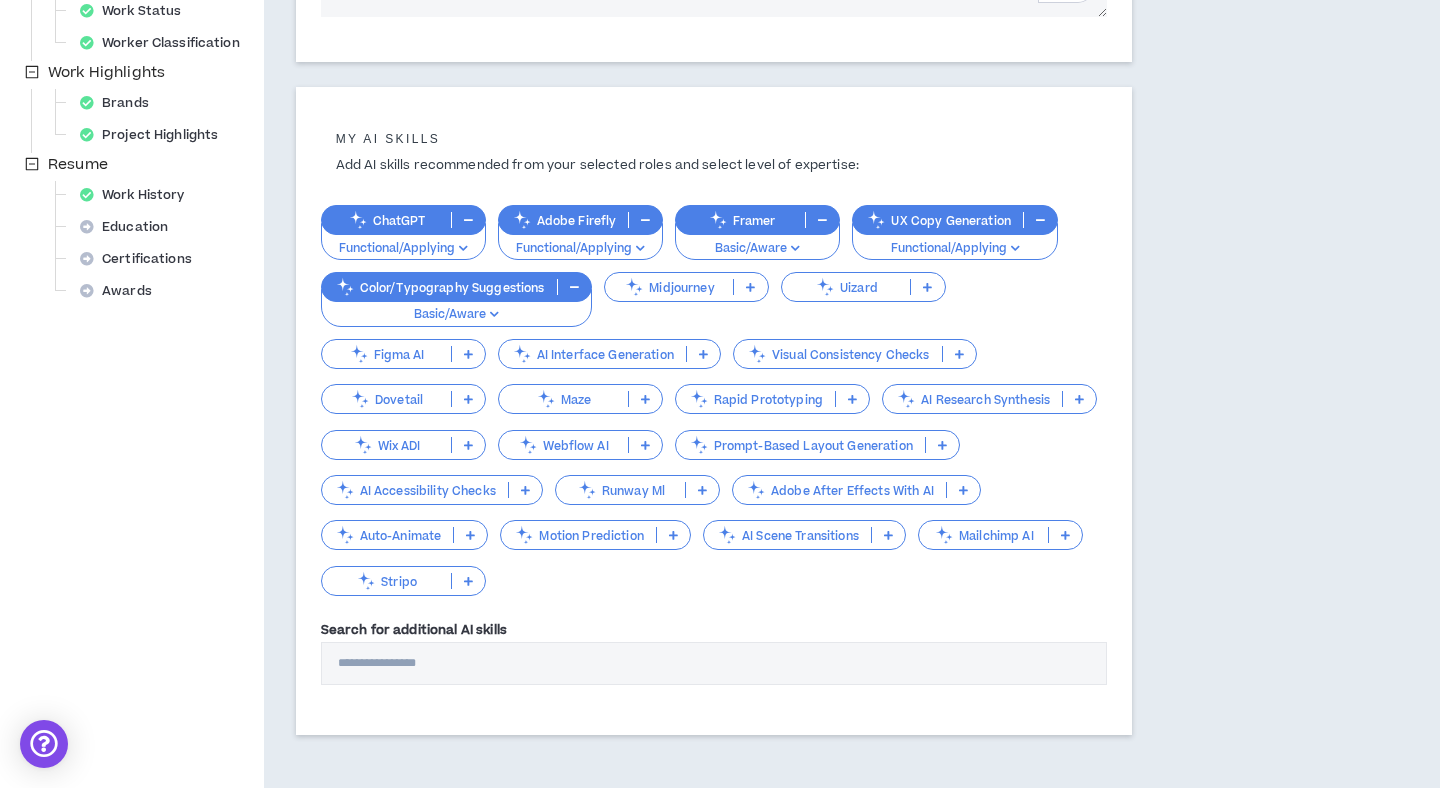 scroll, scrollTop: 729, scrollLeft: 0, axis: vertical 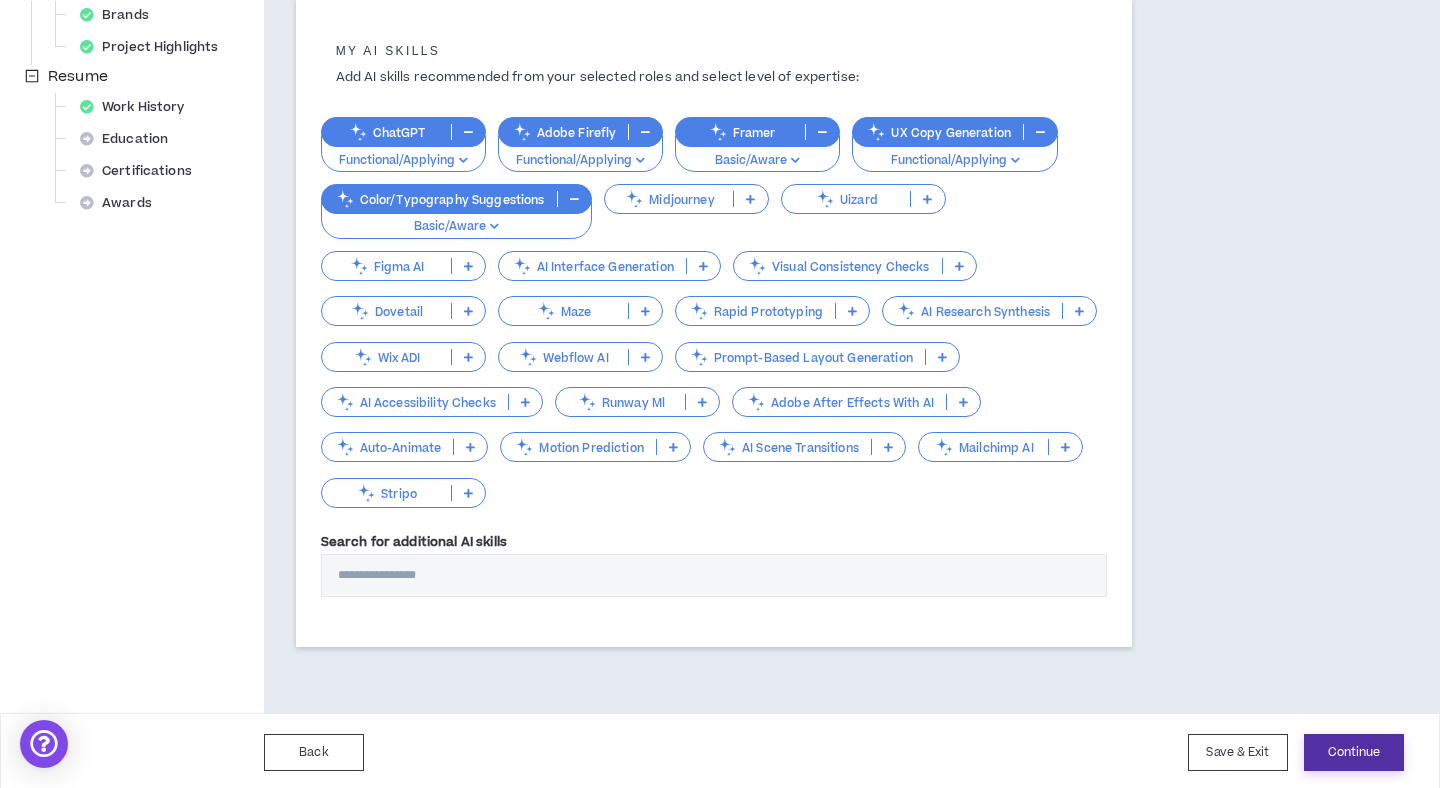 type on "**********" 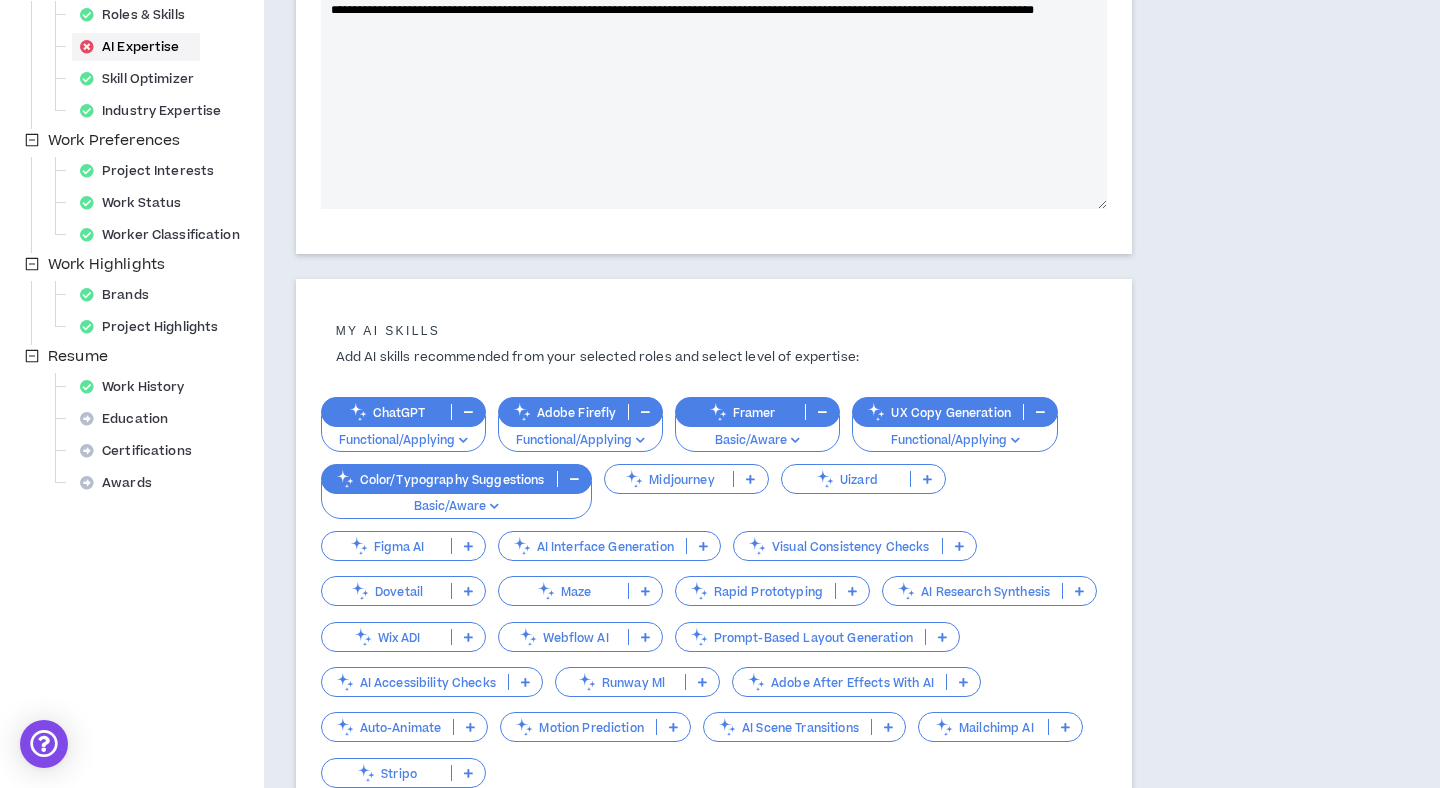 scroll, scrollTop: 436, scrollLeft: 0, axis: vertical 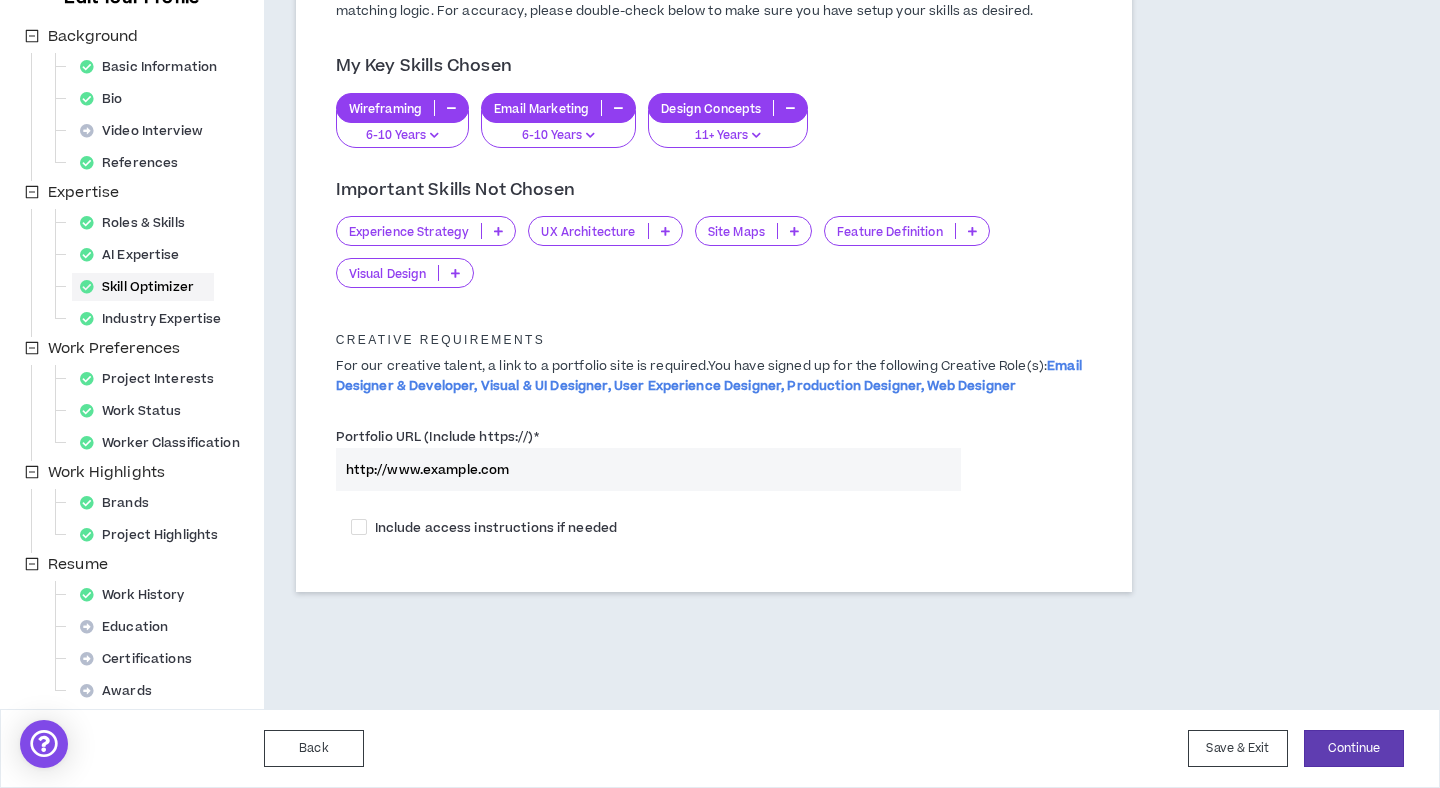 click on "Visual Design" at bounding box center (388, 273) 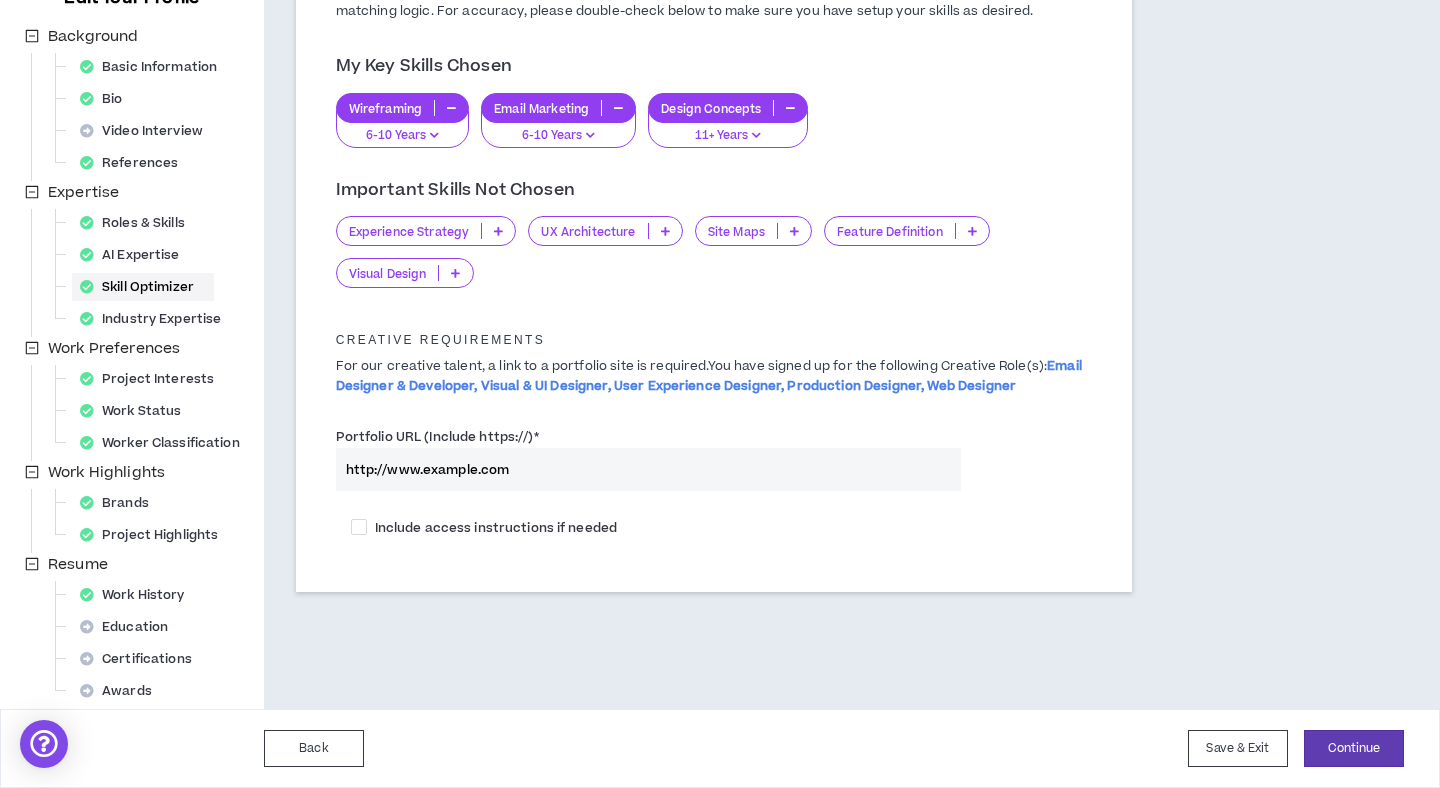 click on "UX Architecture" at bounding box center [588, 231] 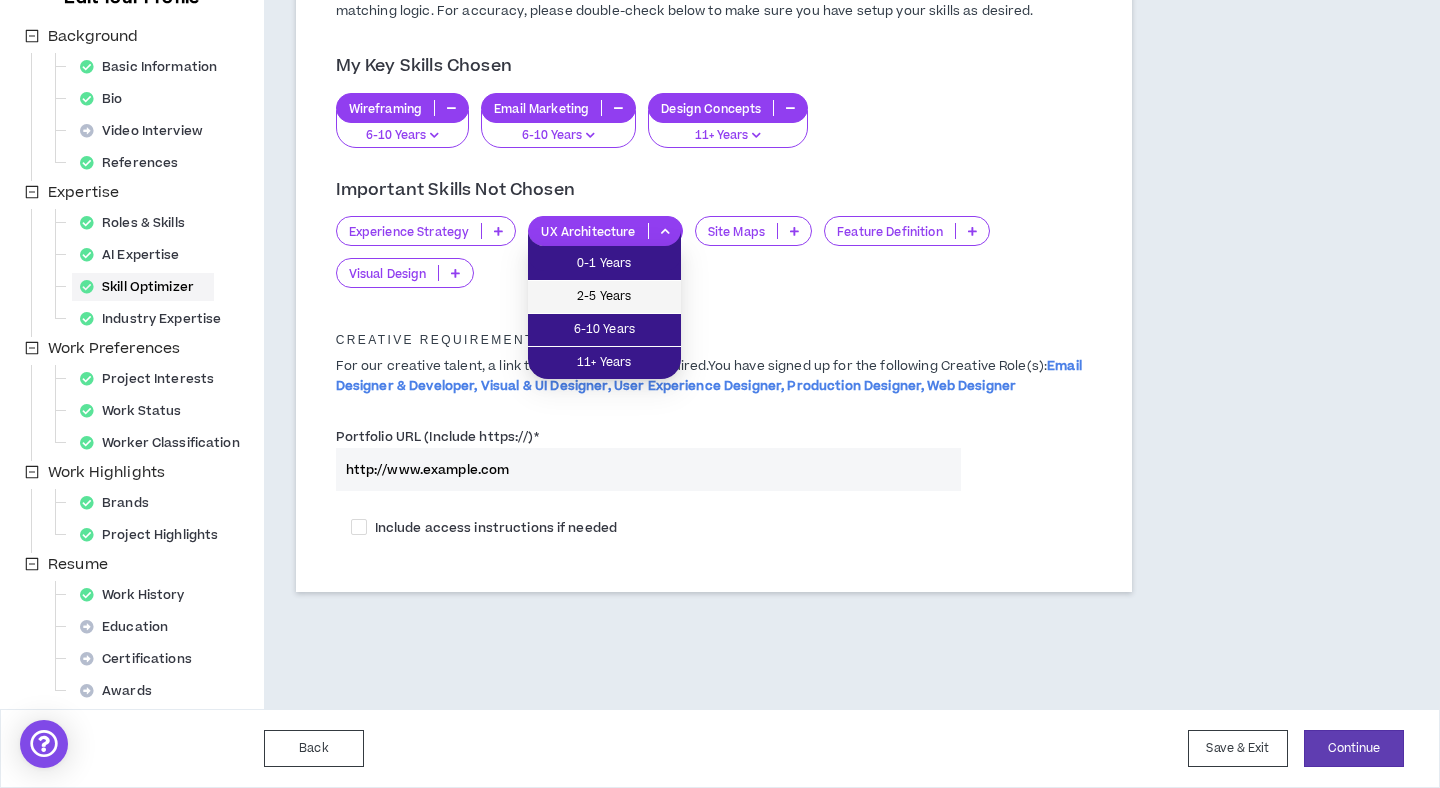 click on "2-5 Years" at bounding box center (604, 297) 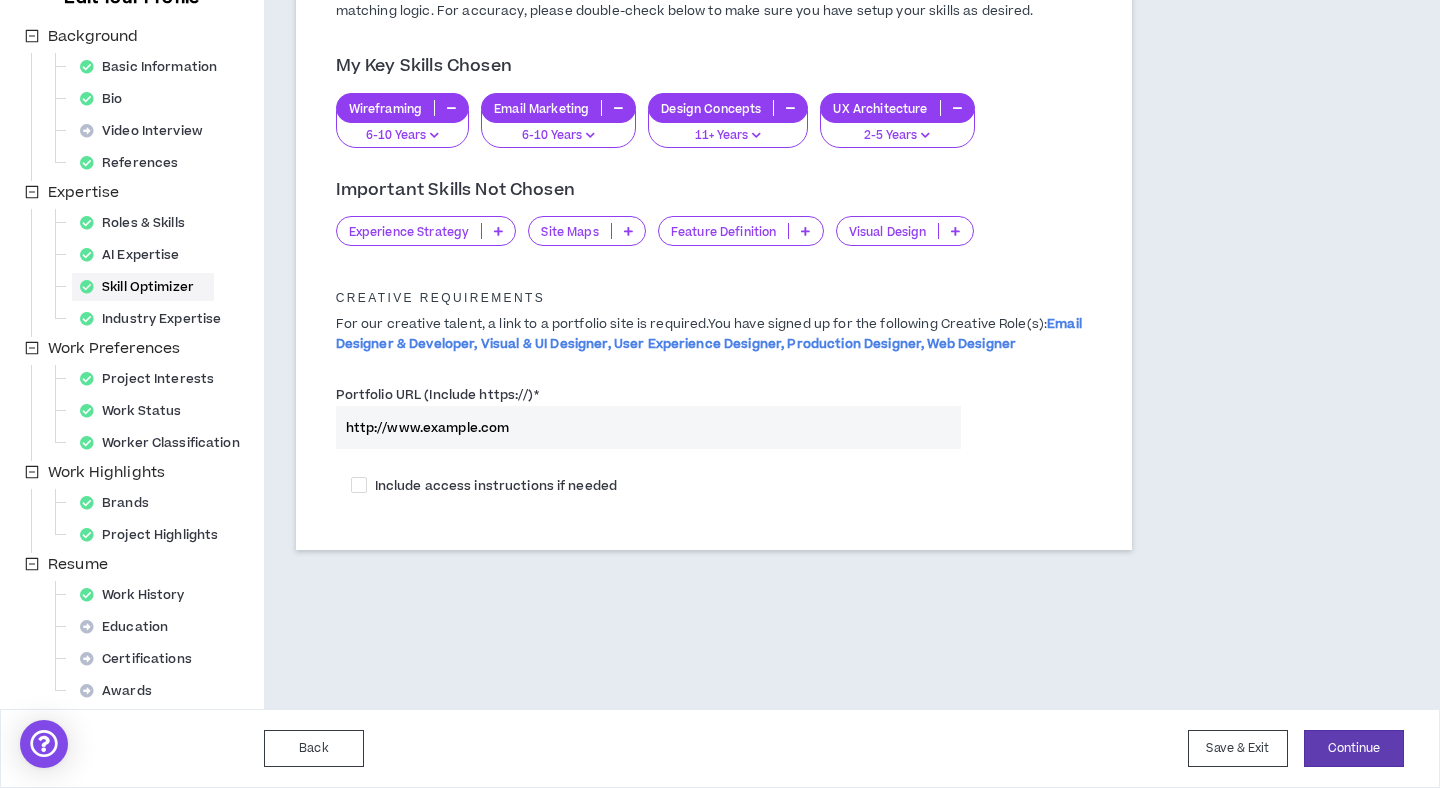 click on "Experience Strategy" at bounding box center (409, 231) 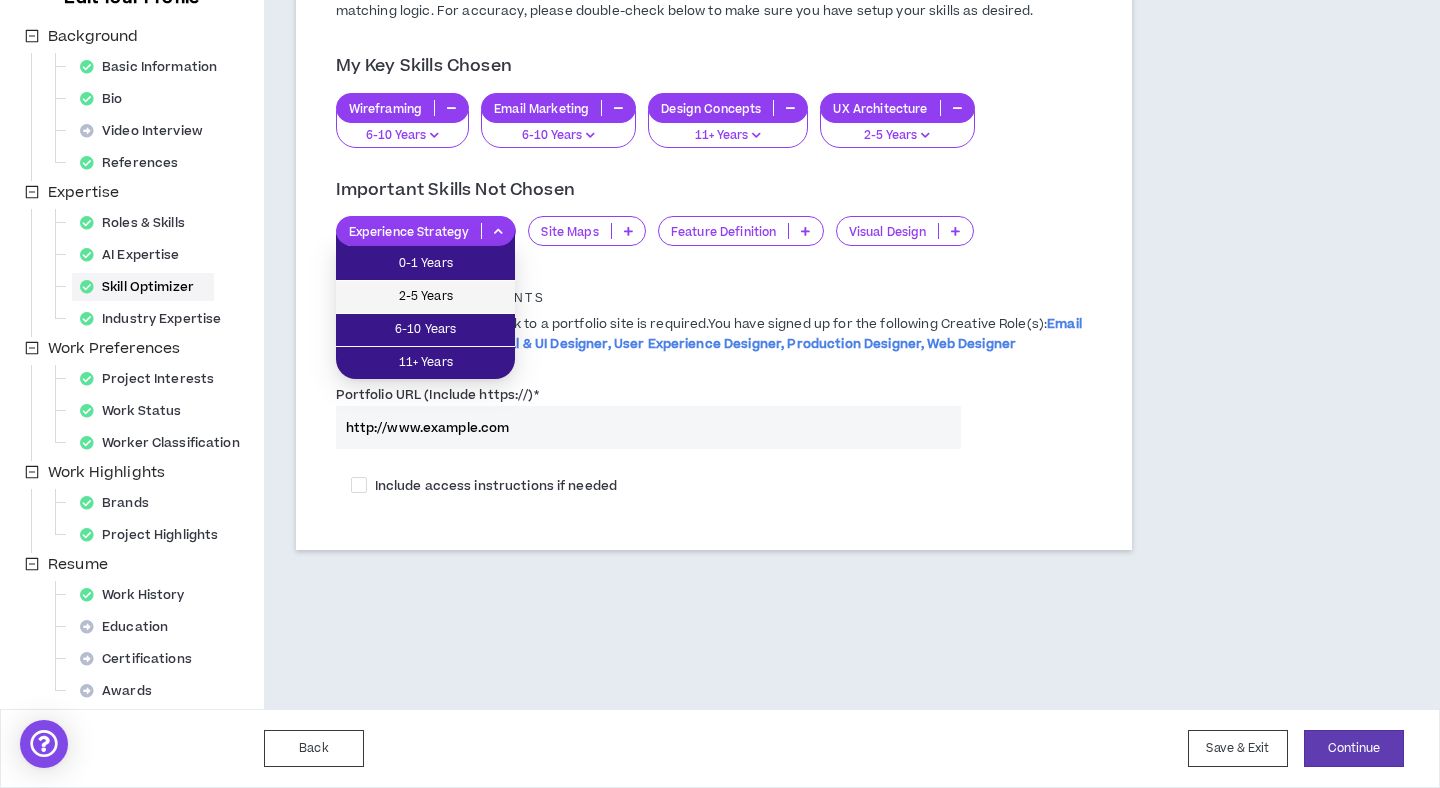 click on "2-5 Years" at bounding box center (425, 297) 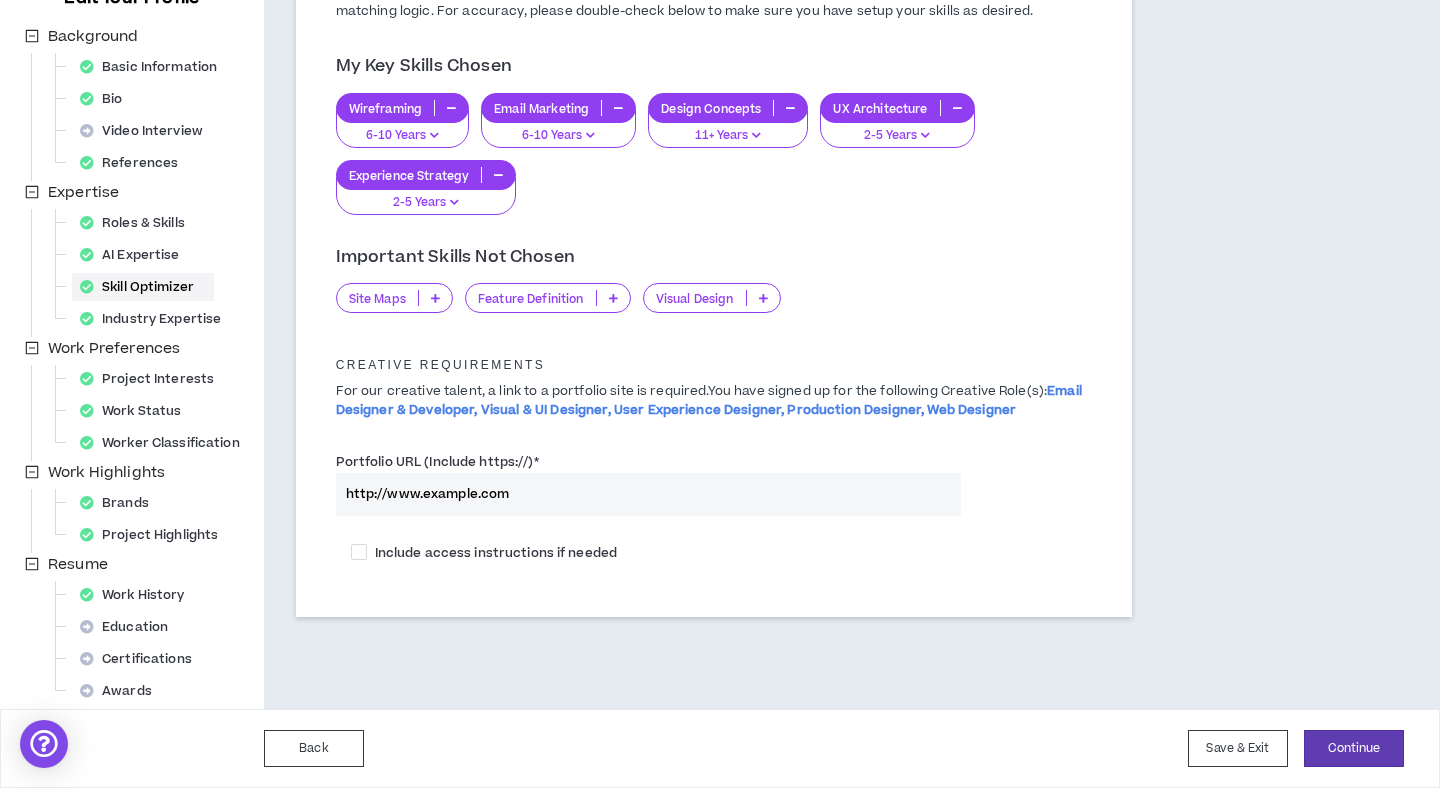 click on "Feature Definition" at bounding box center [531, 298] 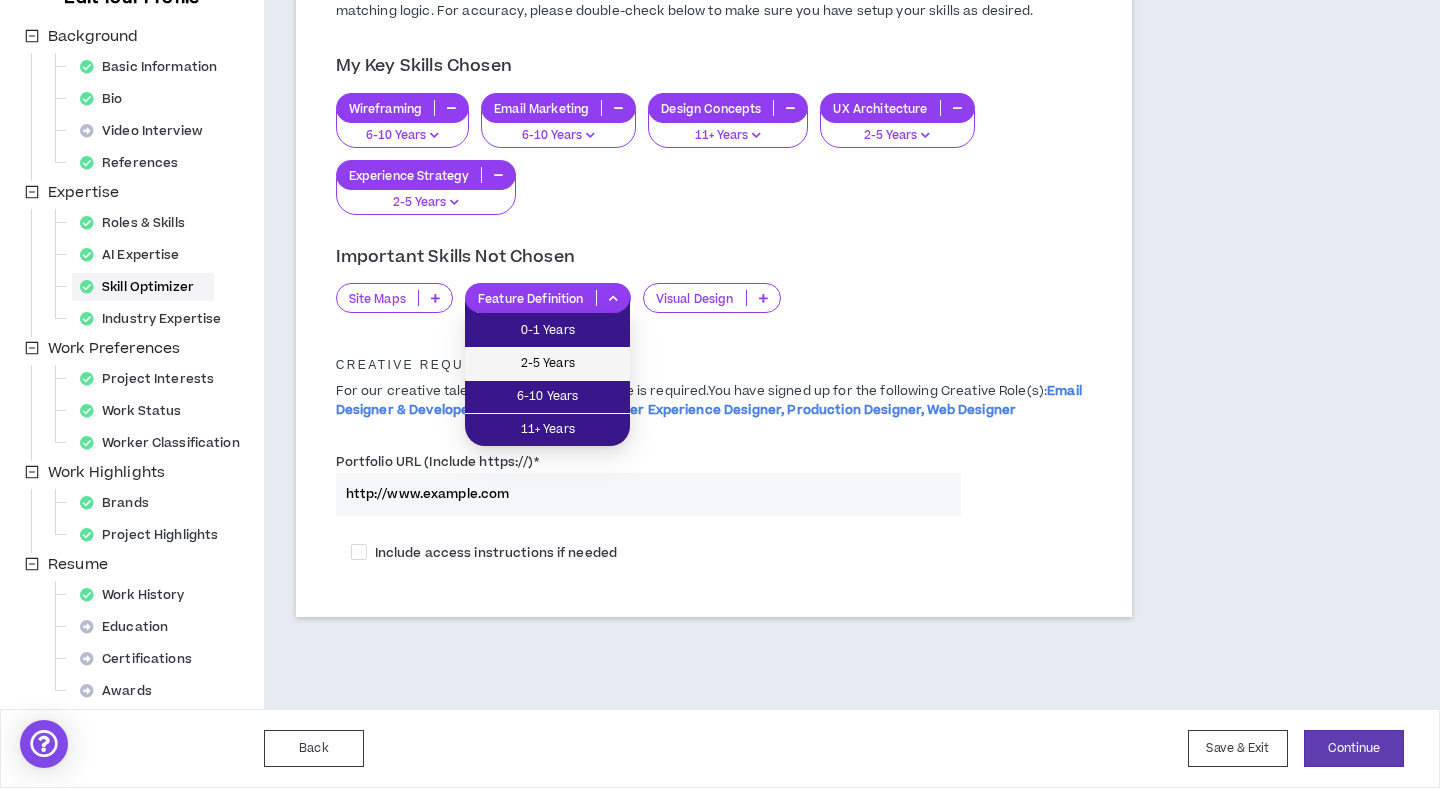 click on "2-5 Years" at bounding box center (547, 364) 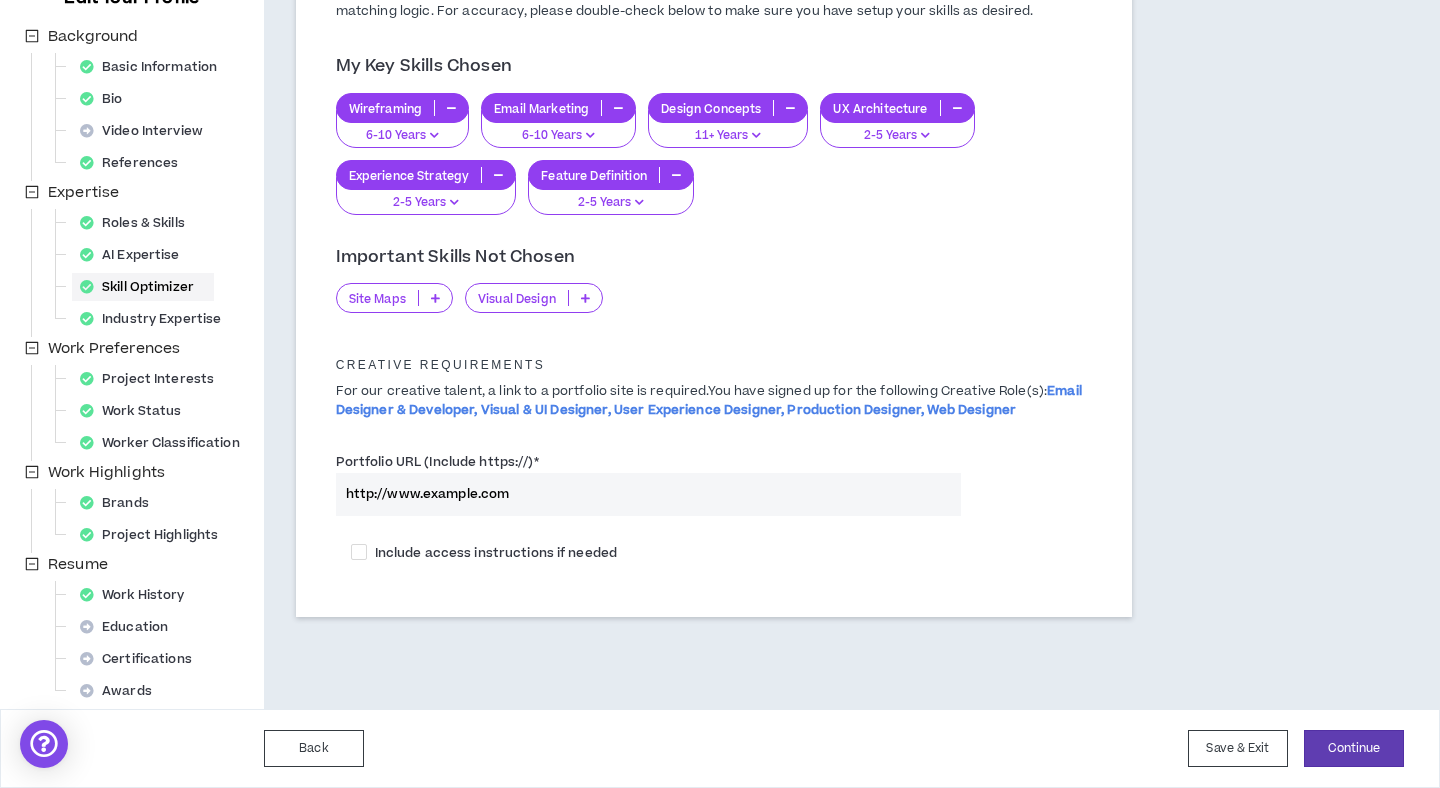 click on "Visual Design" at bounding box center [517, 298] 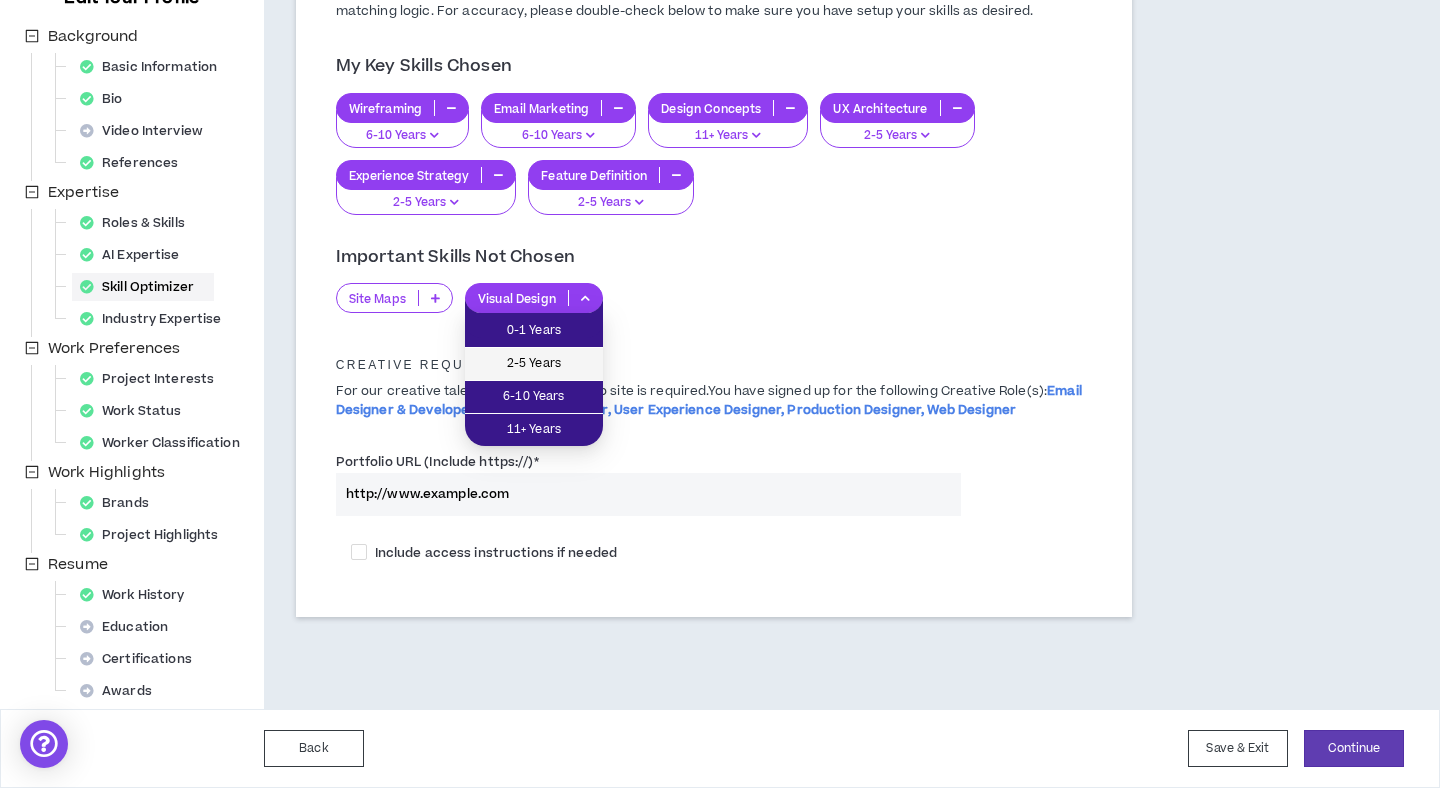 click on "2-5 Years" at bounding box center [534, 364] 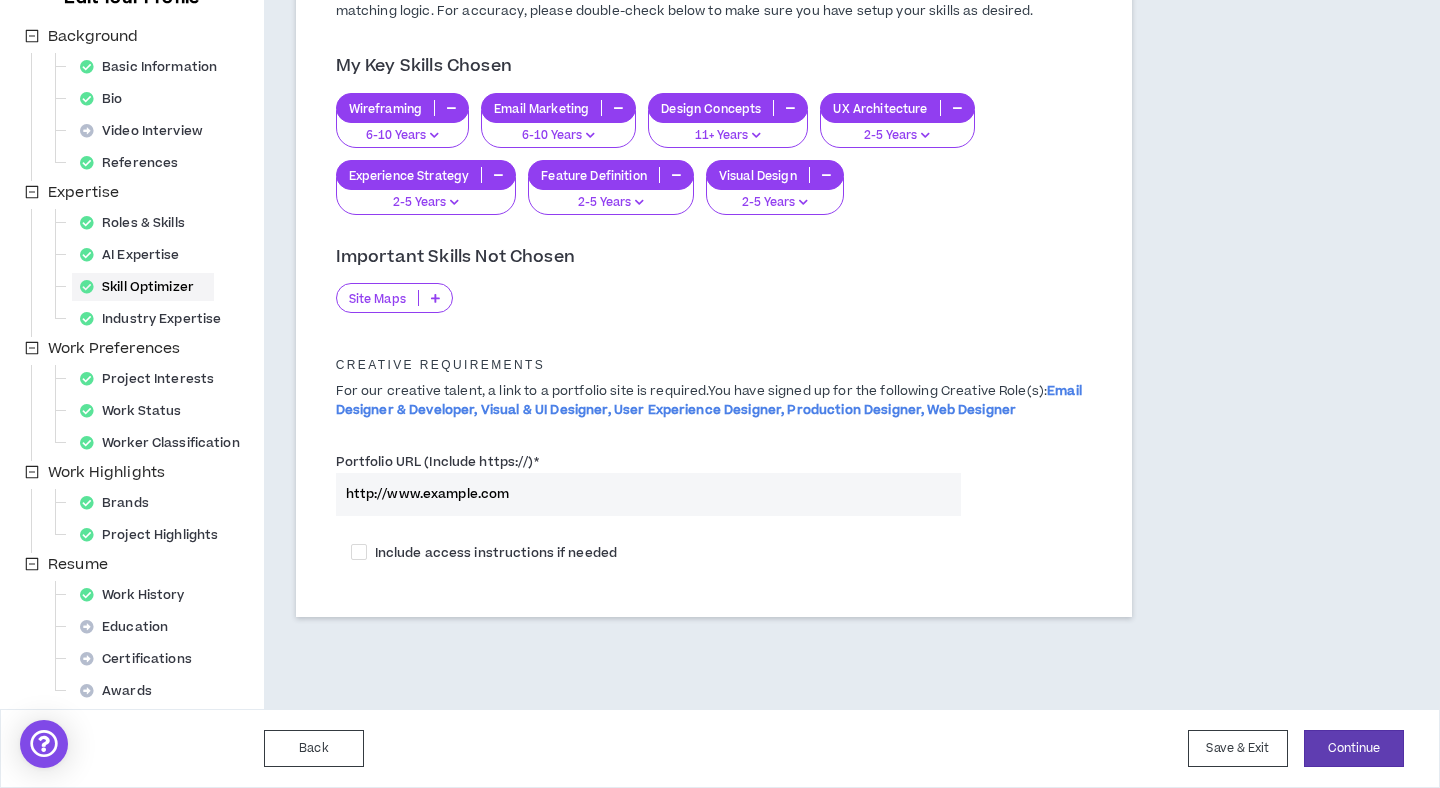 click on "Site Maps" at bounding box center [394, 298] 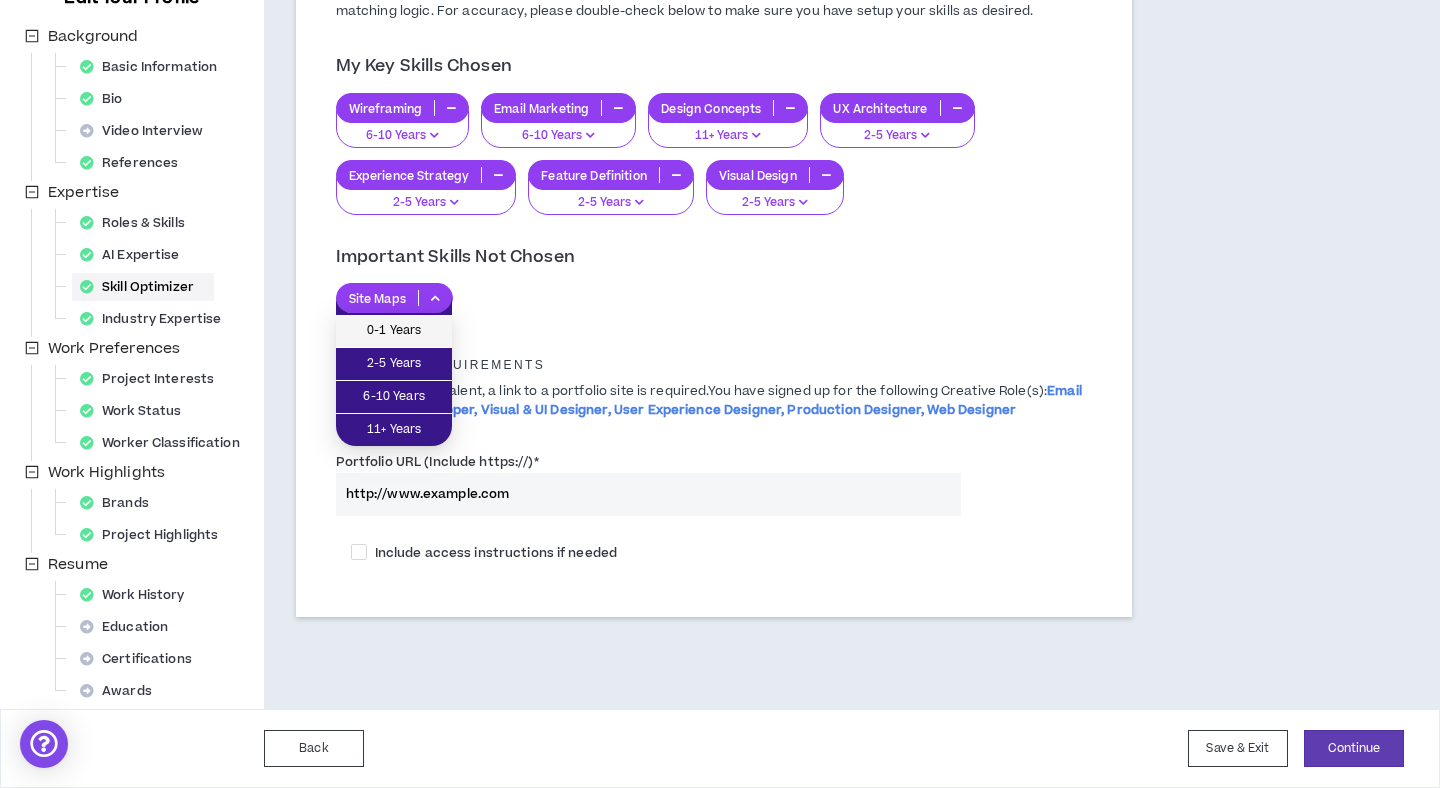 click on "0-1 Years" at bounding box center [394, 331] 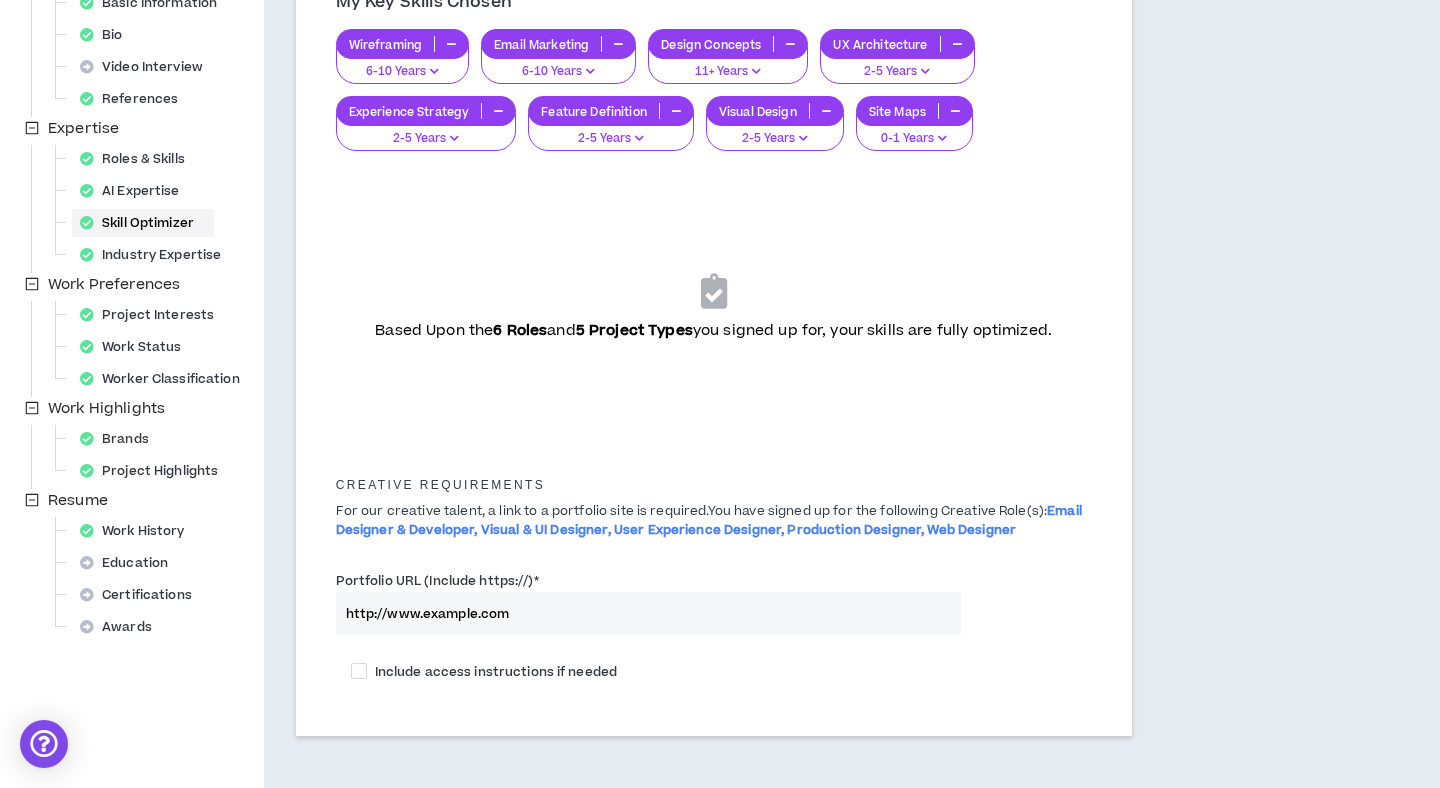 scroll, scrollTop: 408, scrollLeft: 0, axis: vertical 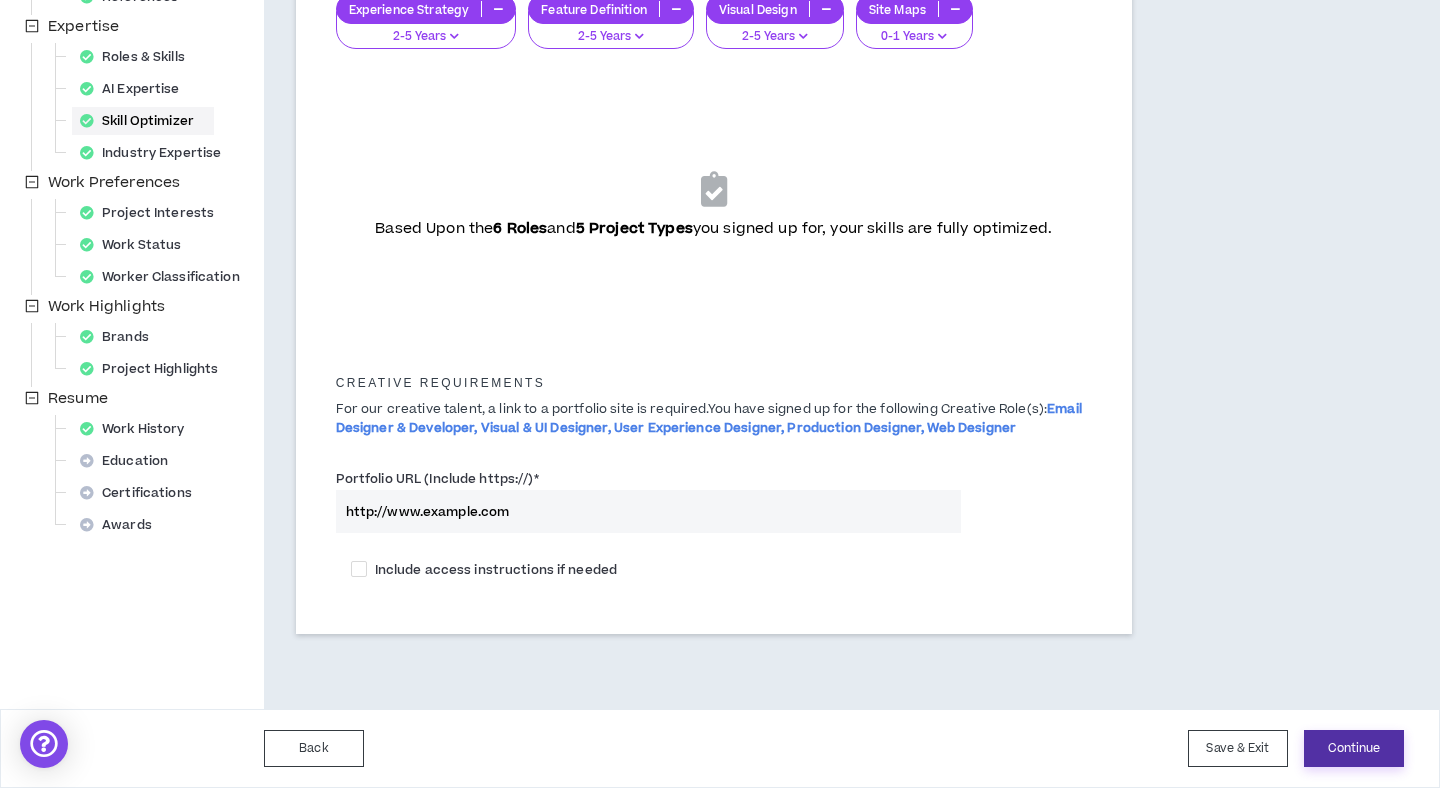 click on "Continue" at bounding box center [1354, 748] 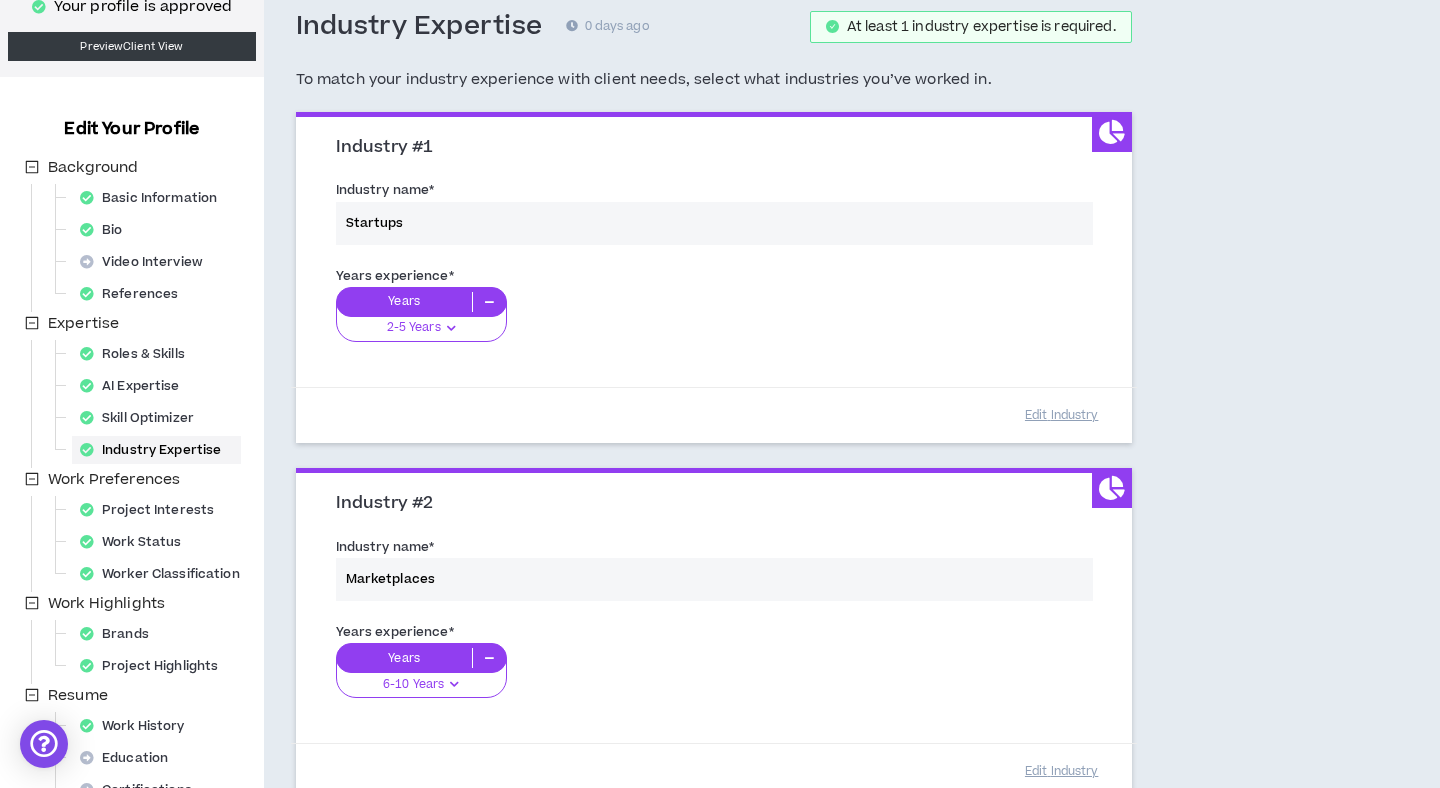 scroll, scrollTop: 177, scrollLeft: 0, axis: vertical 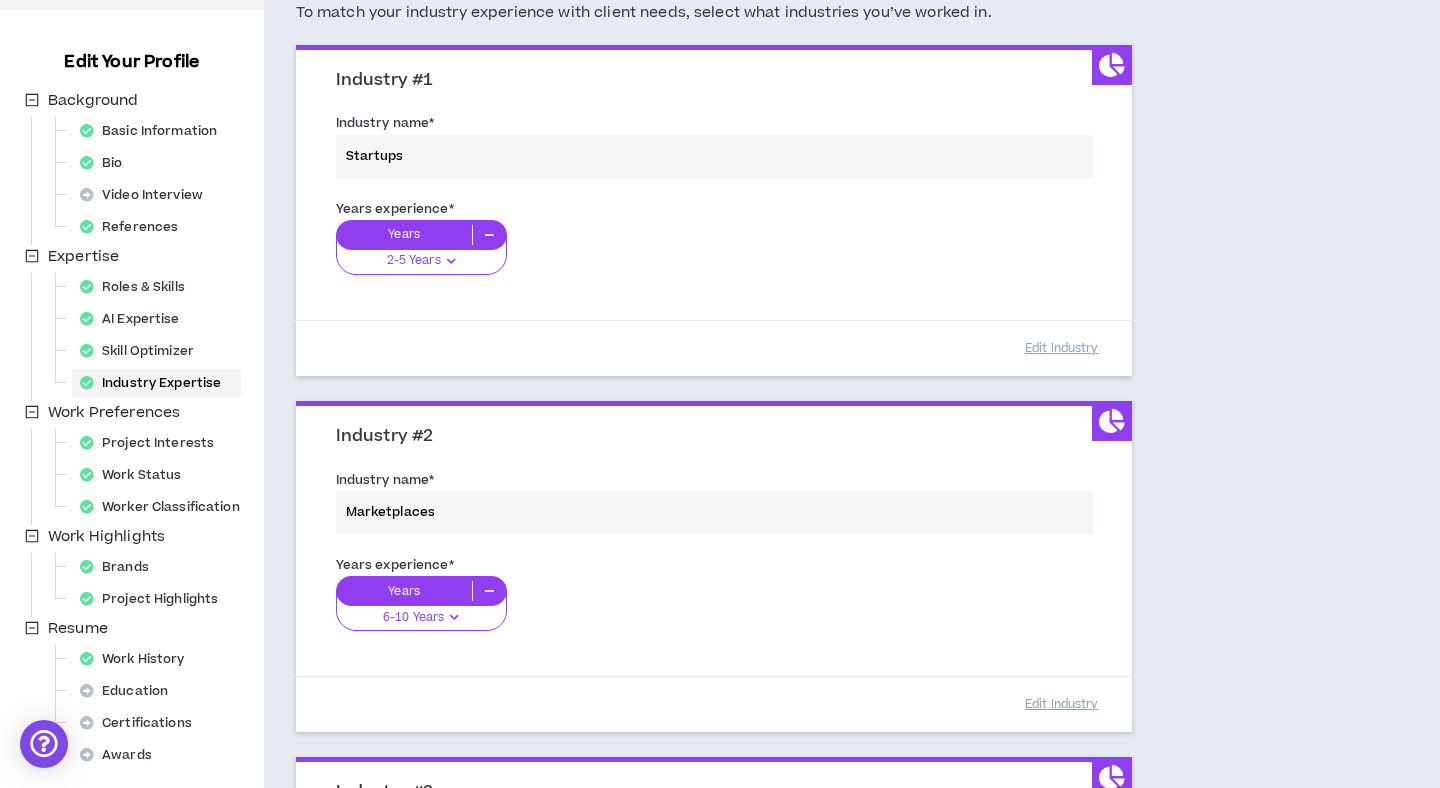 click on "Years experience  * Years 2-5 Years 0-1 Years 2-5 Years 6-10 Years 11+ Years" at bounding box center (714, 249) 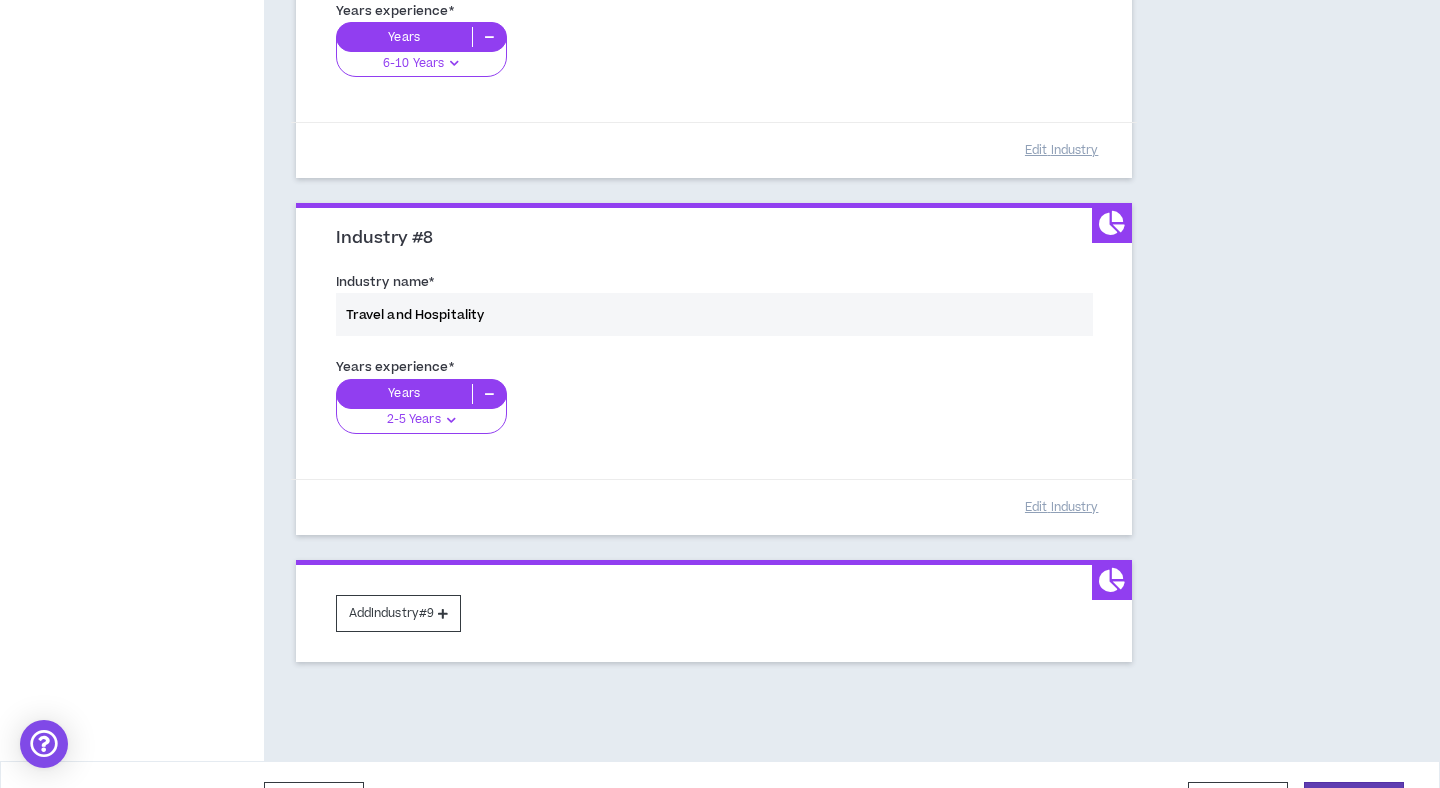 scroll, scrollTop: 2564, scrollLeft: 0, axis: vertical 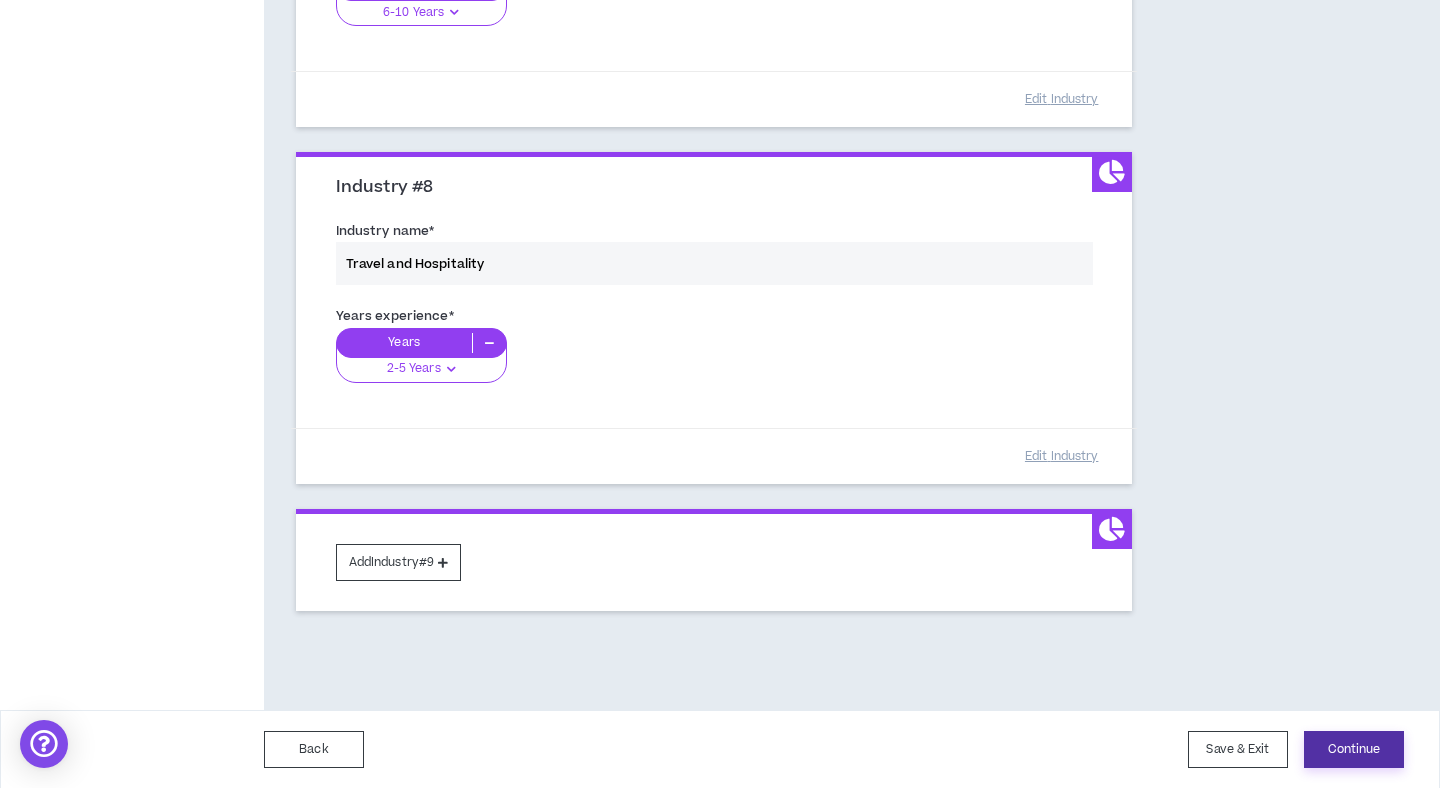 click on "Continue" at bounding box center (1354, 749) 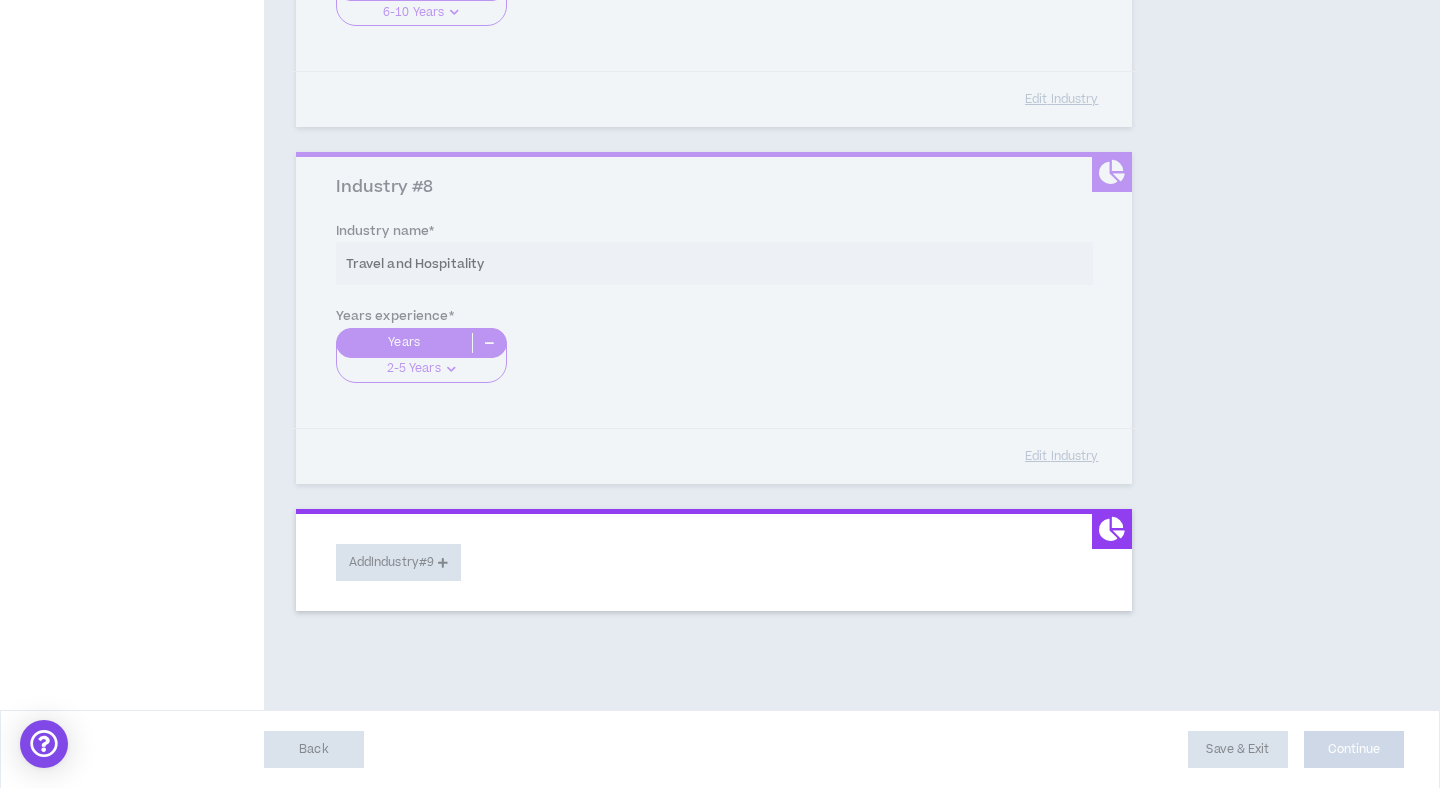 select on "*" 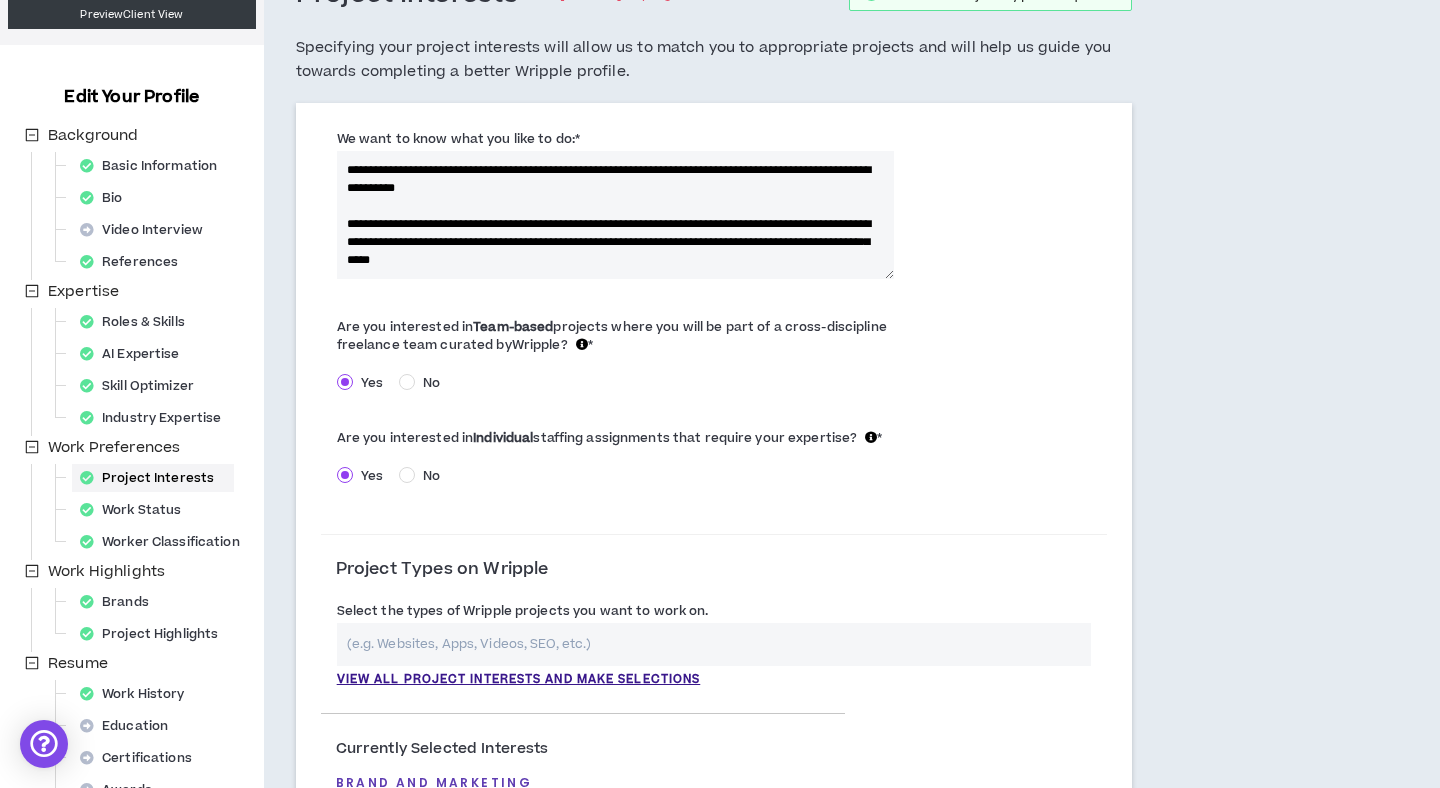 scroll, scrollTop: 121, scrollLeft: 0, axis: vertical 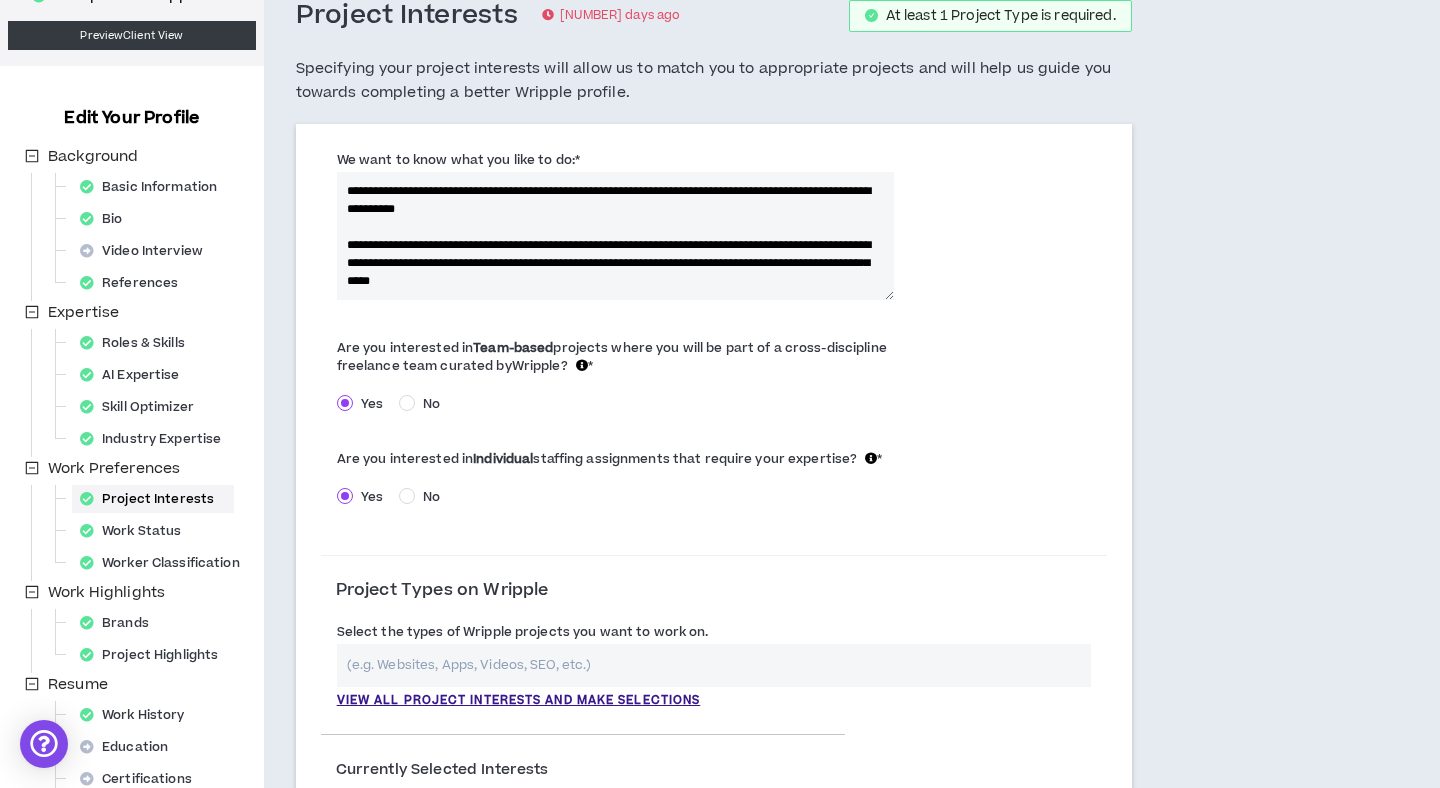 click on "**********" at bounding box center (616, 236) 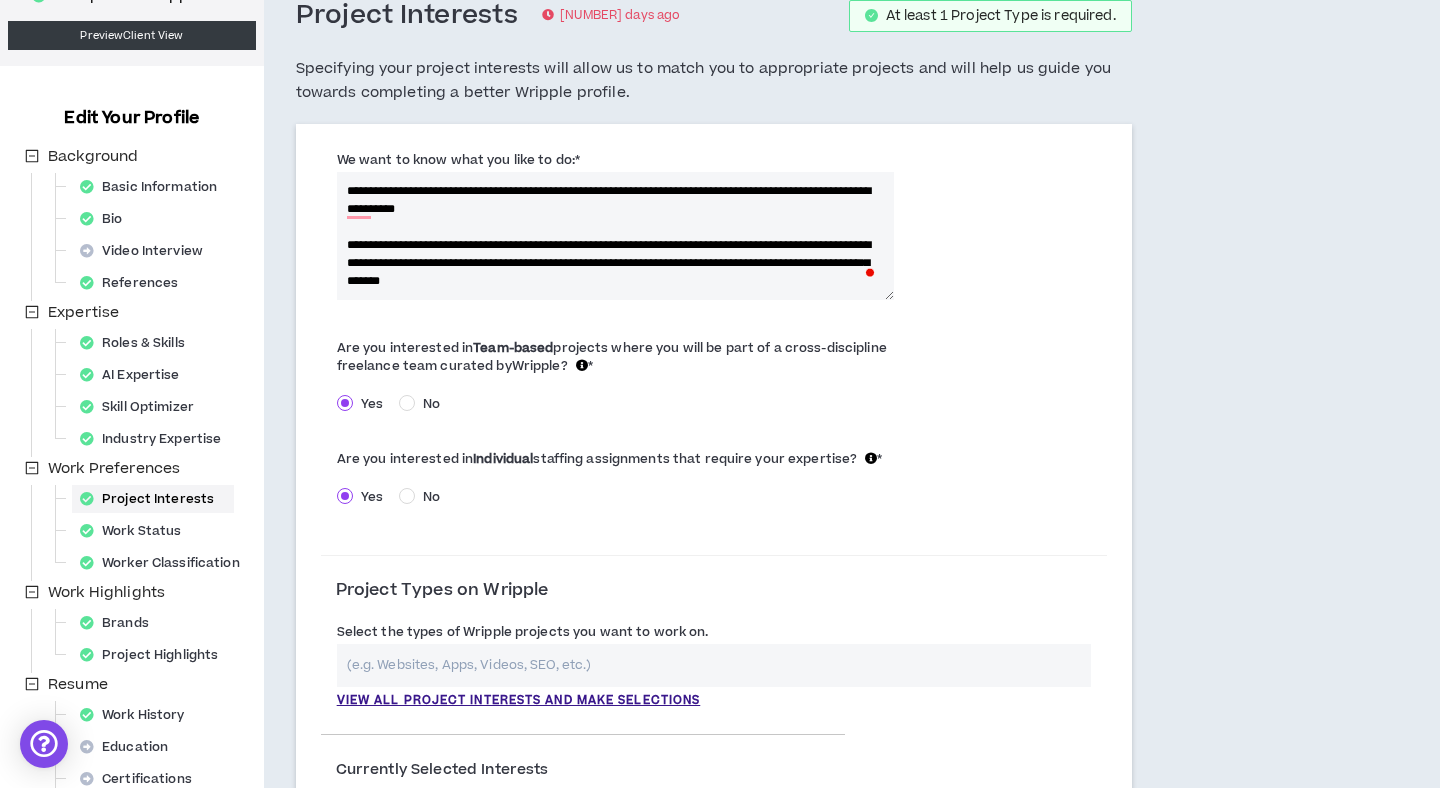 click on "**********" at bounding box center [616, 236] 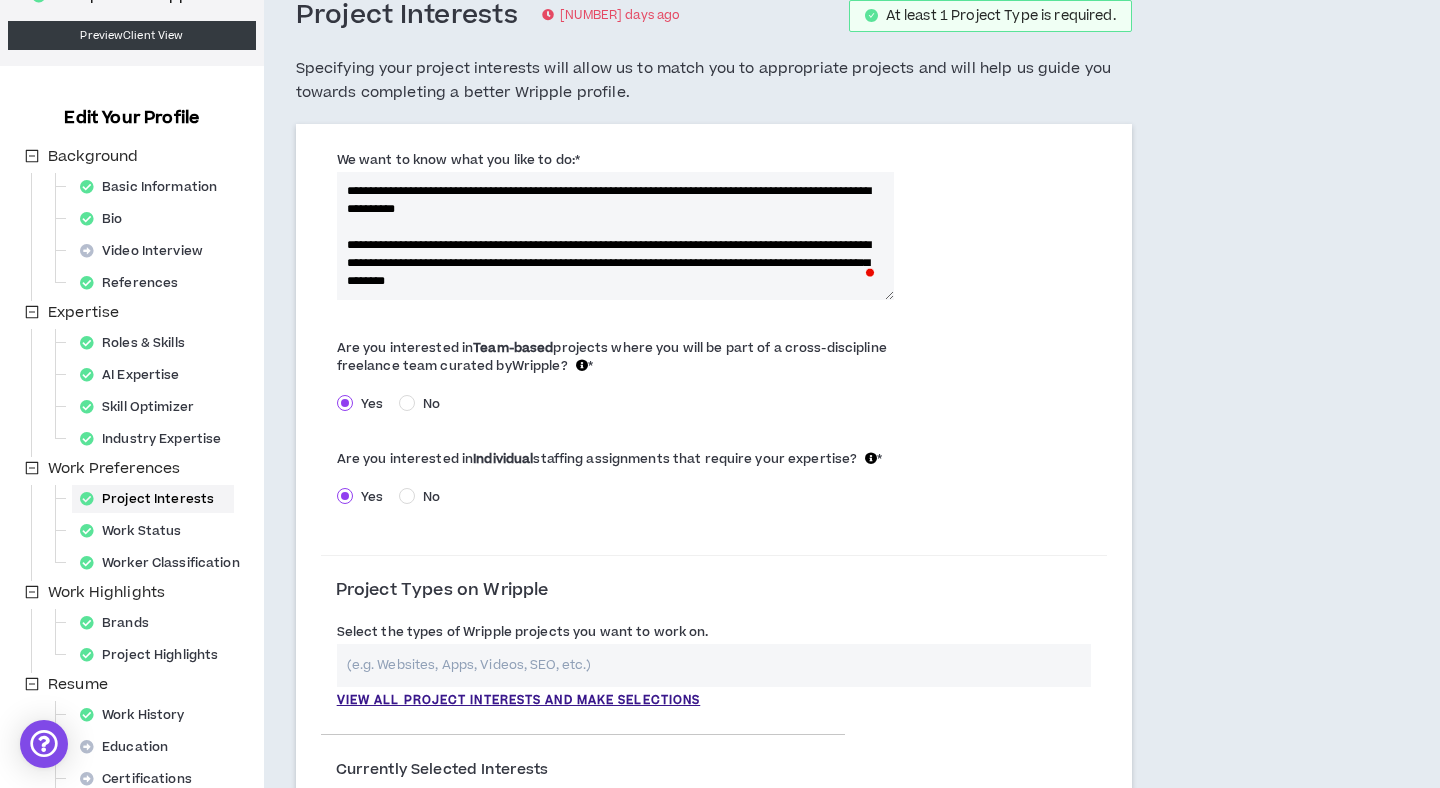 scroll, scrollTop: 8, scrollLeft: 0, axis: vertical 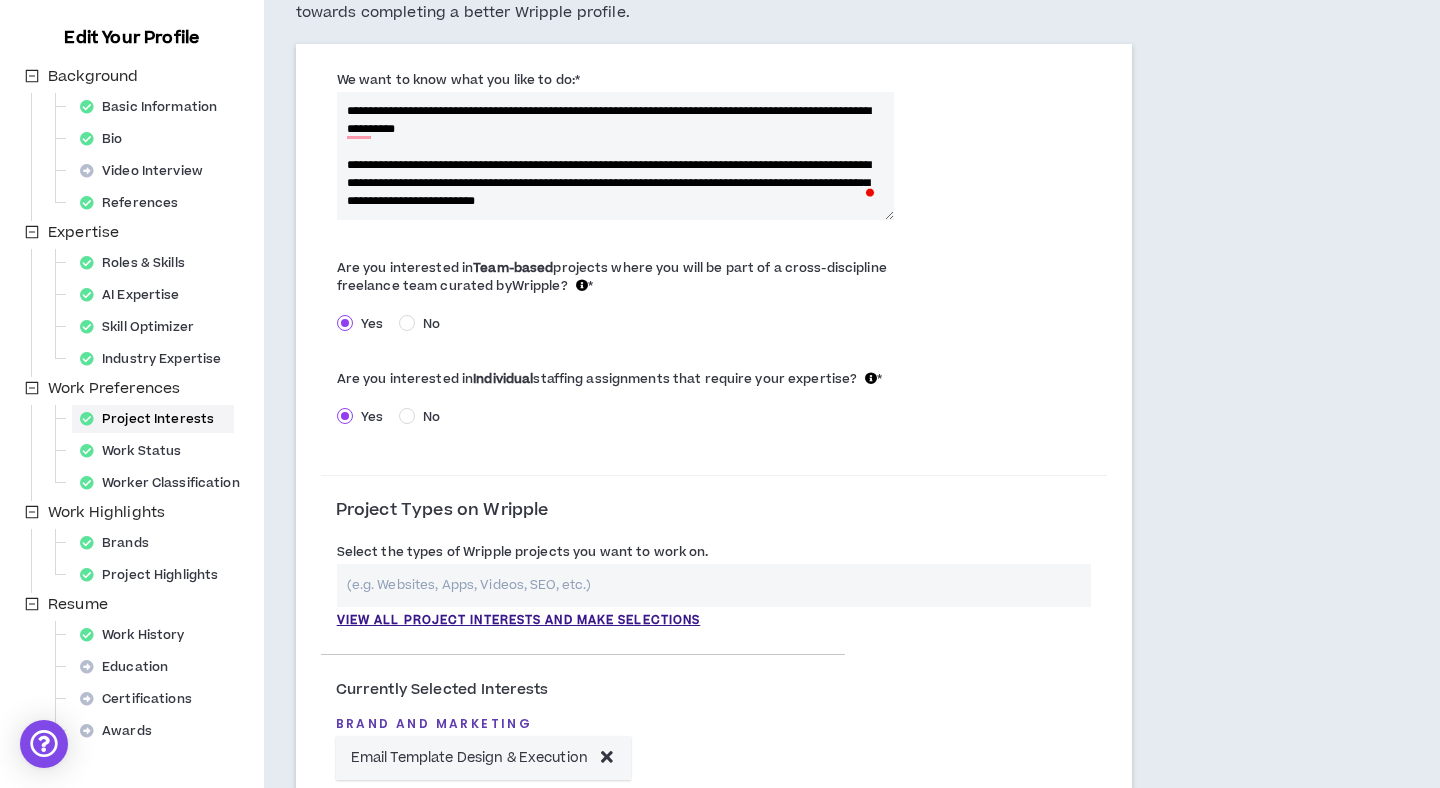 type on "**********" 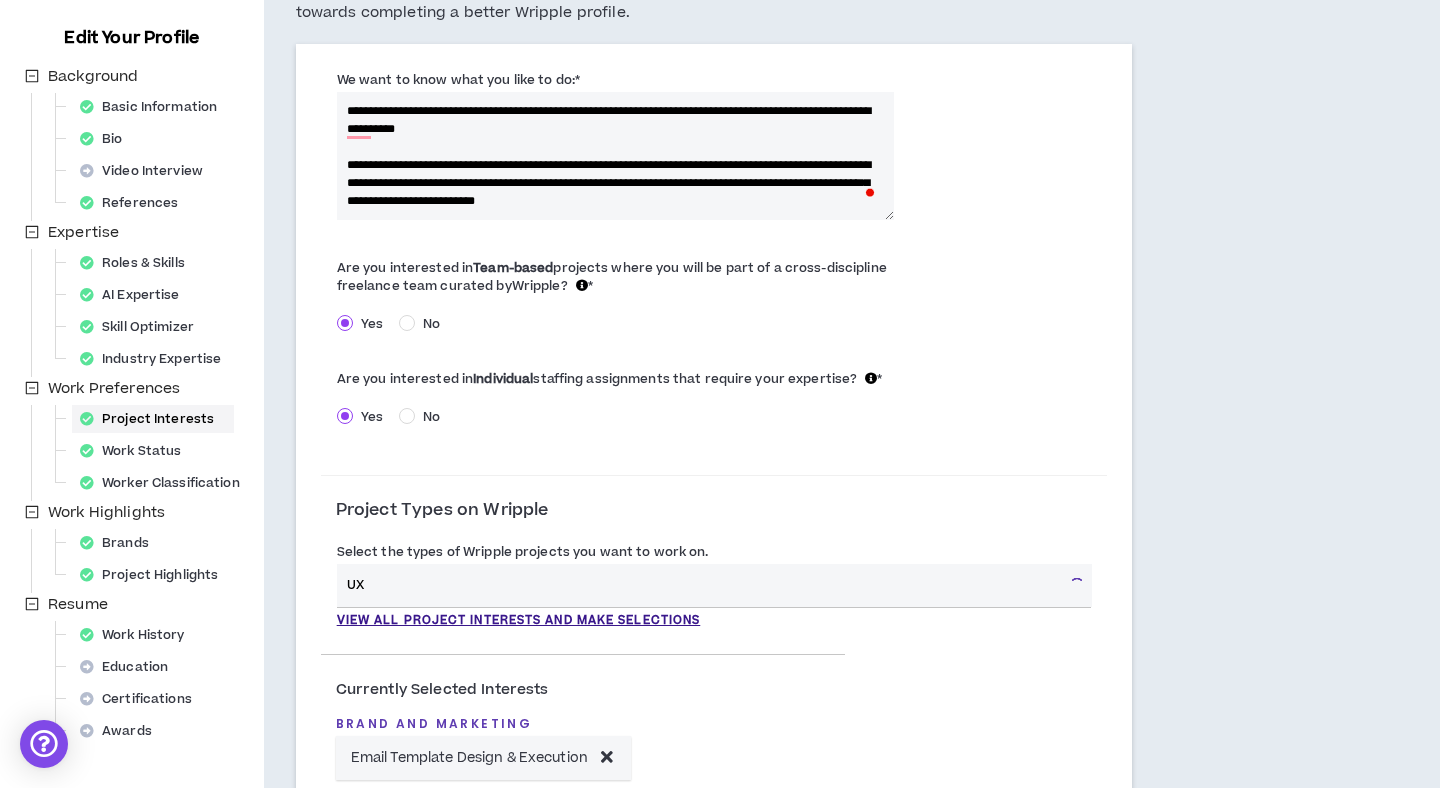 type on "U" 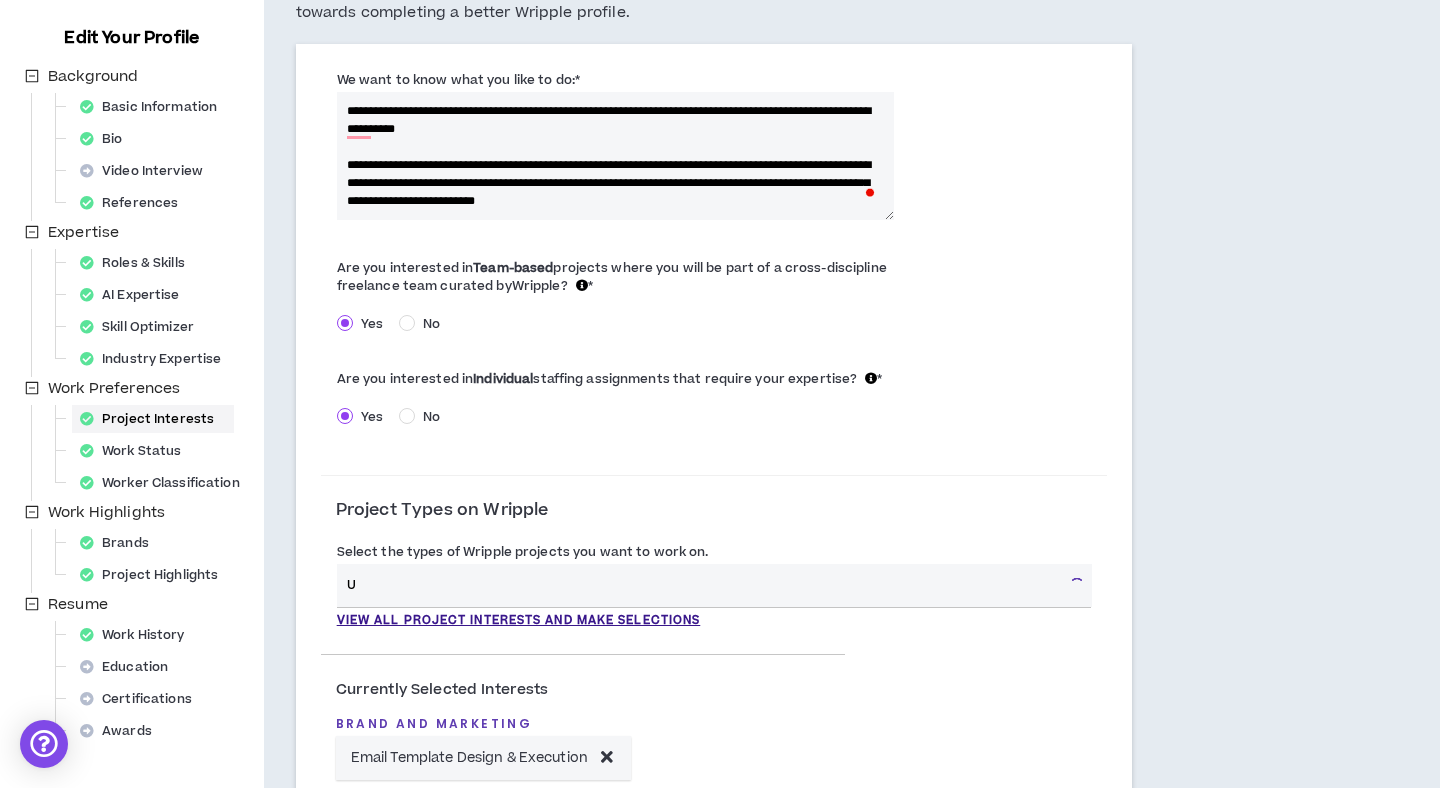type 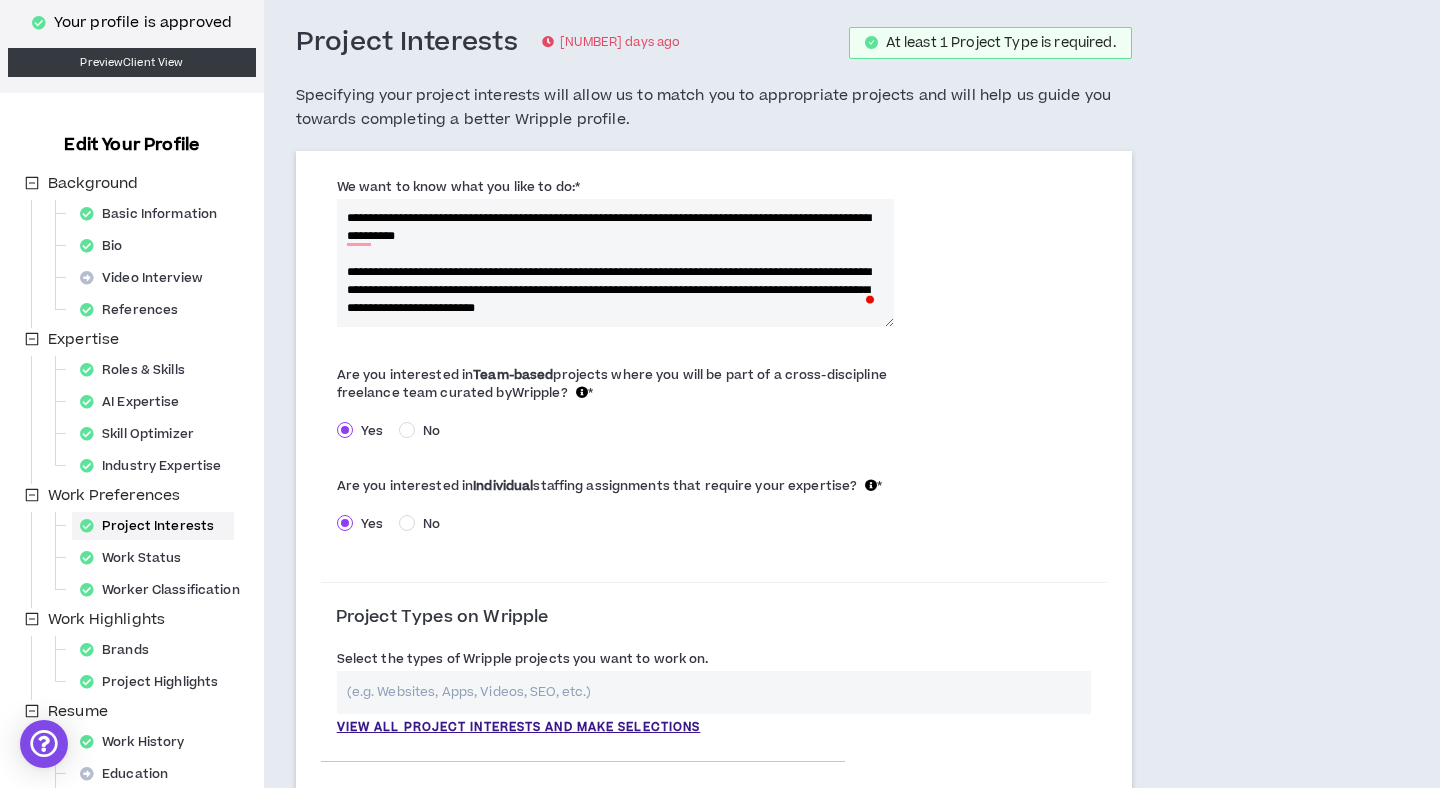 scroll, scrollTop: 182, scrollLeft: 0, axis: vertical 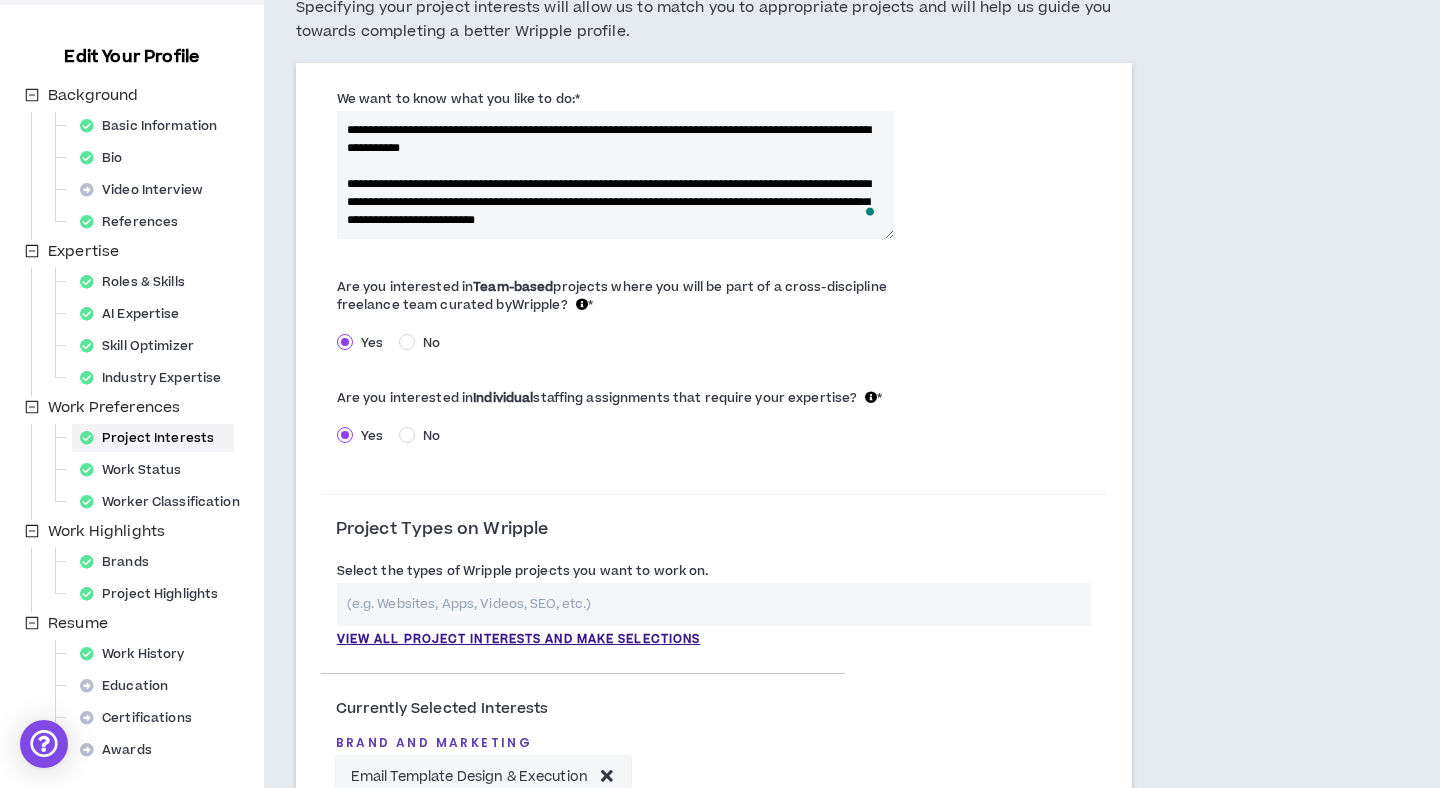 click on "**********" at bounding box center [616, 175] 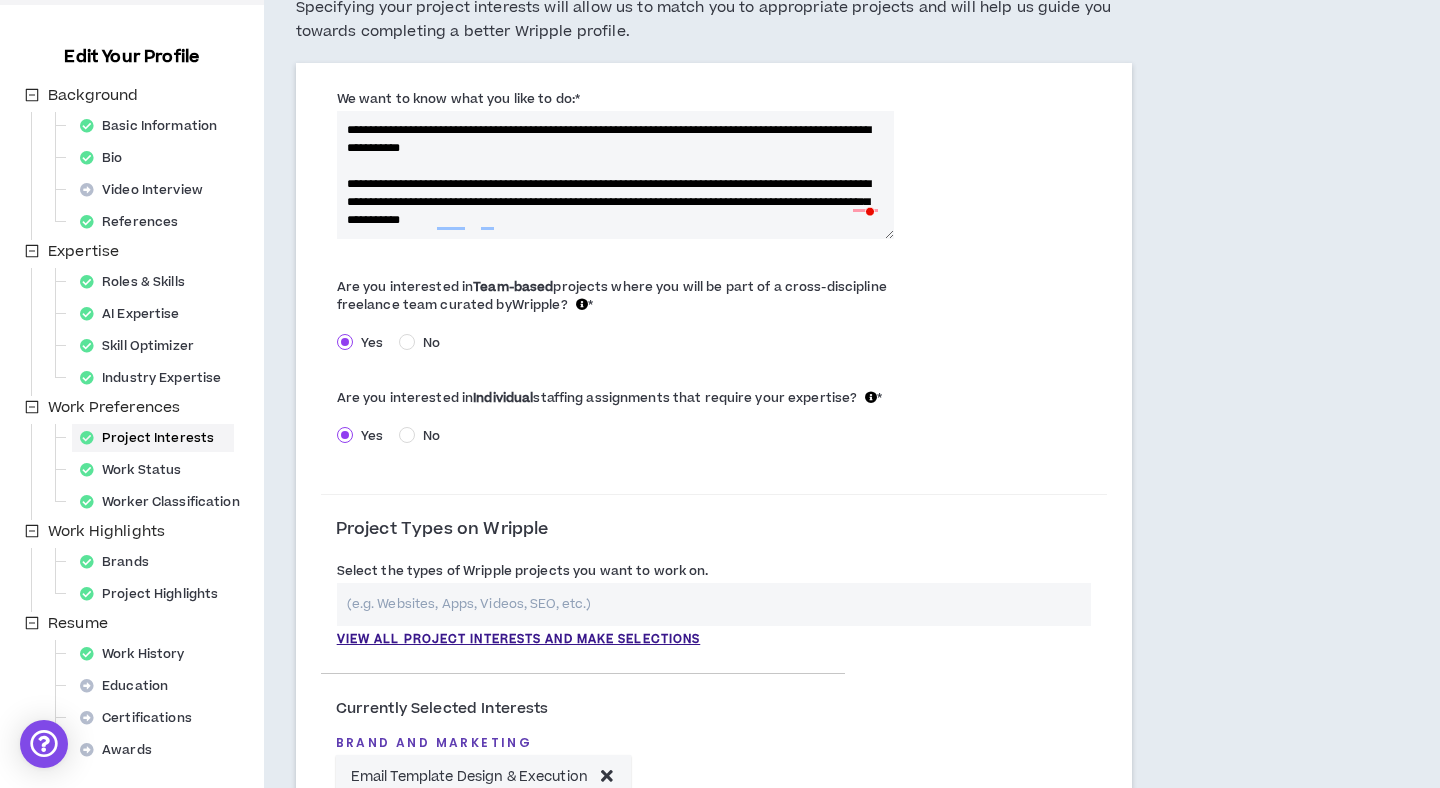 click on "**********" at bounding box center [616, 175] 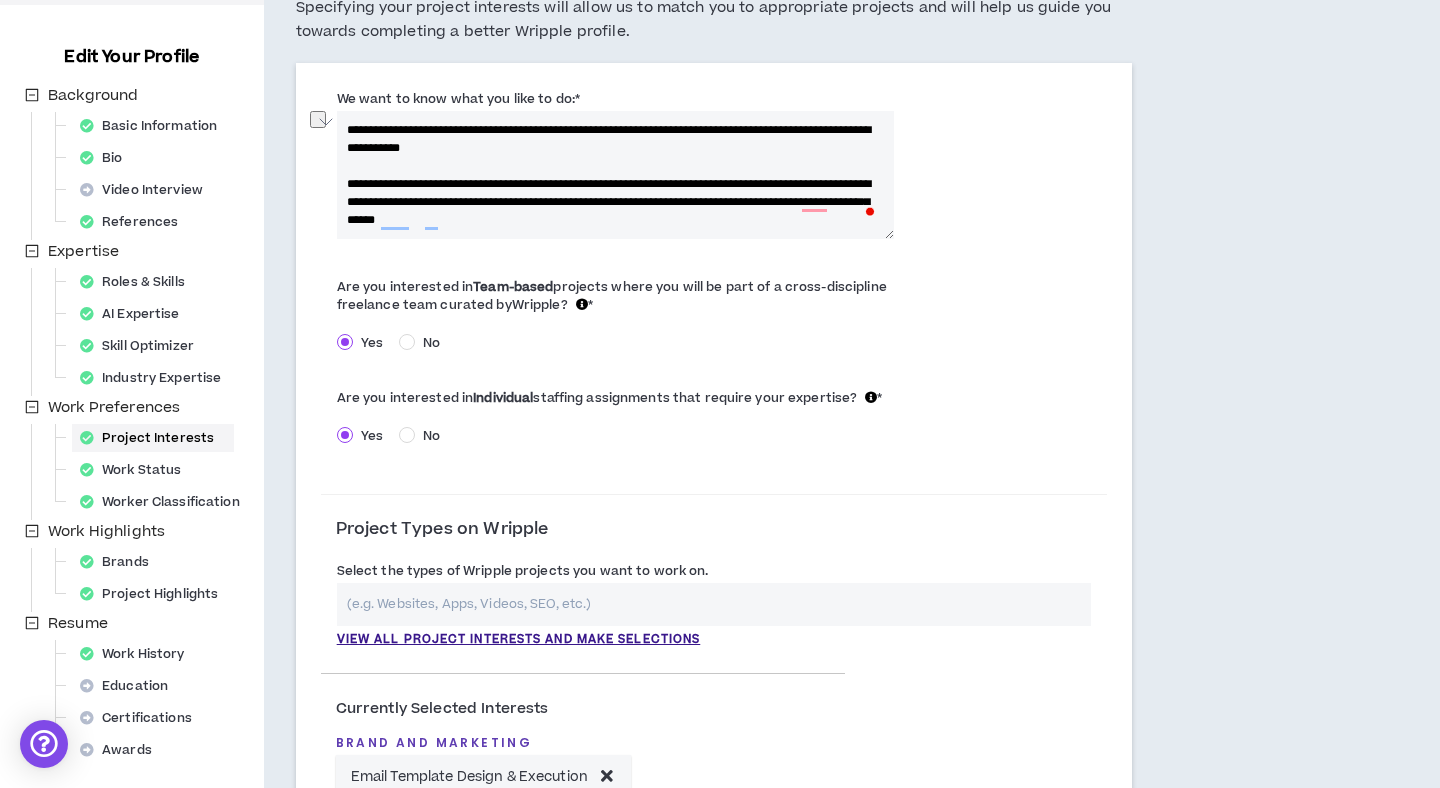 drag, startPoint x: 629, startPoint y: 185, endPoint x: 761, endPoint y: 179, distance: 132.13629 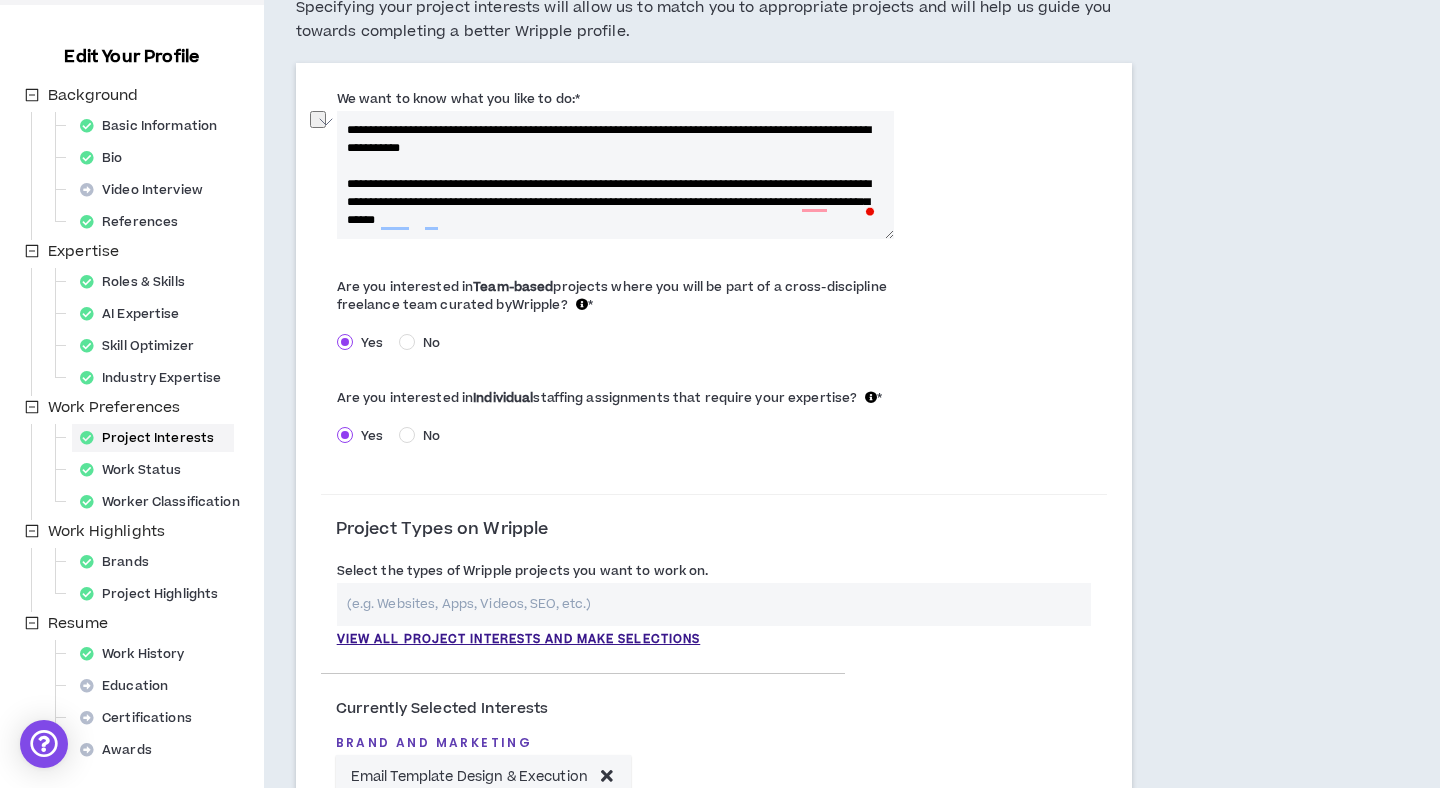click on "**********" at bounding box center (616, 175) 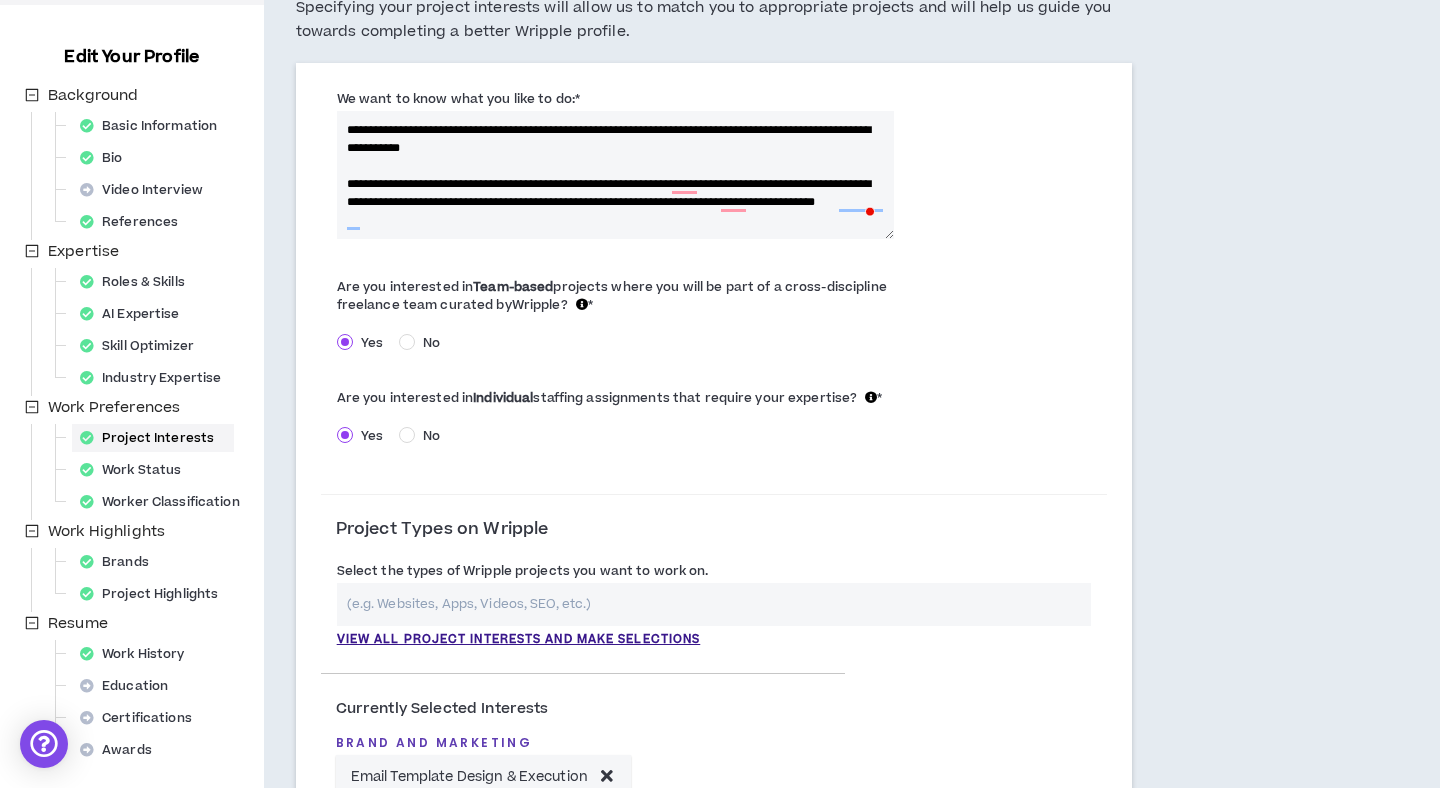 click on "**********" at bounding box center [616, 175] 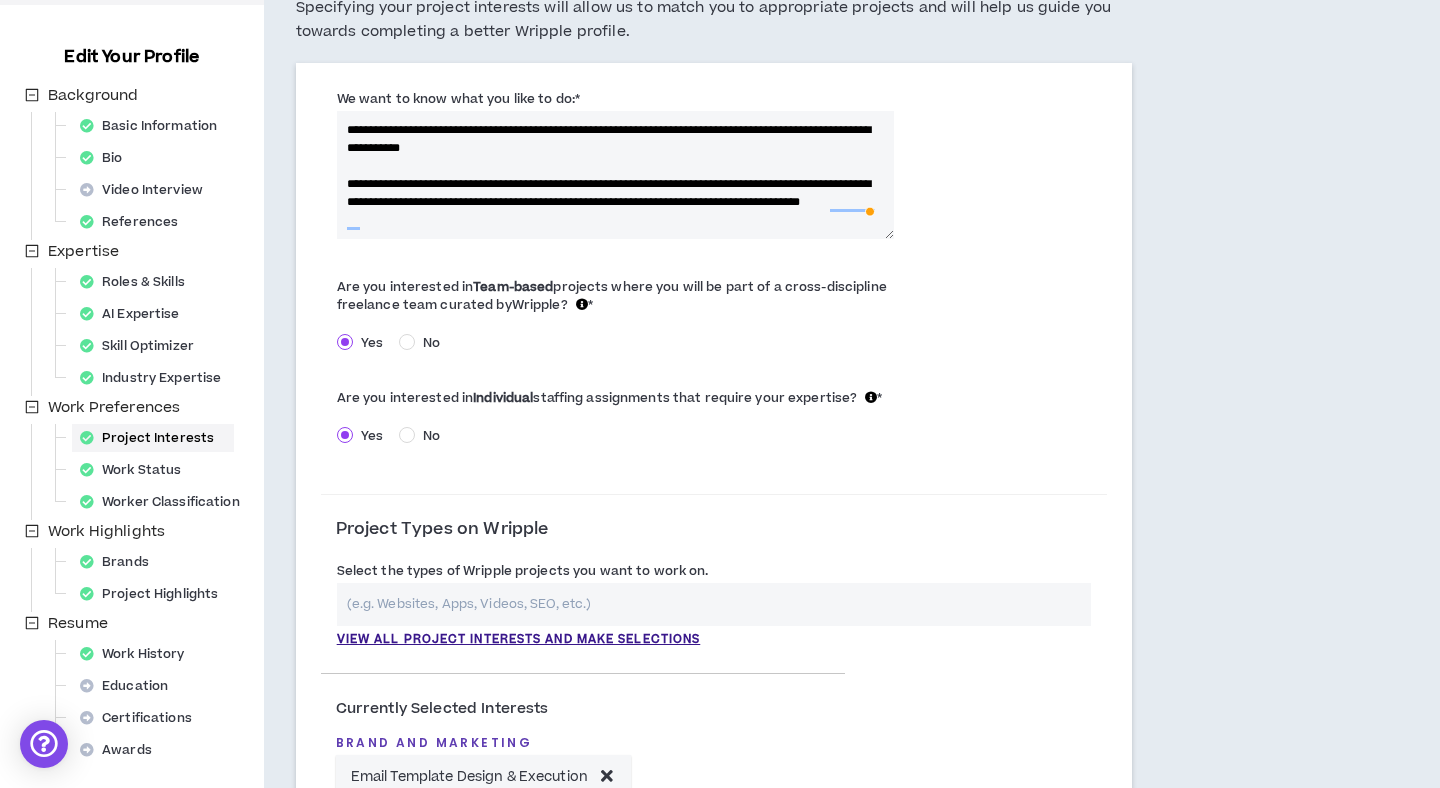 drag, startPoint x: 495, startPoint y: 218, endPoint x: 538, endPoint y: 218, distance: 43 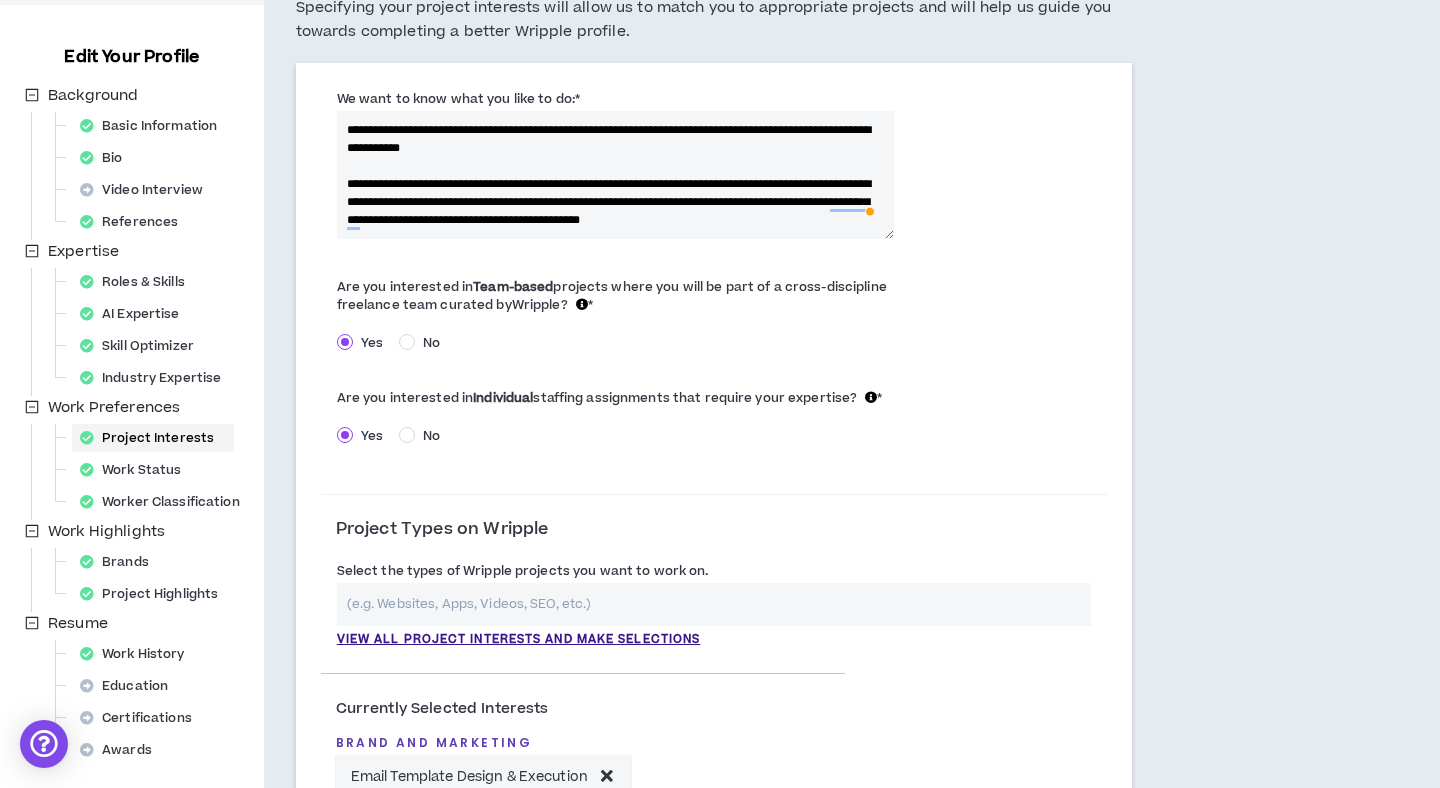 scroll, scrollTop: 8, scrollLeft: 0, axis: vertical 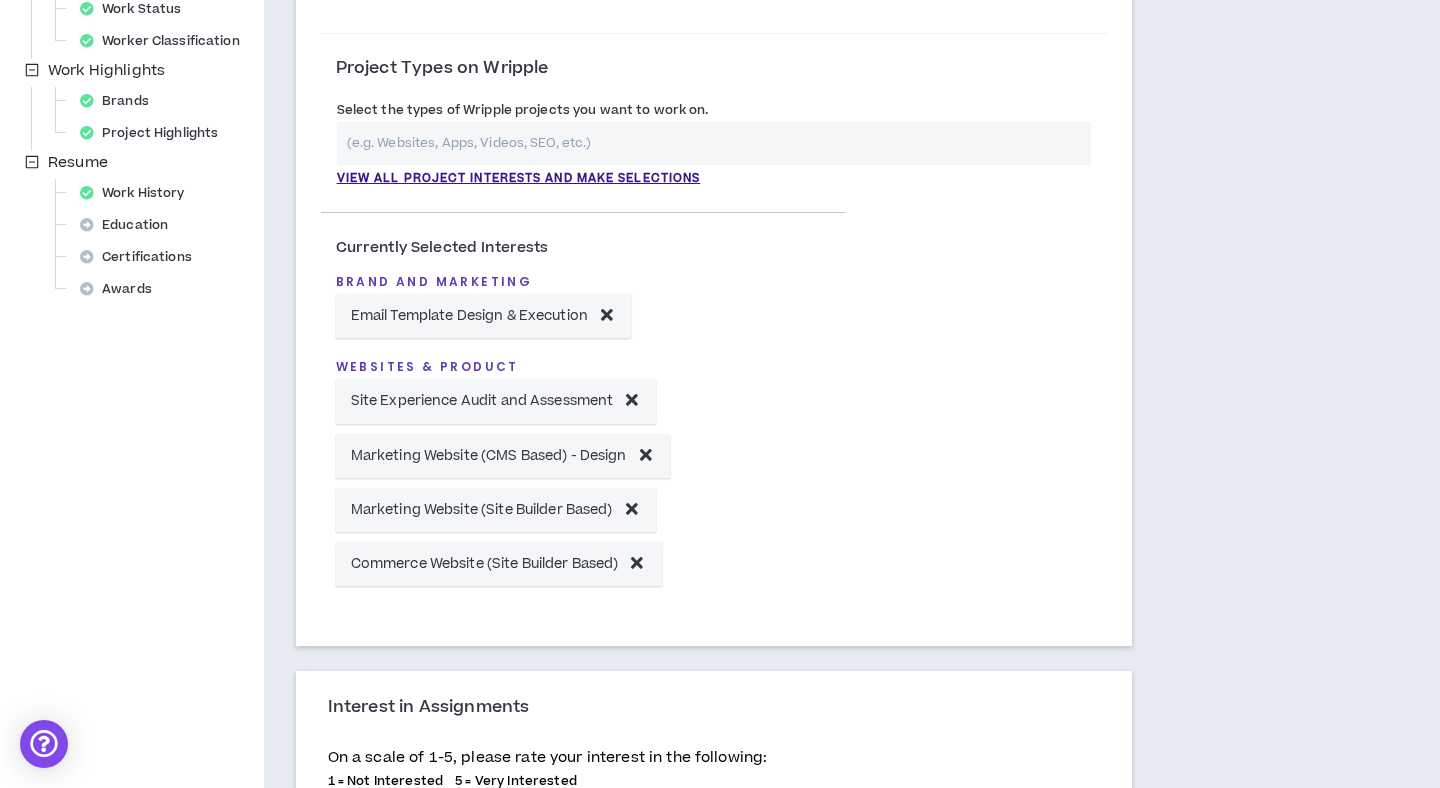 type on "**********" 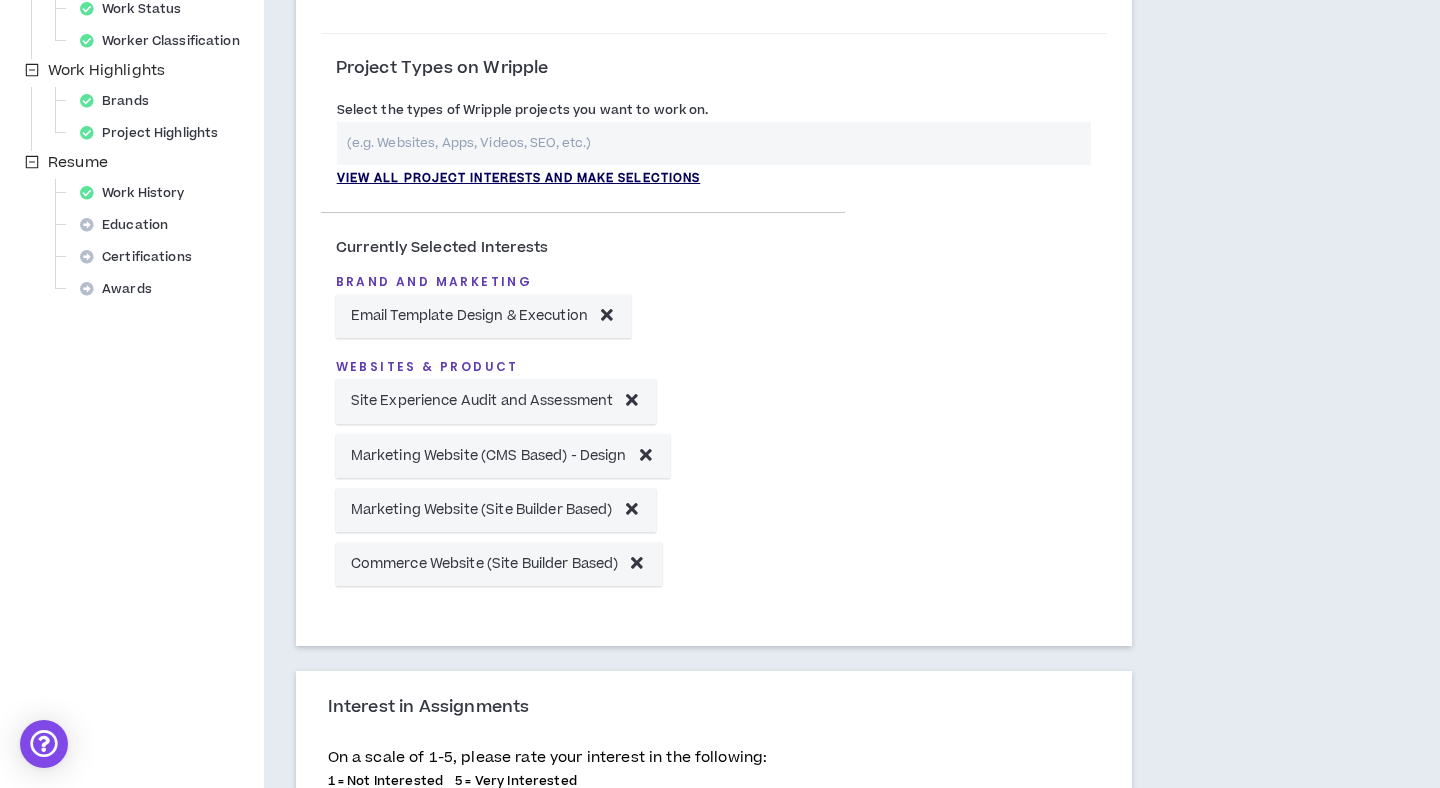 click on "View all project interests and make selections" at bounding box center (519, 179) 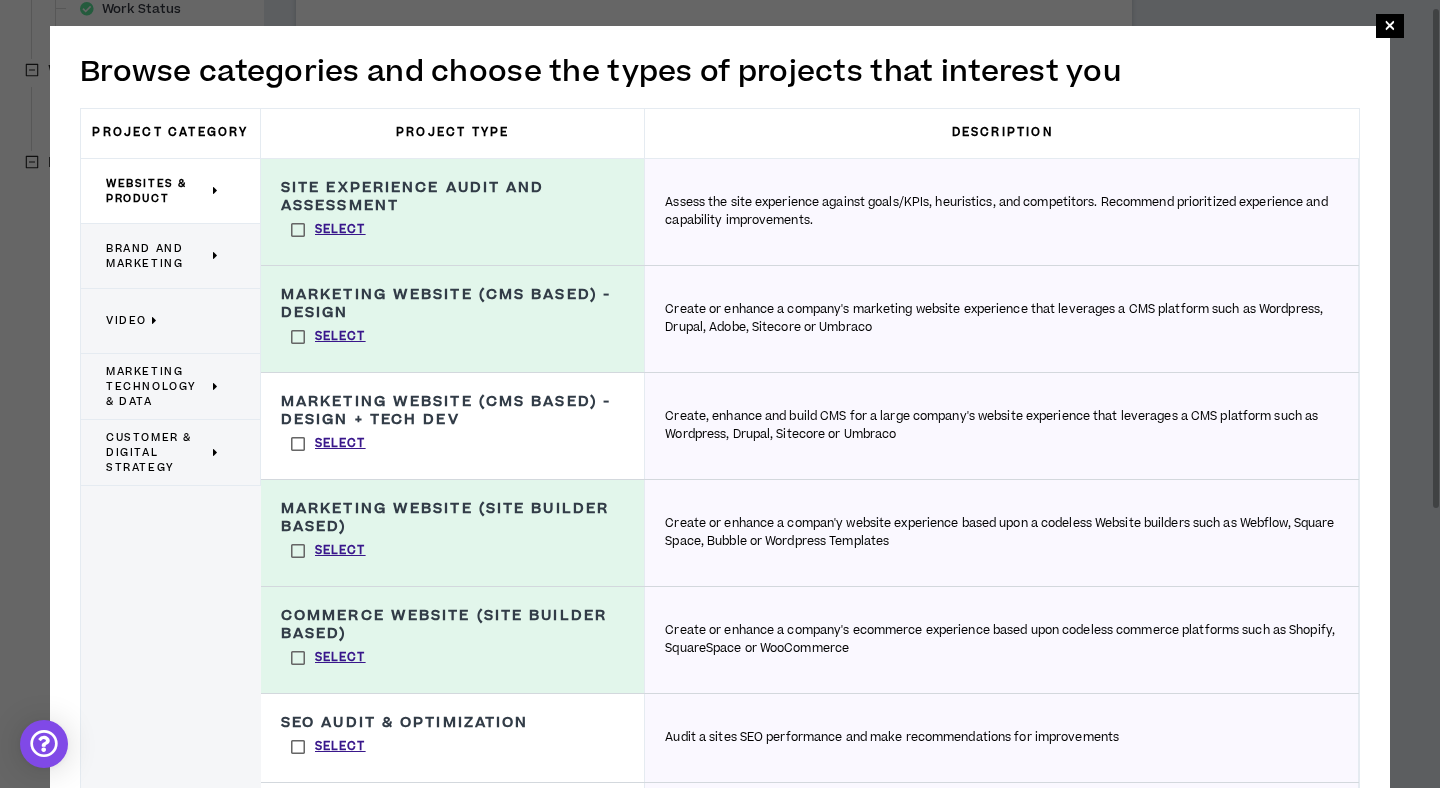 click on "Websites & Product" at bounding box center (157, 191) 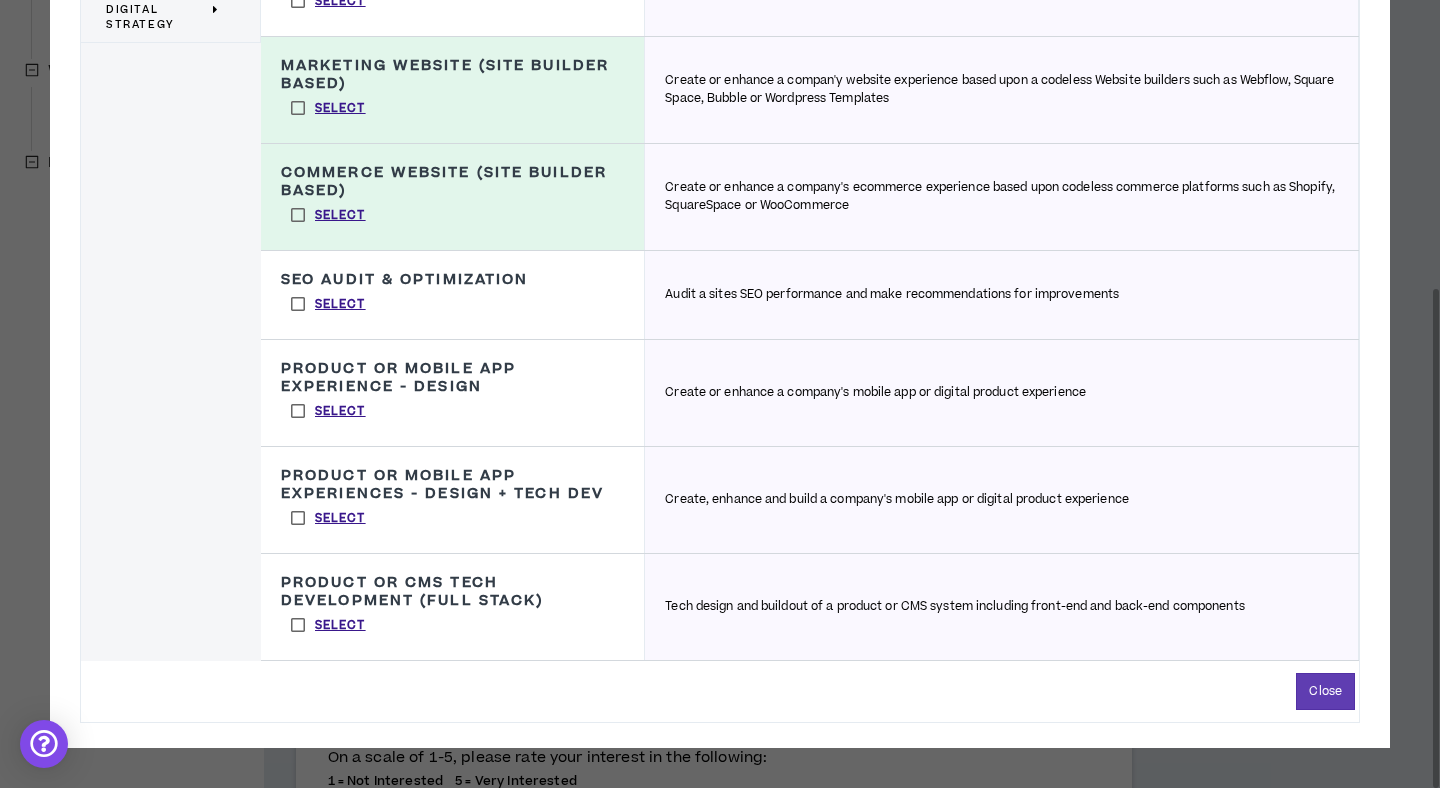 click on "Select" at bounding box center [328, 411] 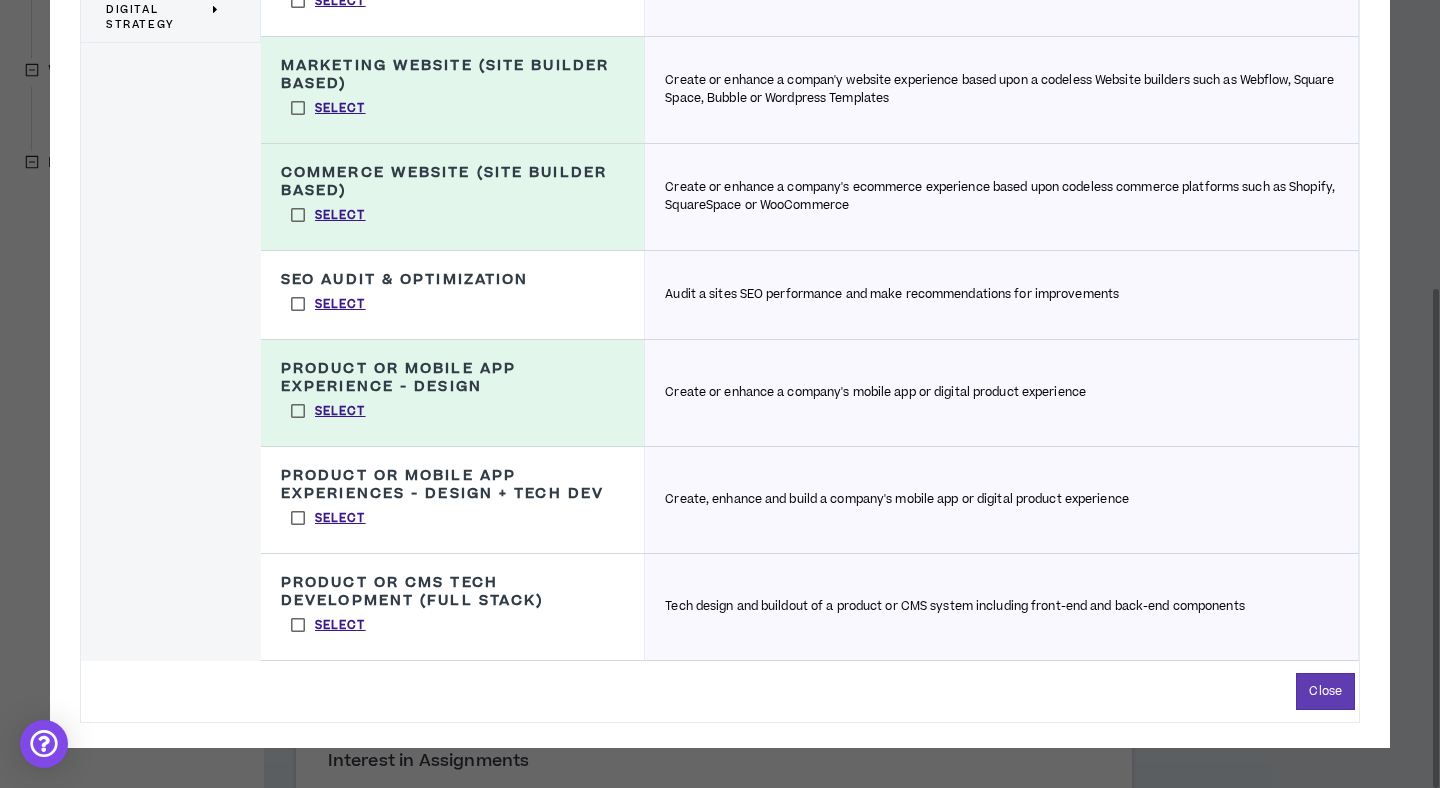 click on "Select" at bounding box center (328, 518) 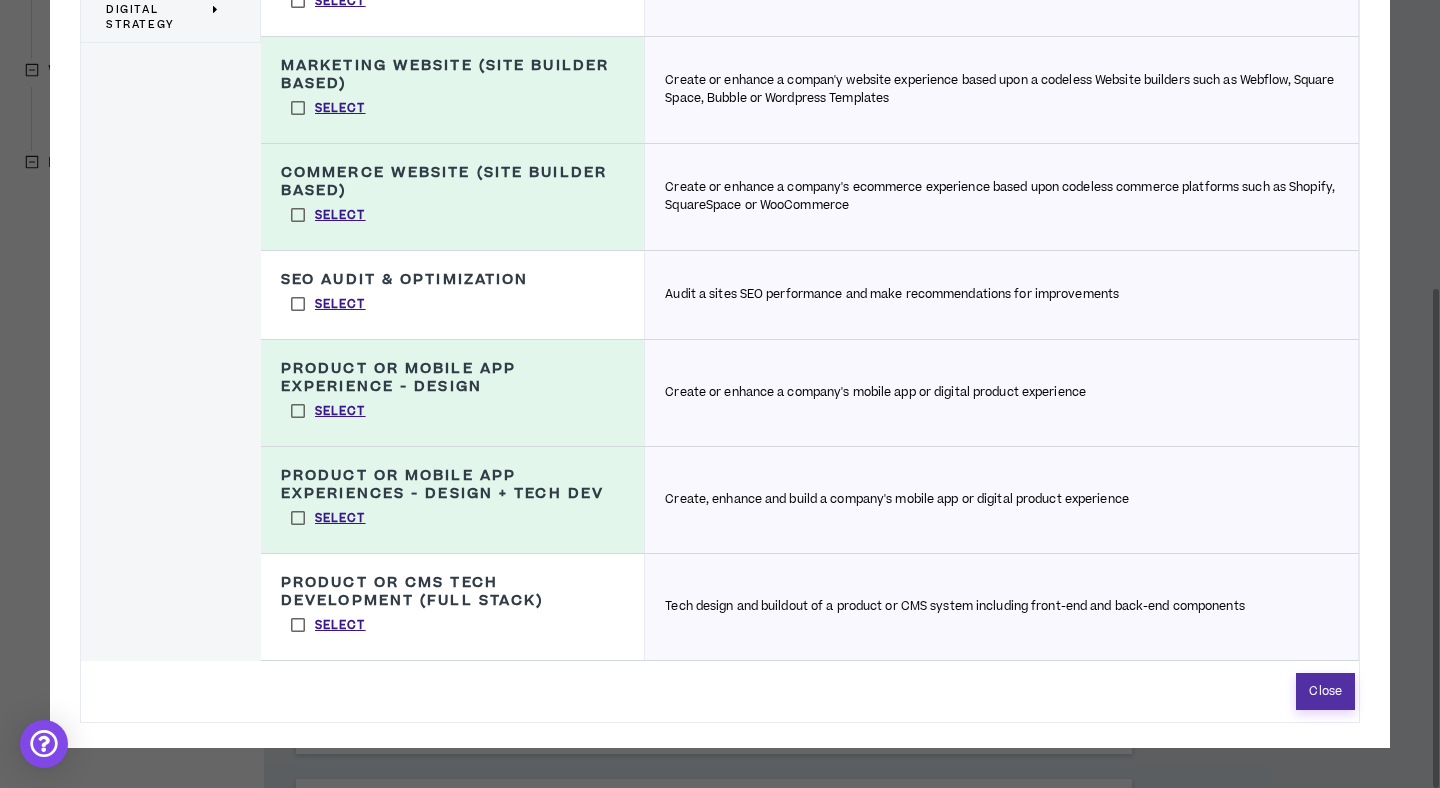 click on "Close" at bounding box center [1325, 691] 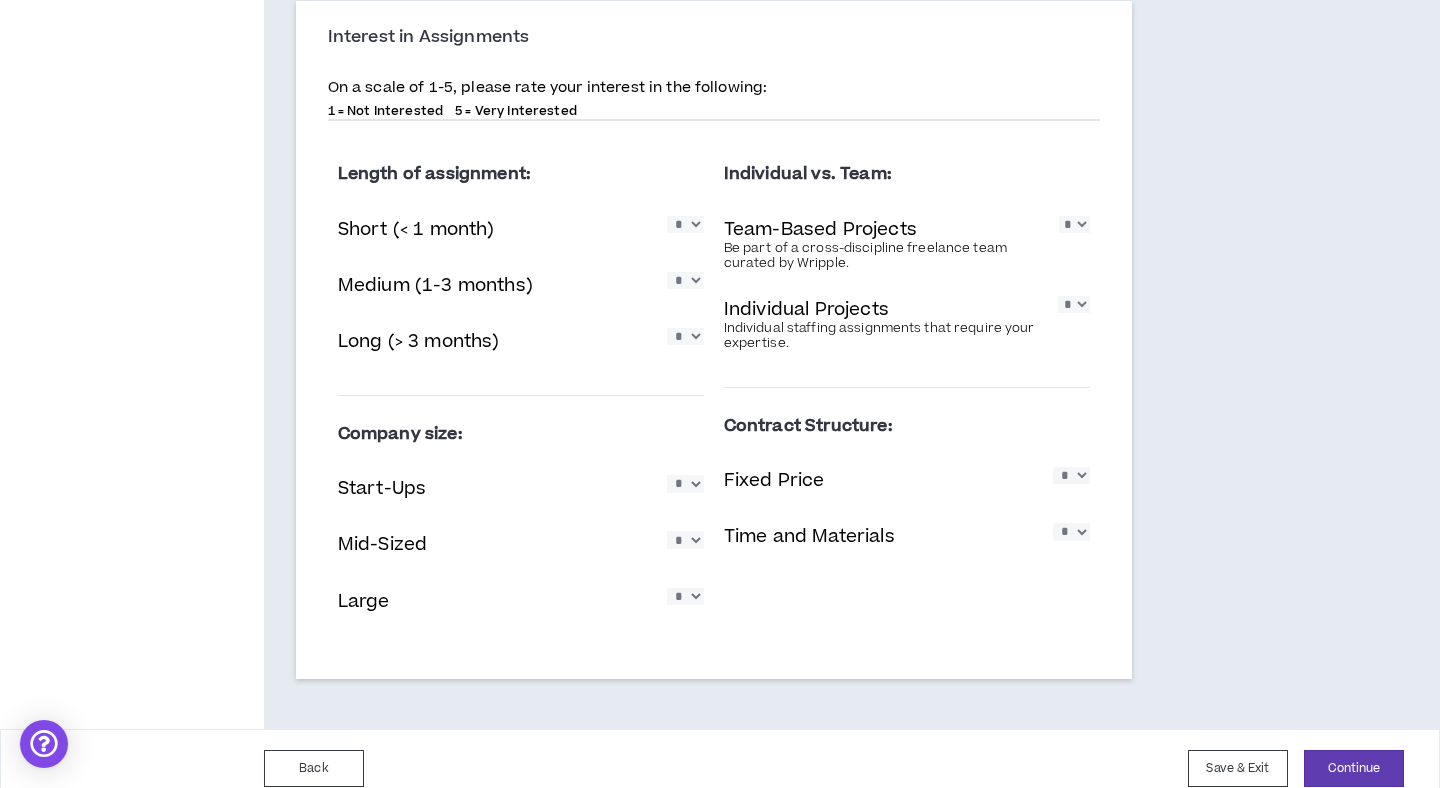 scroll, scrollTop: 1442, scrollLeft: 0, axis: vertical 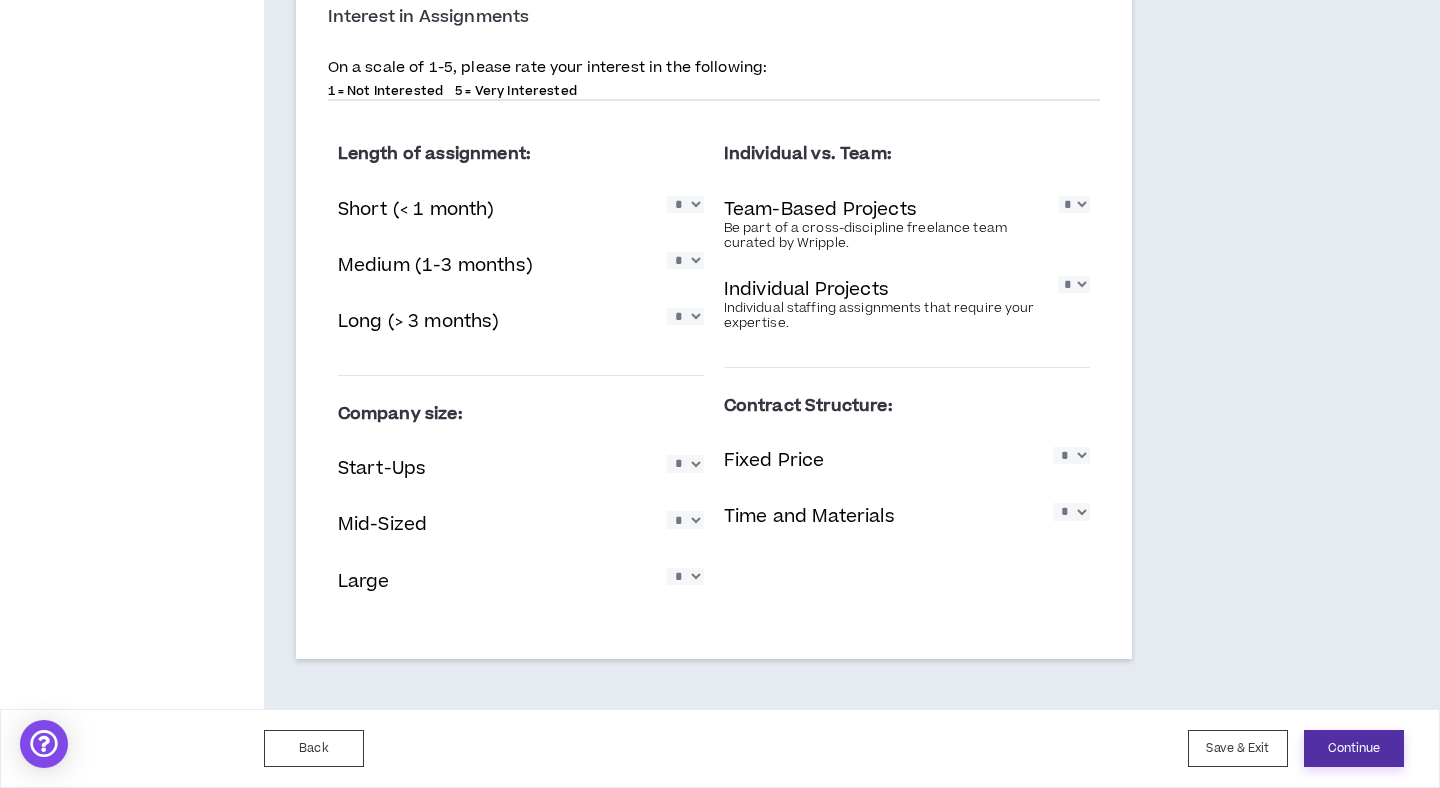 click on "Continue" at bounding box center (1354, 748) 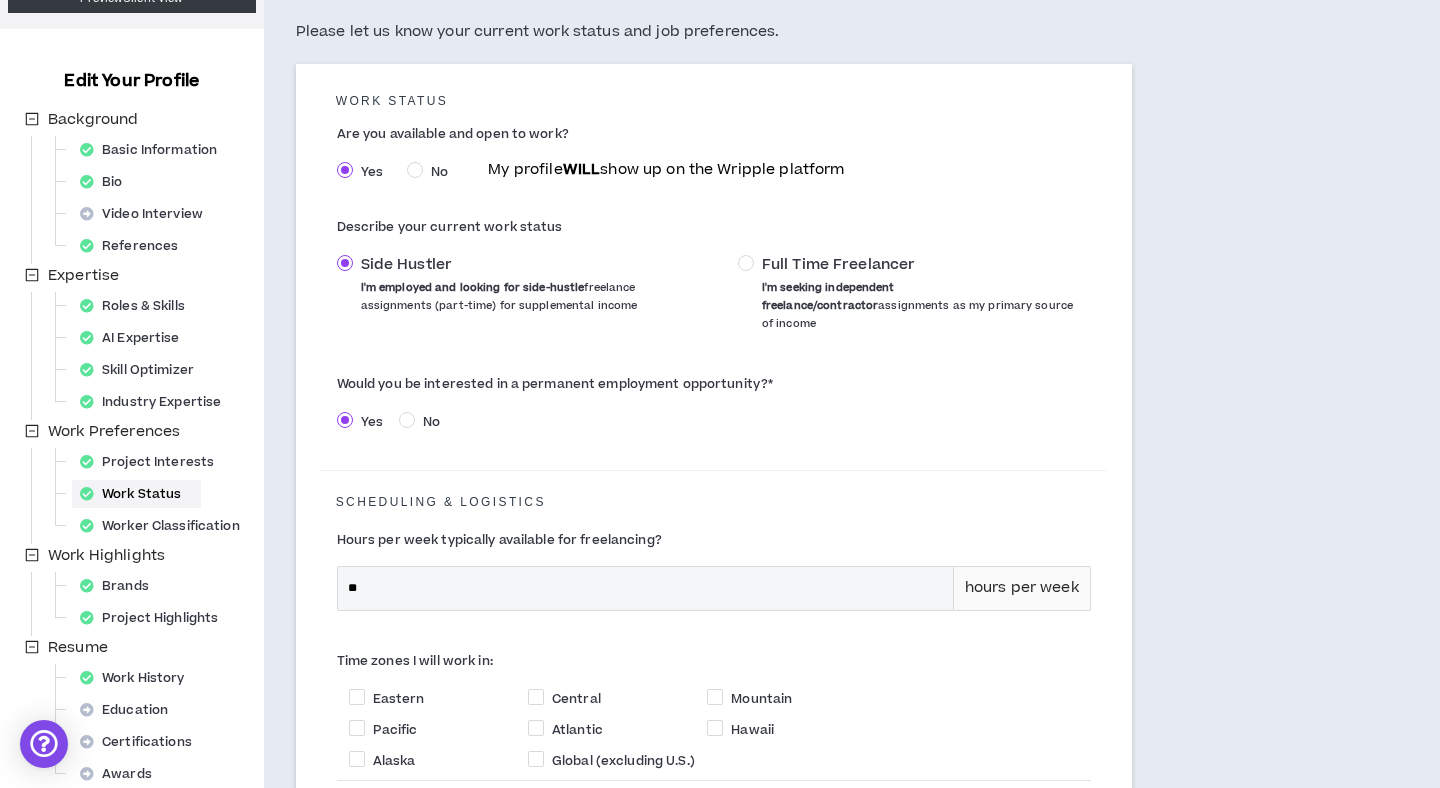 scroll, scrollTop: 163, scrollLeft: 0, axis: vertical 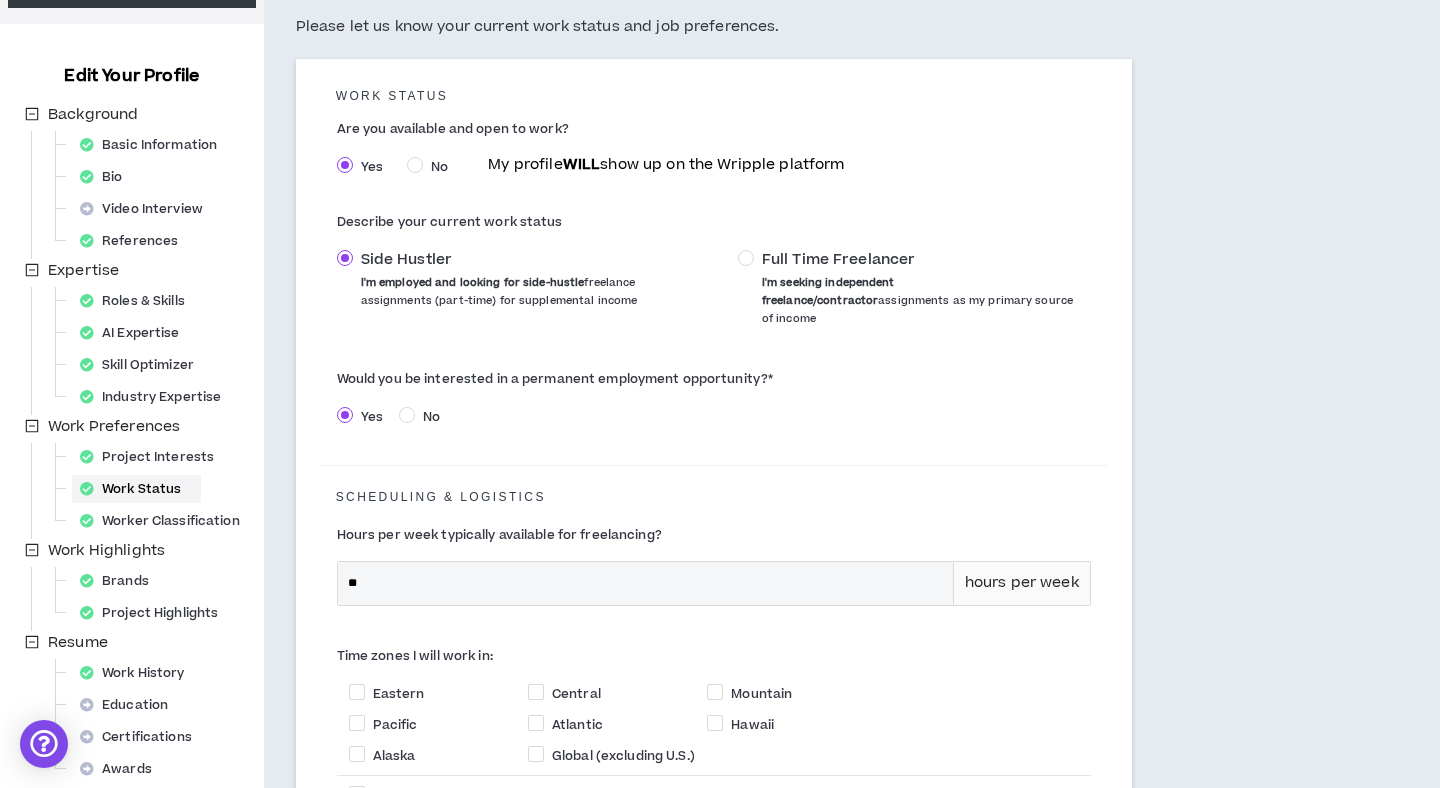 click on "Full Time Freelancer I'm seeking independent freelance/contractor  assignments as my primary source of income" at bounding box center (918, 289) 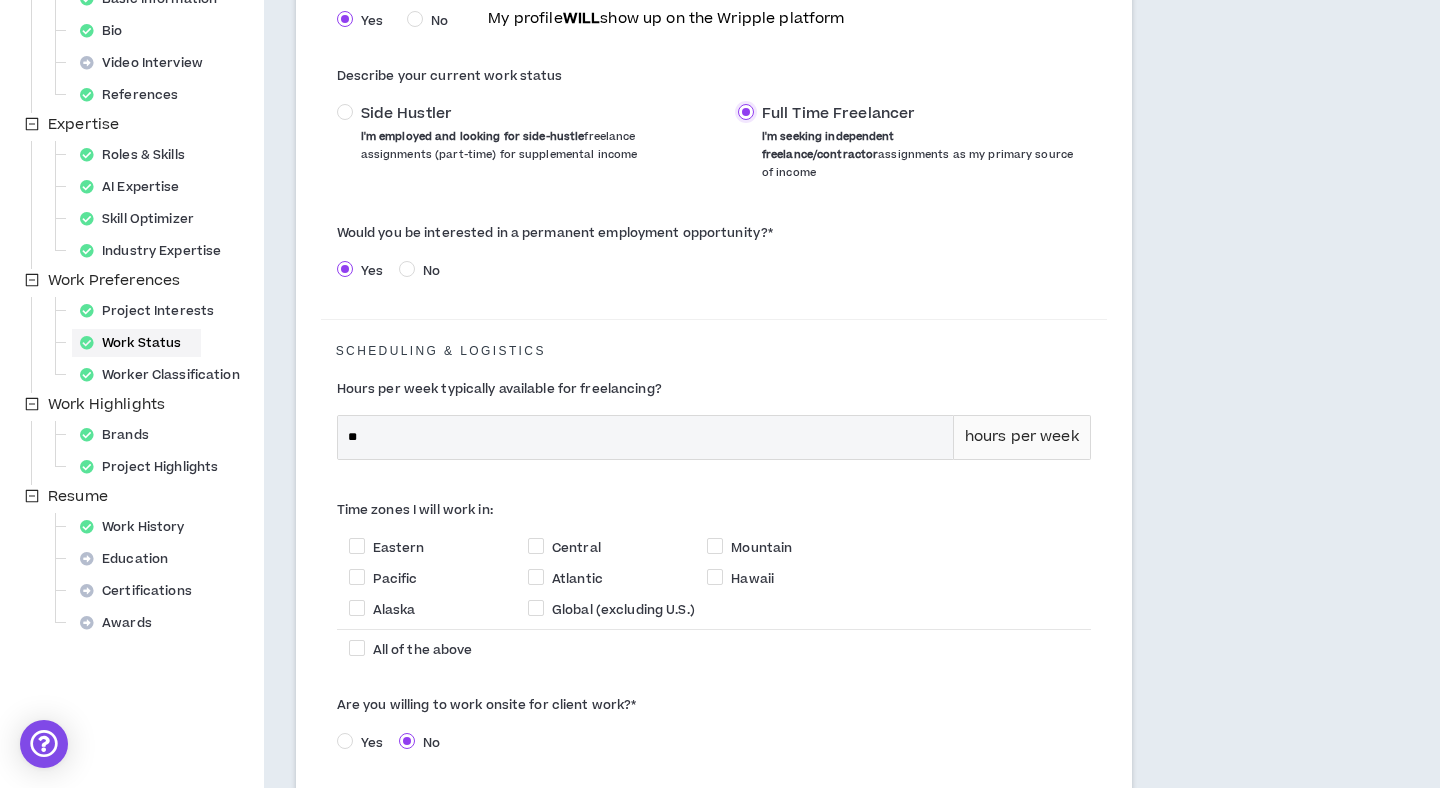 scroll, scrollTop: 313, scrollLeft: 0, axis: vertical 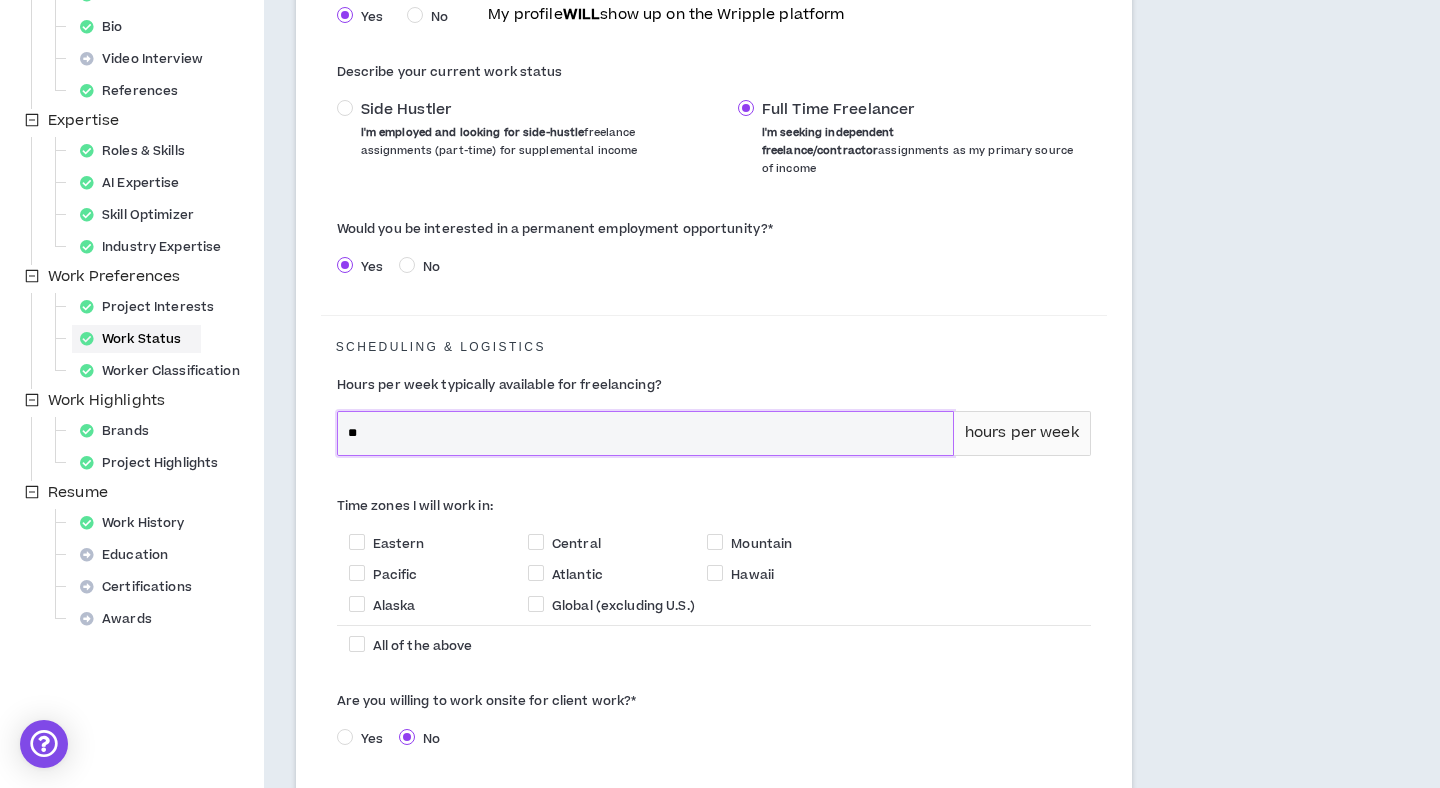 drag, startPoint x: 409, startPoint y: 413, endPoint x: 310, endPoint y: 406, distance: 99.24717 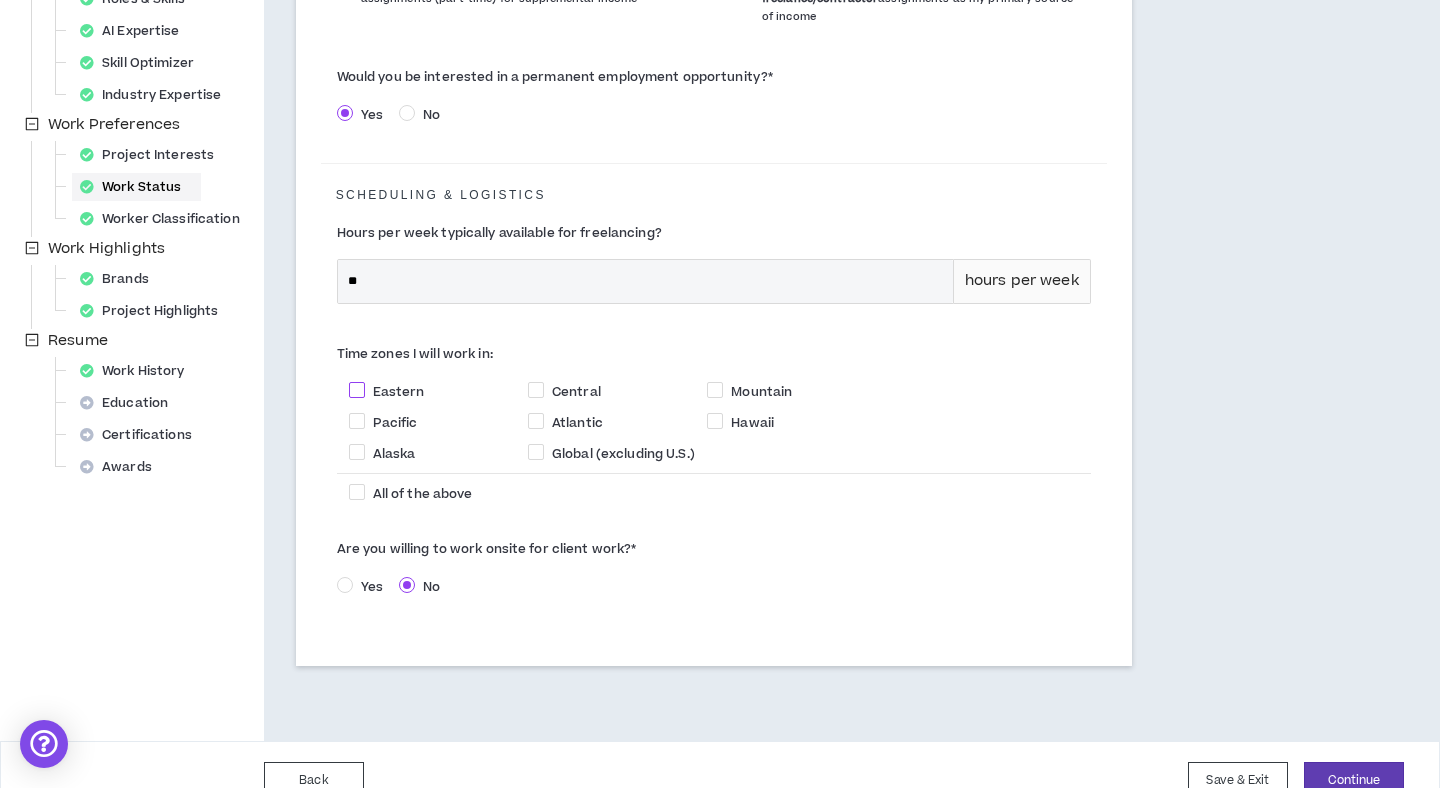 scroll, scrollTop: 481, scrollLeft: 0, axis: vertical 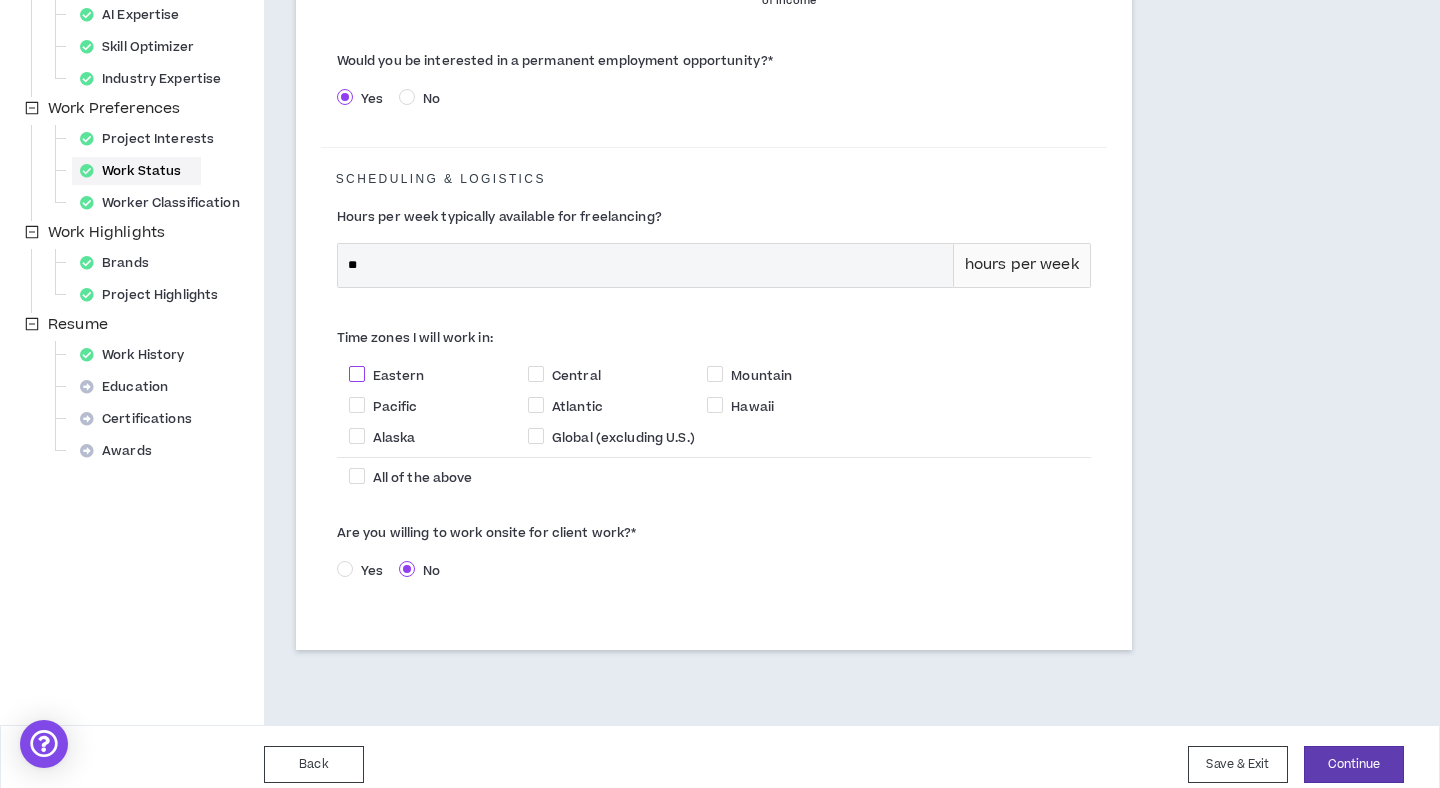 click at bounding box center (357, 374) 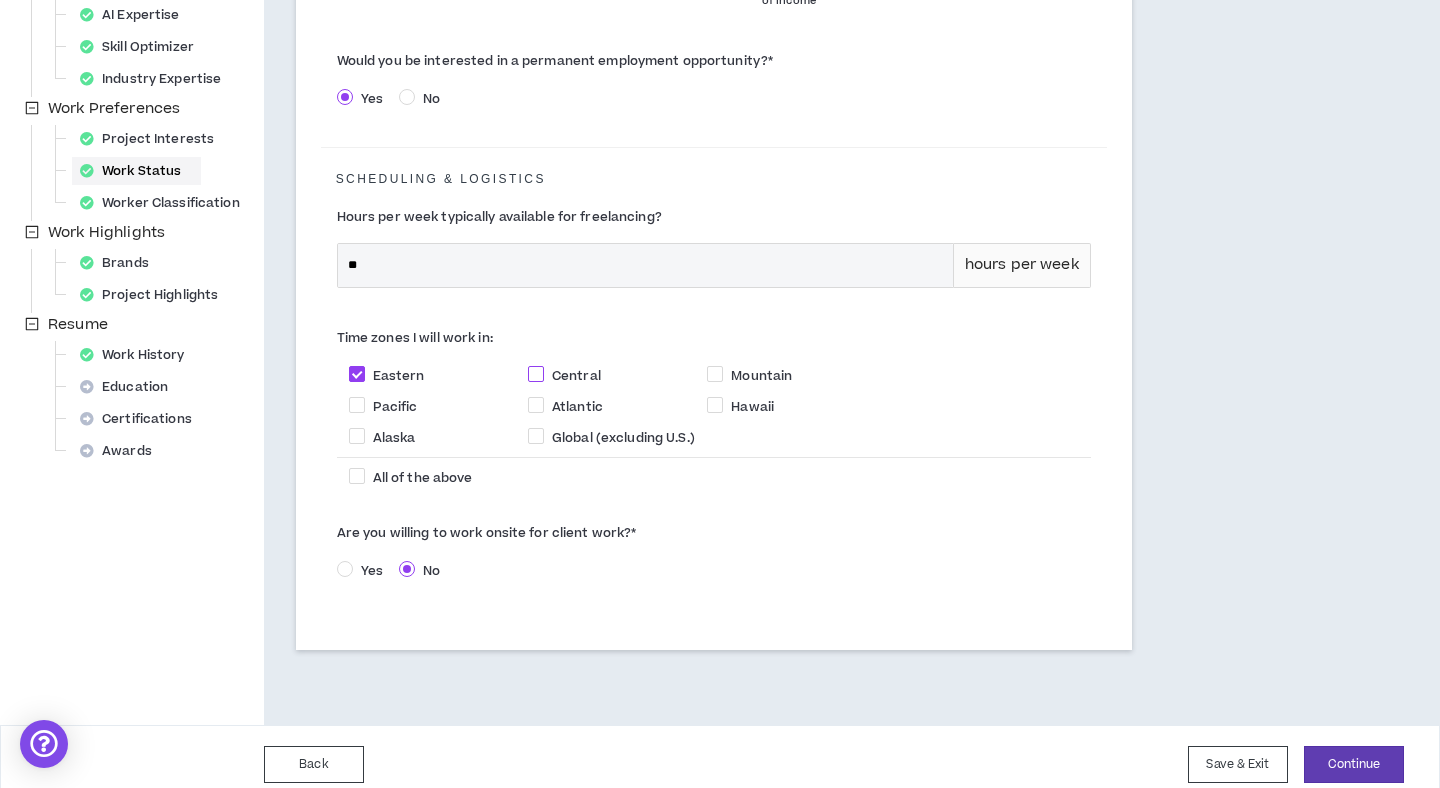 click at bounding box center (536, 374) 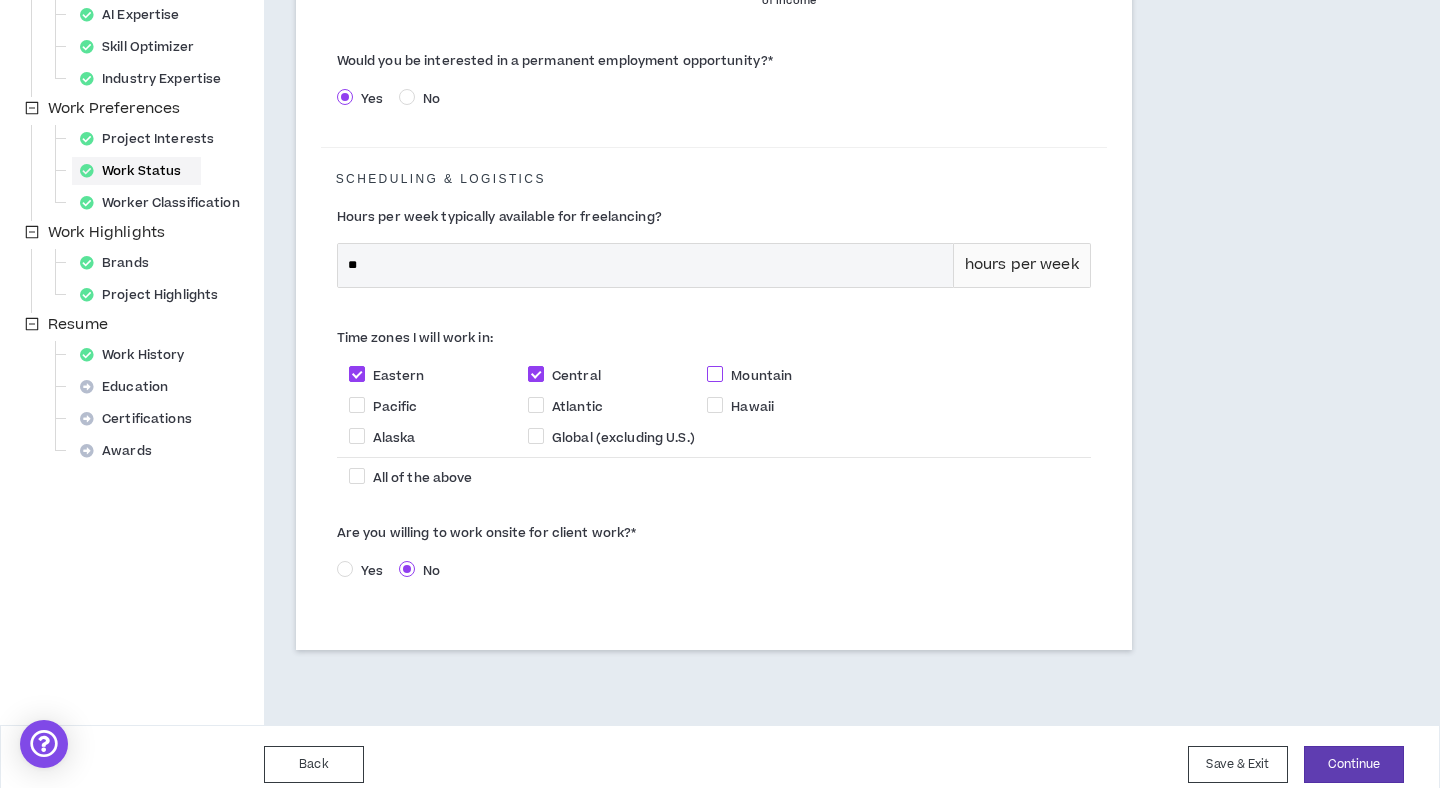 click at bounding box center (715, 374) 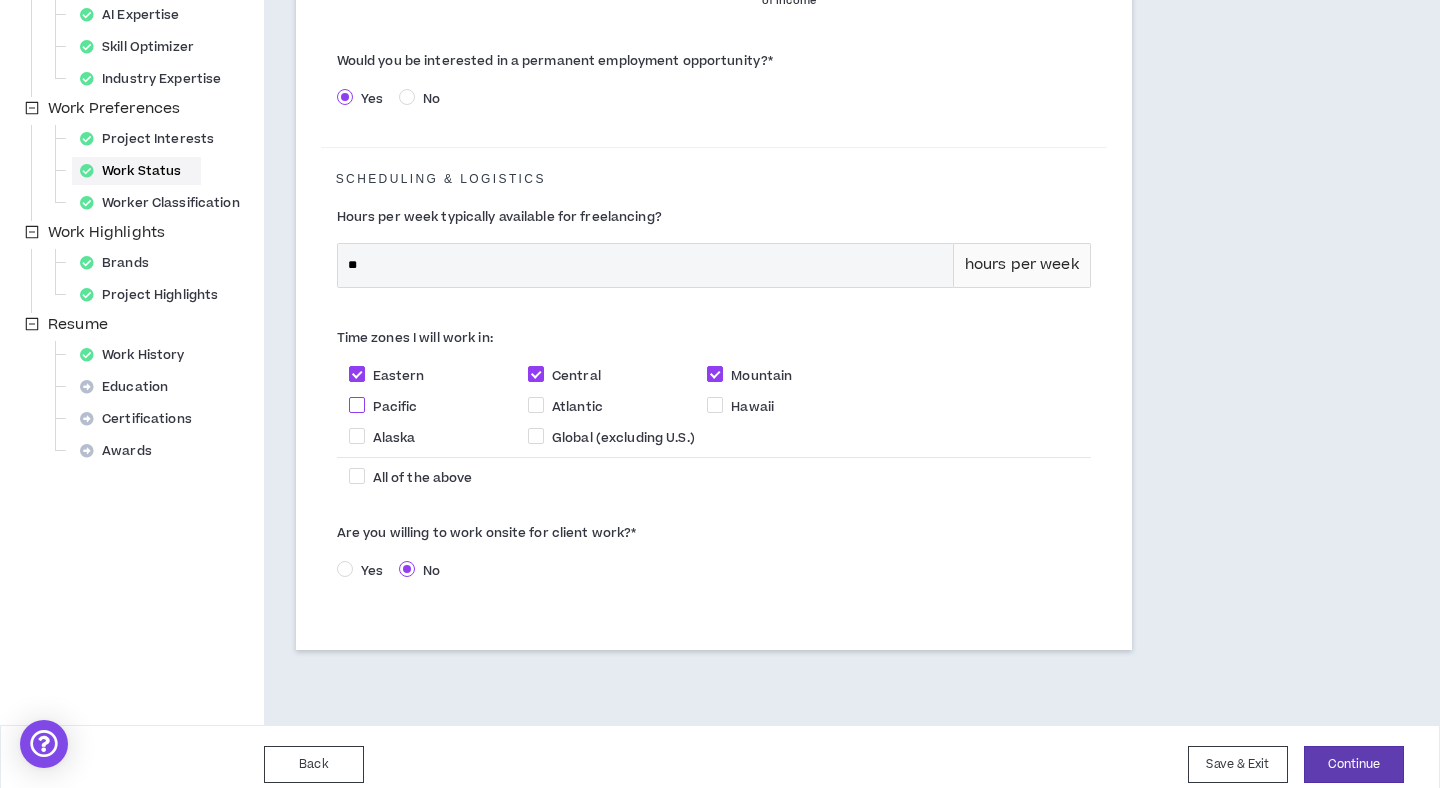click at bounding box center (357, 405) 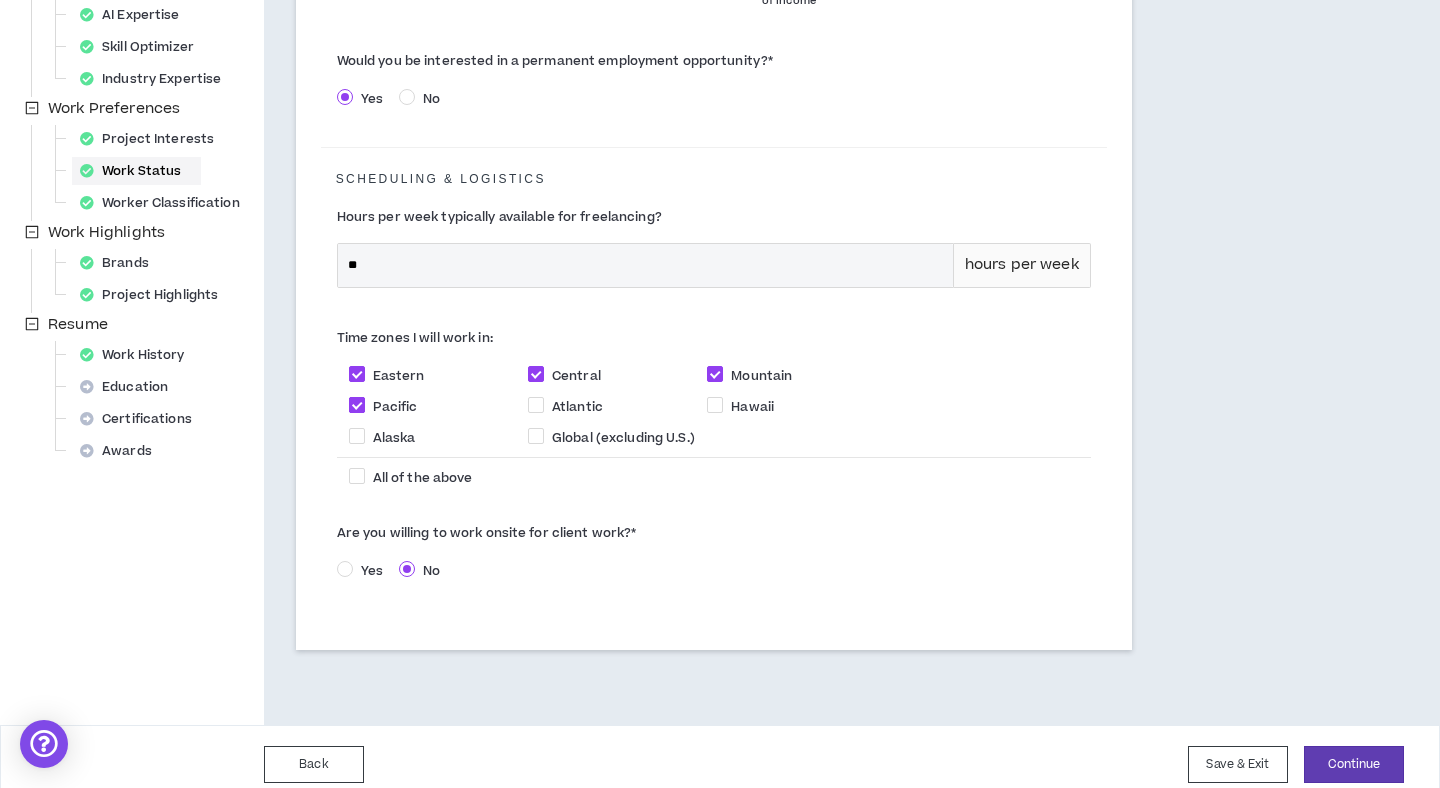 click at bounding box center (357, 405) 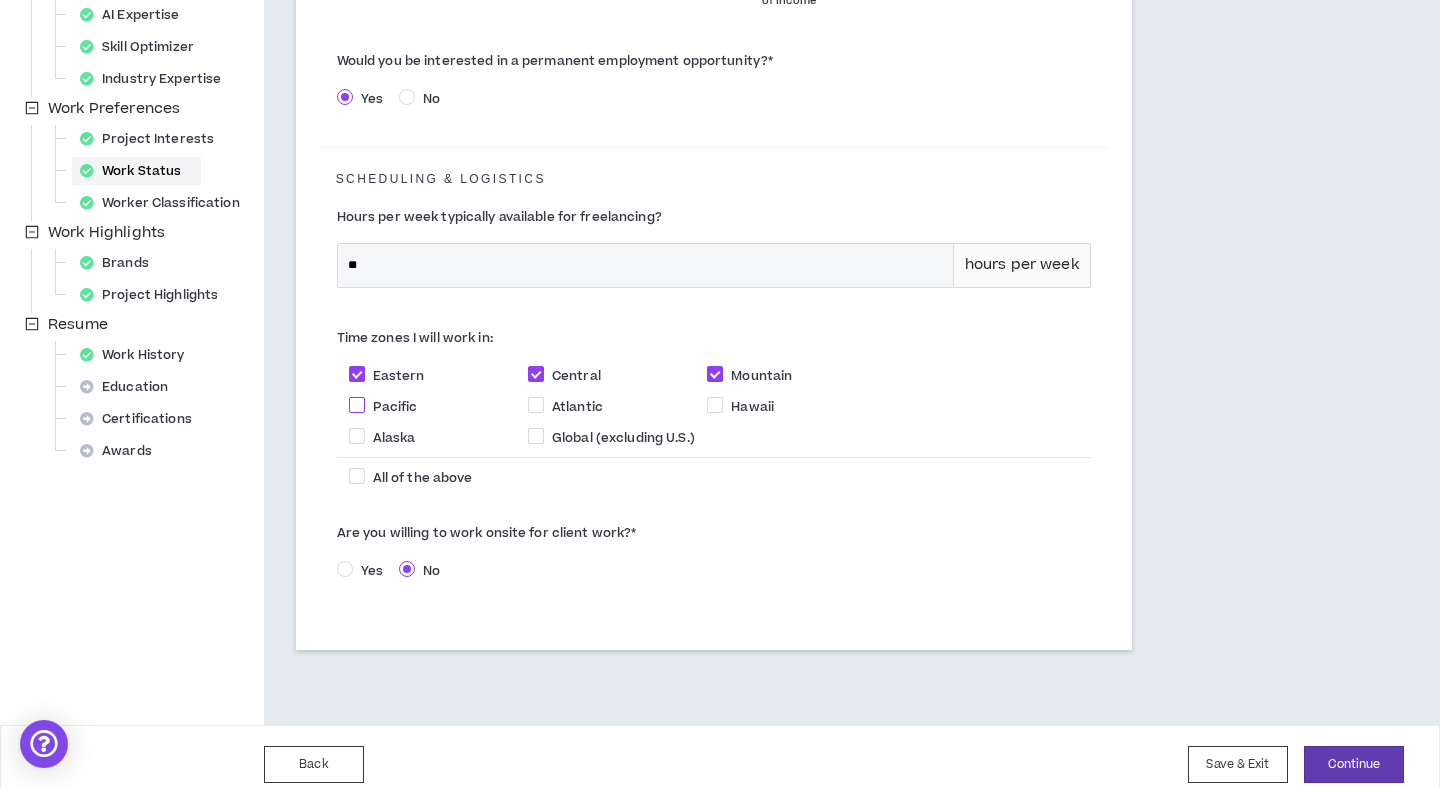 click at bounding box center (357, 405) 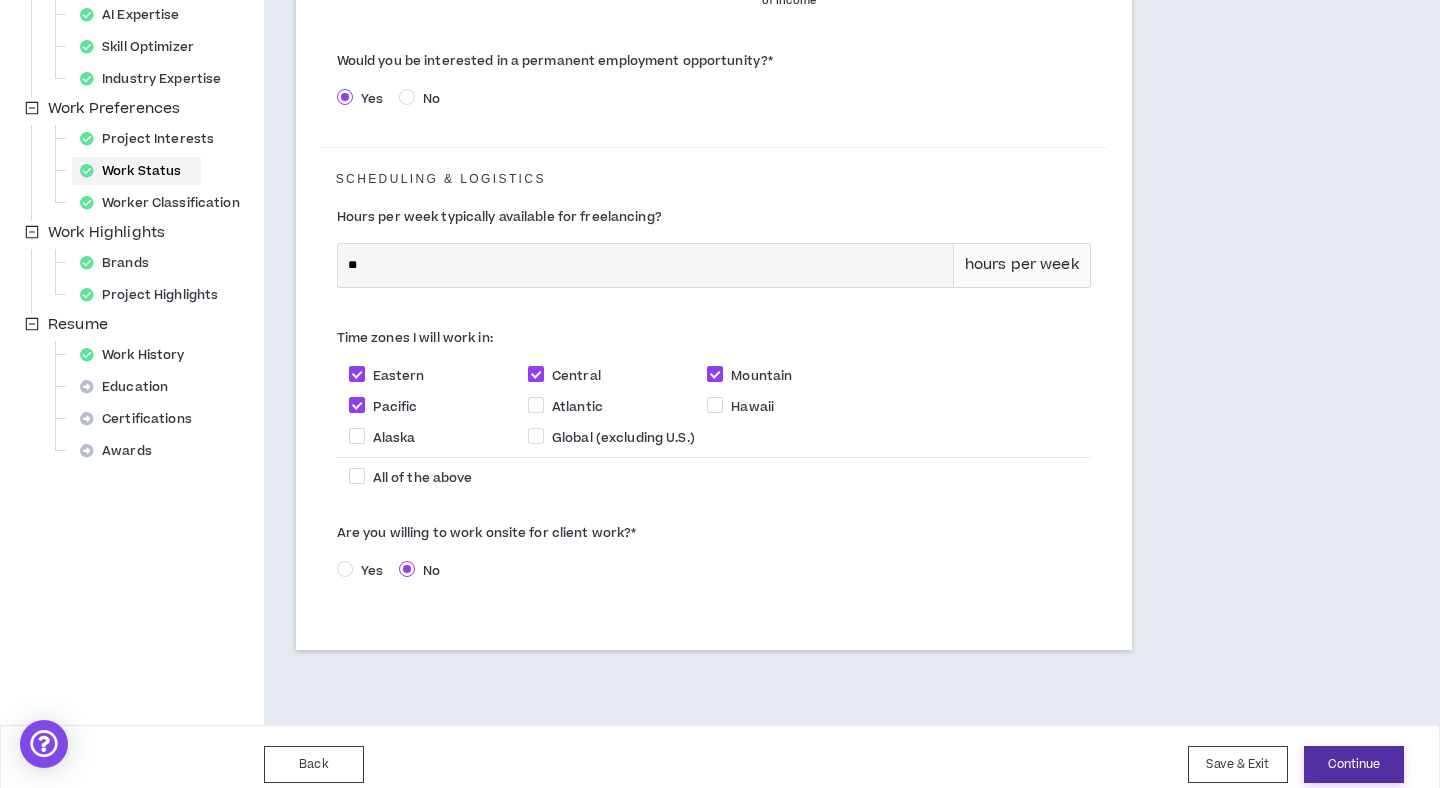 click on "Continue" at bounding box center [1354, 764] 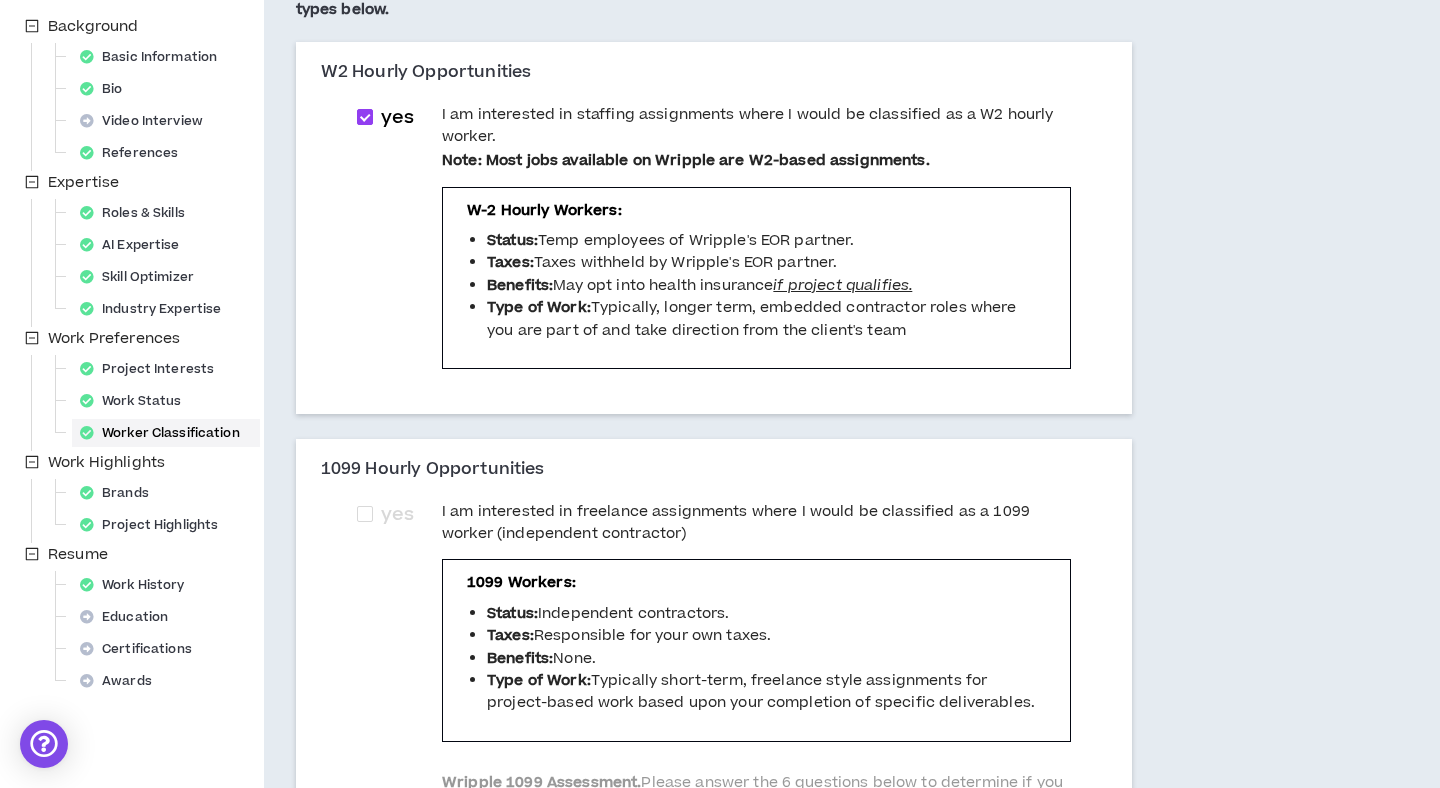scroll, scrollTop: 227, scrollLeft: 0, axis: vertical 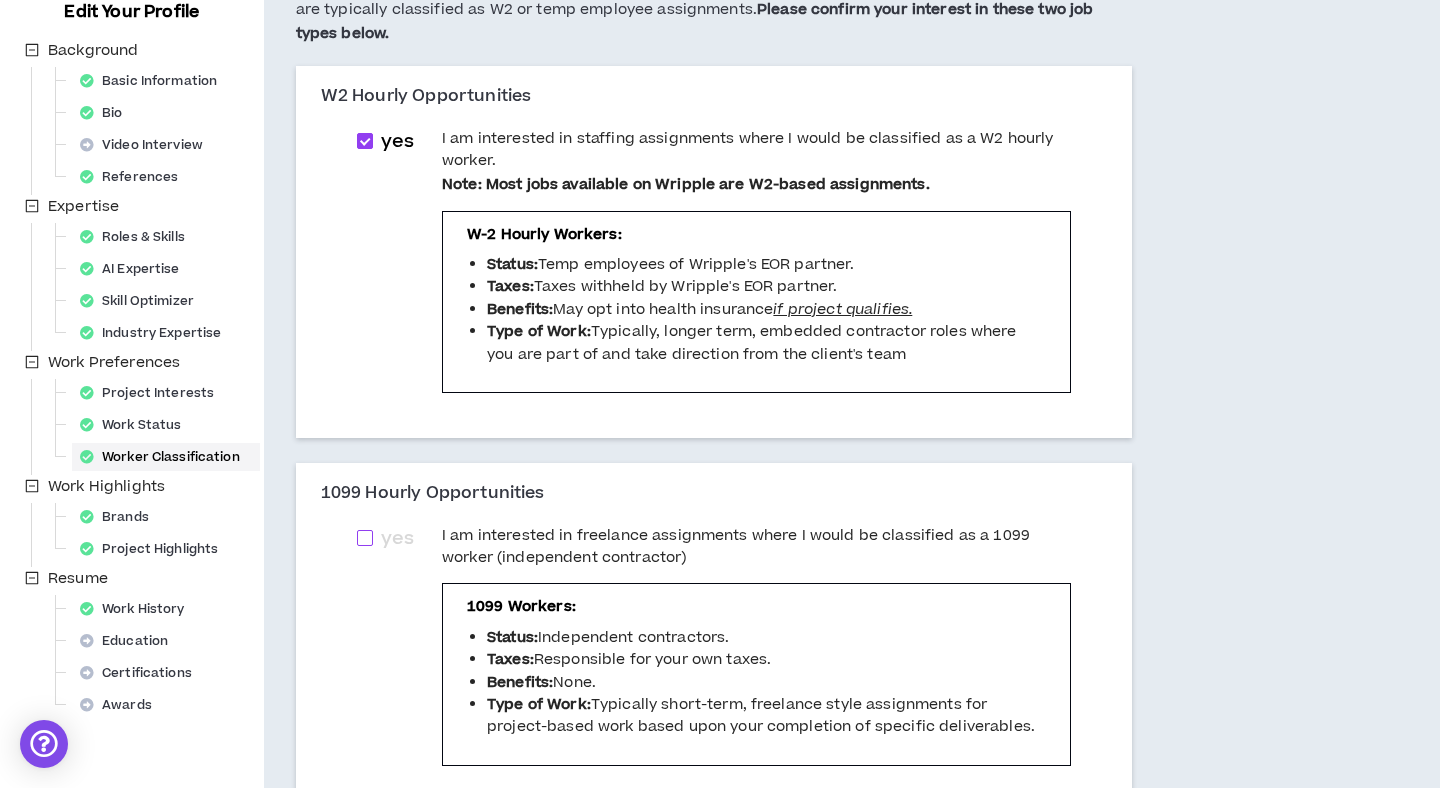 click at bounding box center [365, 538] 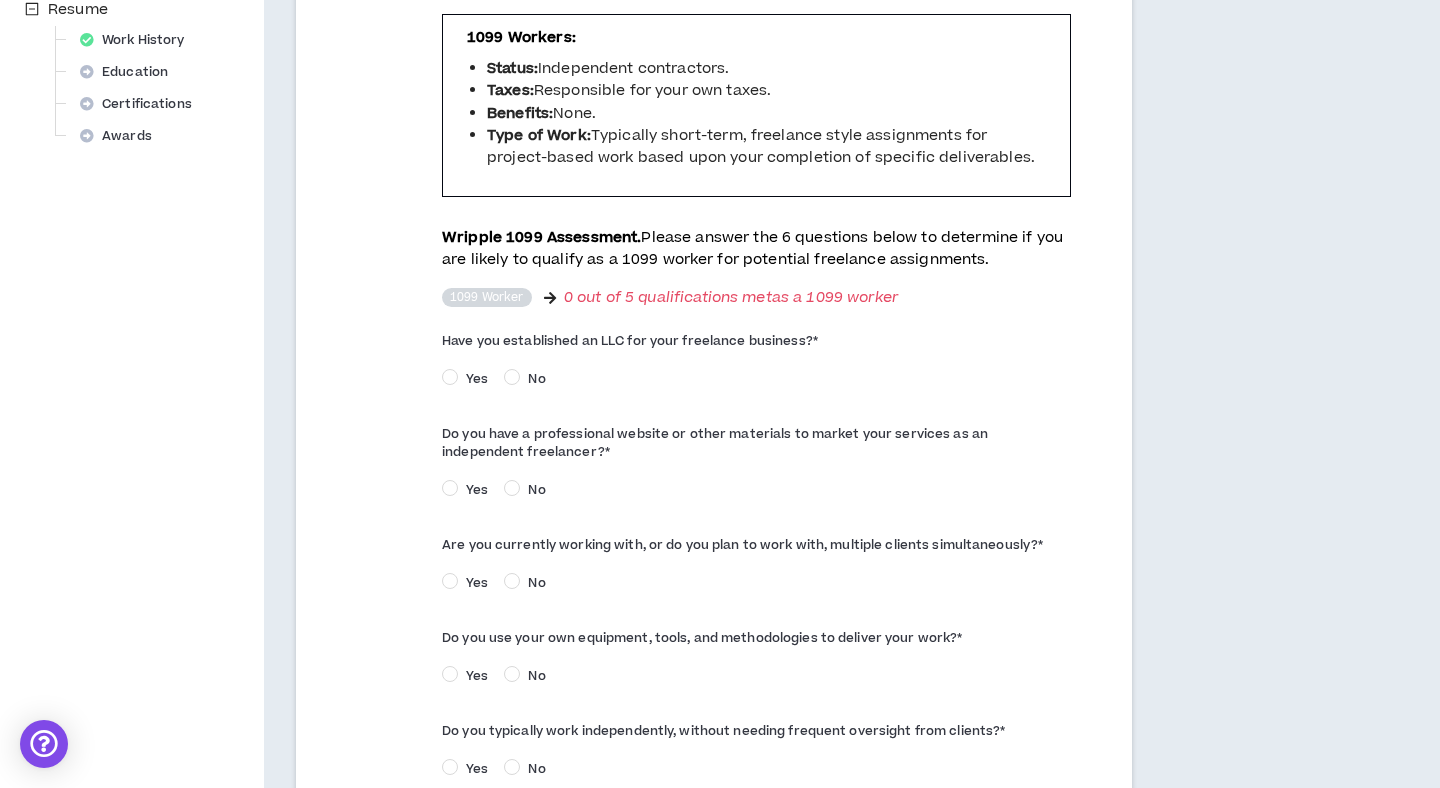 scroll, scrollTop: 787, scrollLeft: 0, axis: vertical 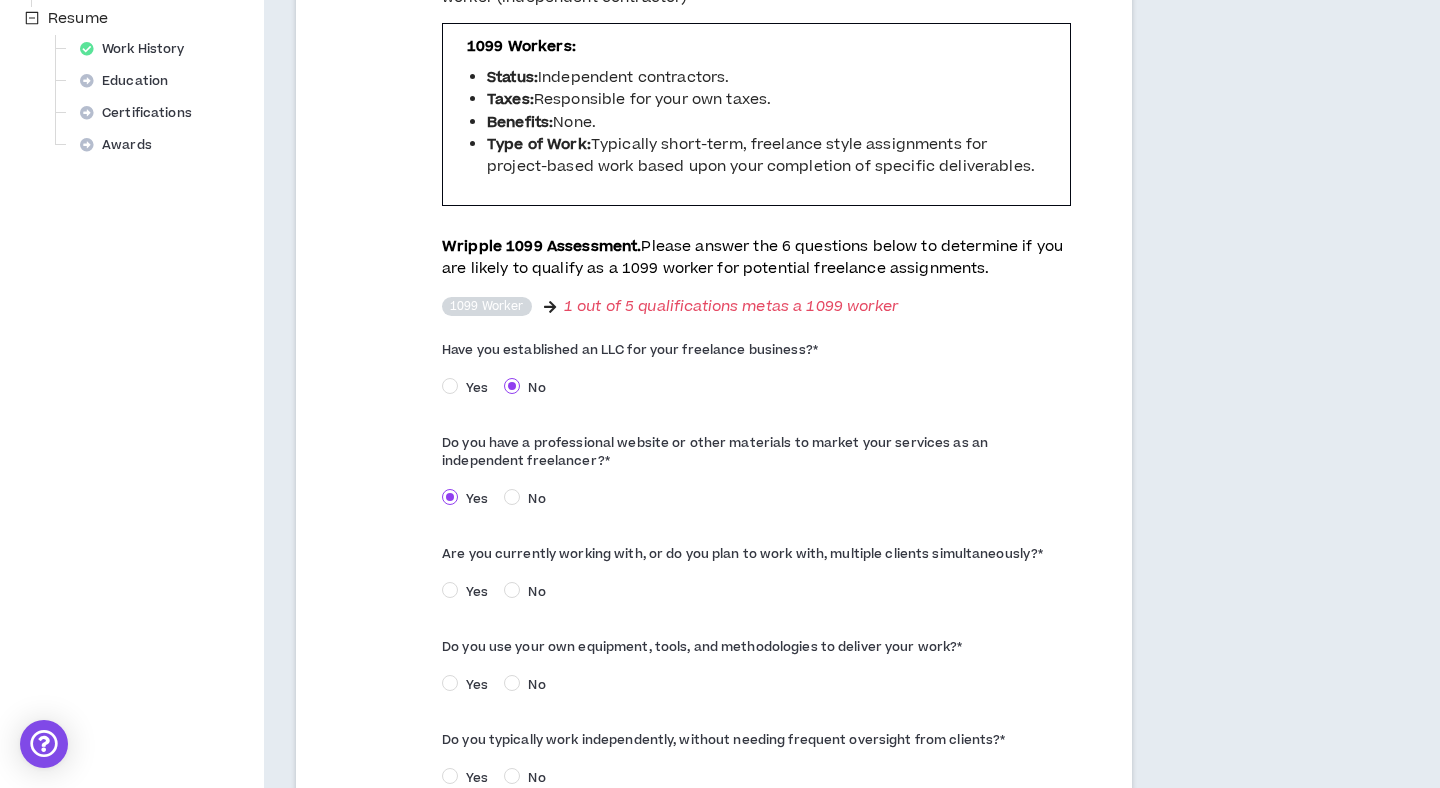 click on "Yes" at bounding box center (477, 592) 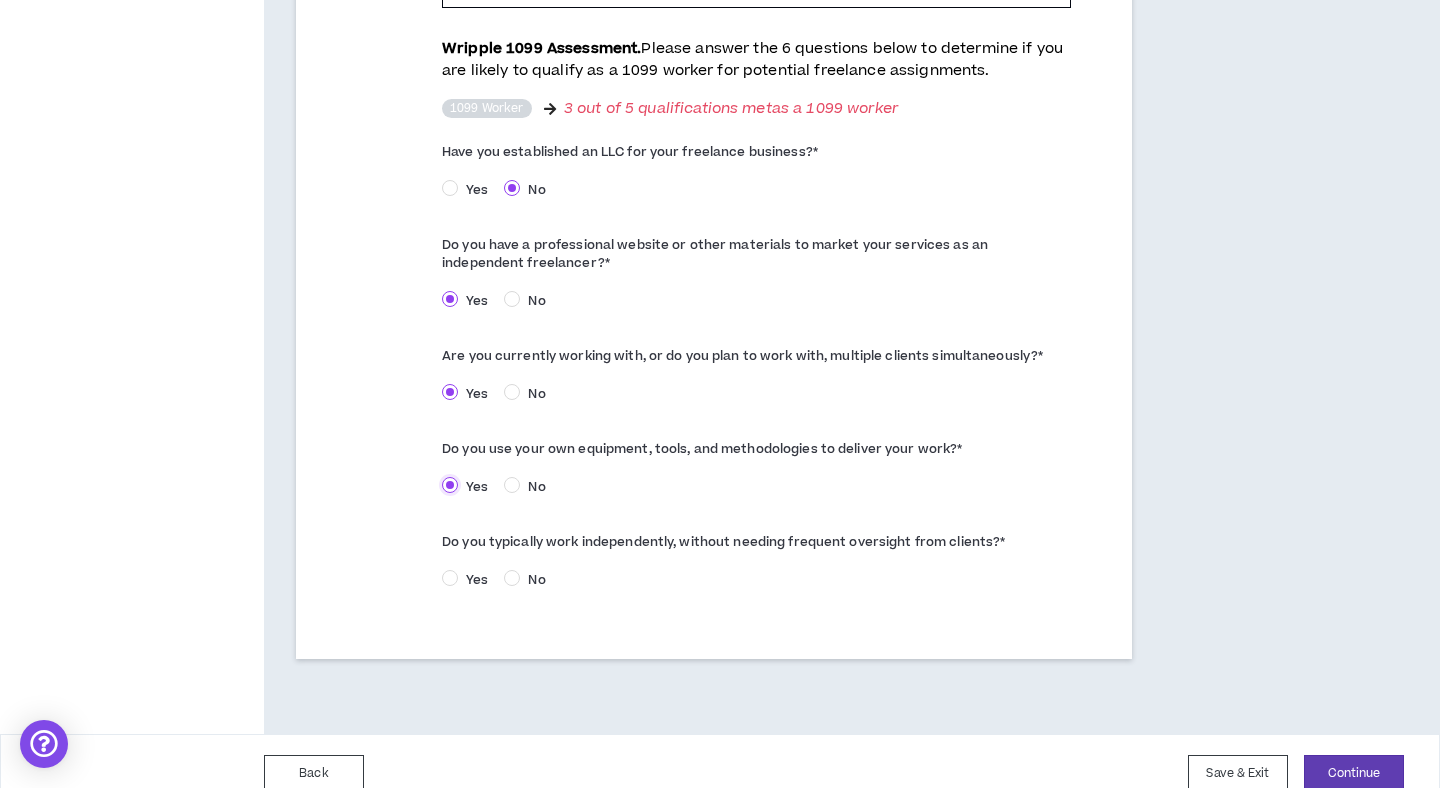 scroll, scrollTop: 990, scrollLeft: 0, axis: vertical 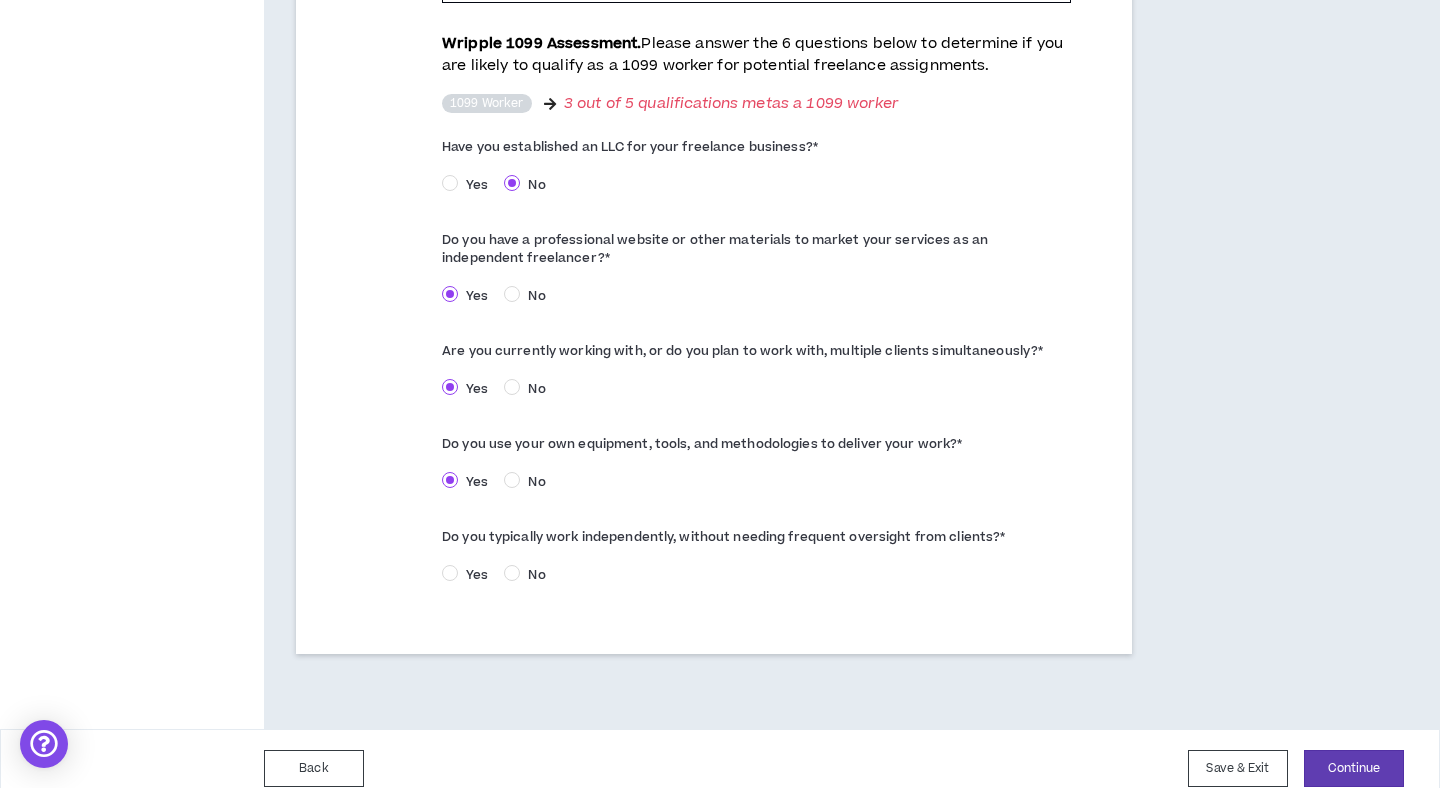 click on "Yes" at bounding box center (477, 575) 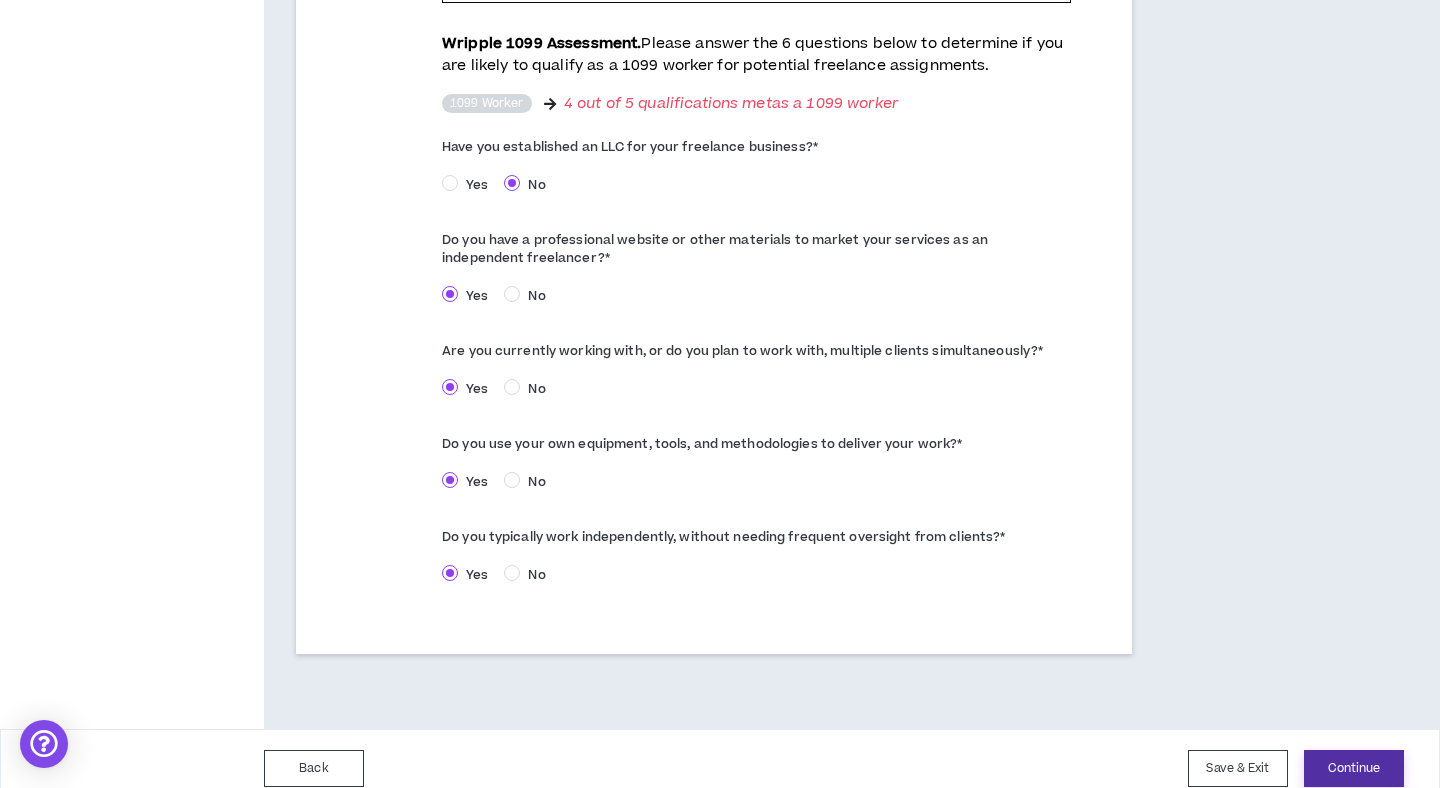 click on "Continue" at bounding box center [1354, 768] 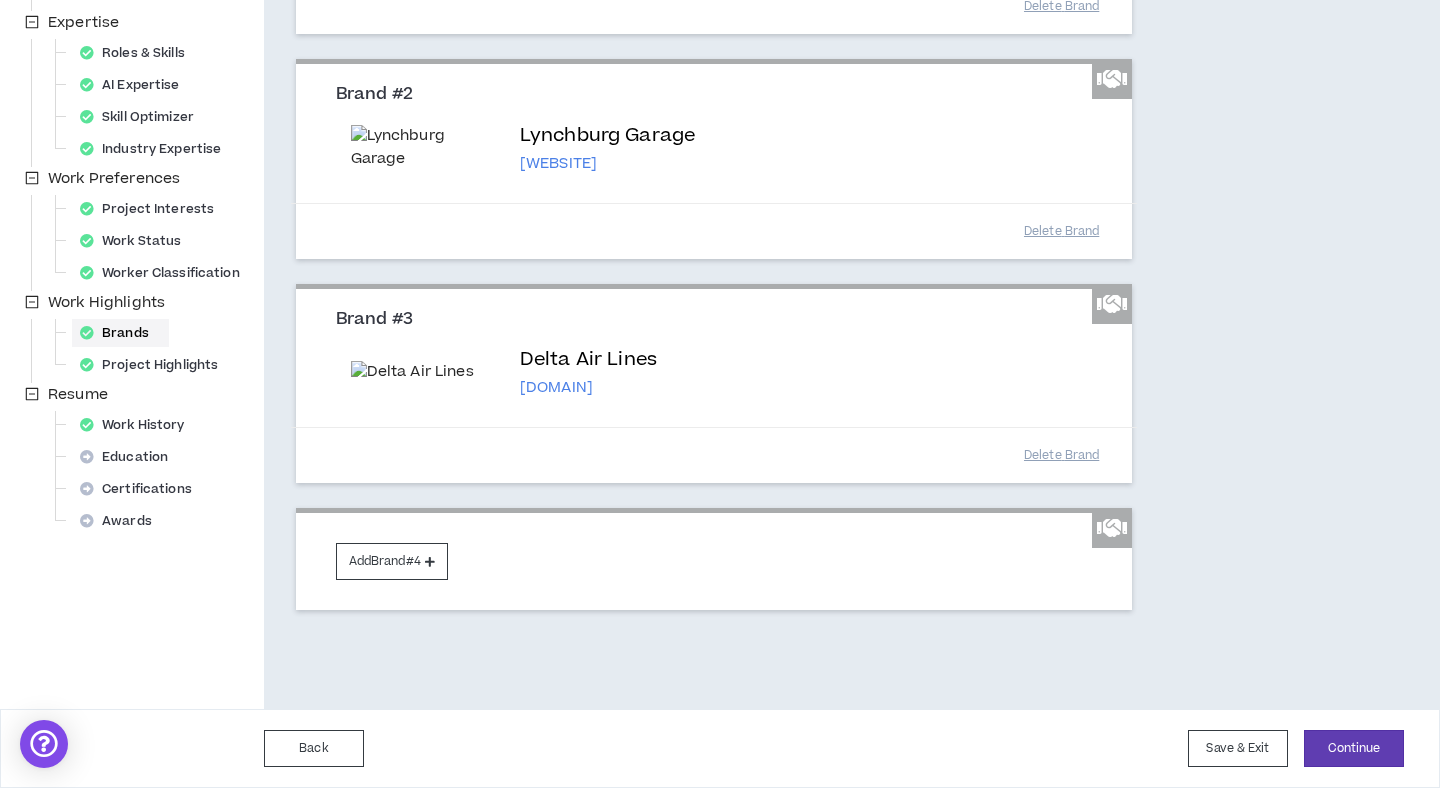 scroll, scrollTop: 471, scrollLeft: 0, axis: vertical 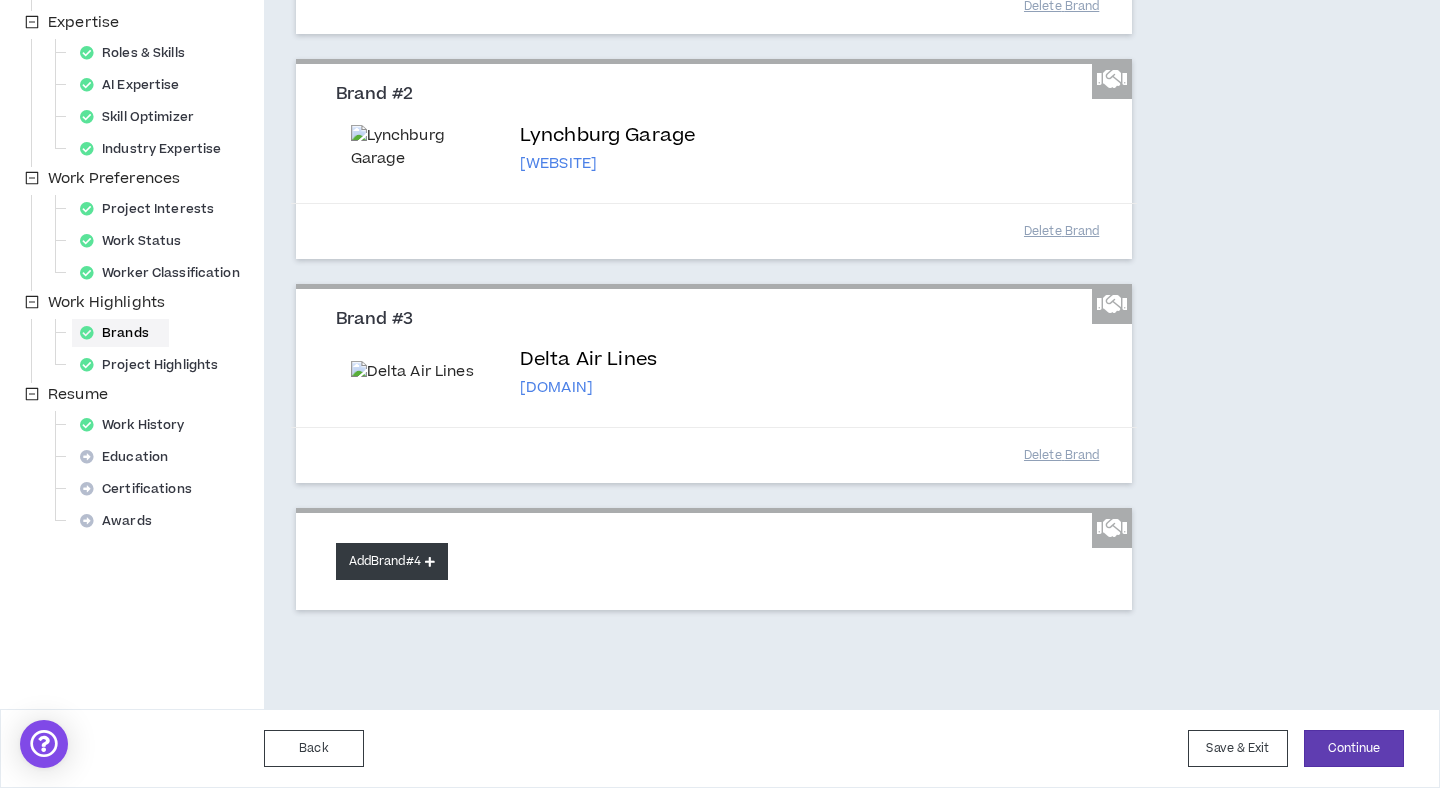 click on "Add  Brand  #4" at bounding box center [392, 561] 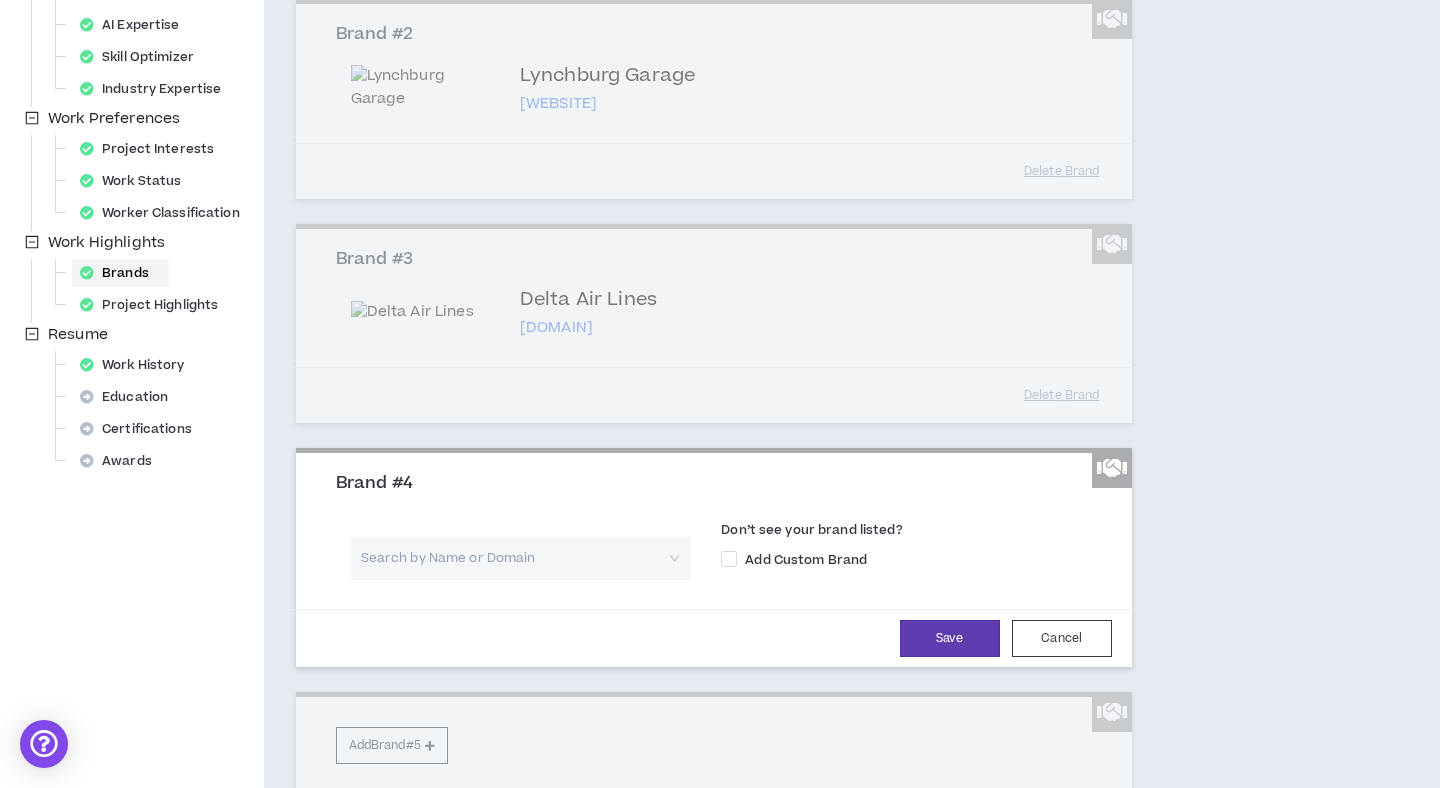 click at bounding box center (514, 558) 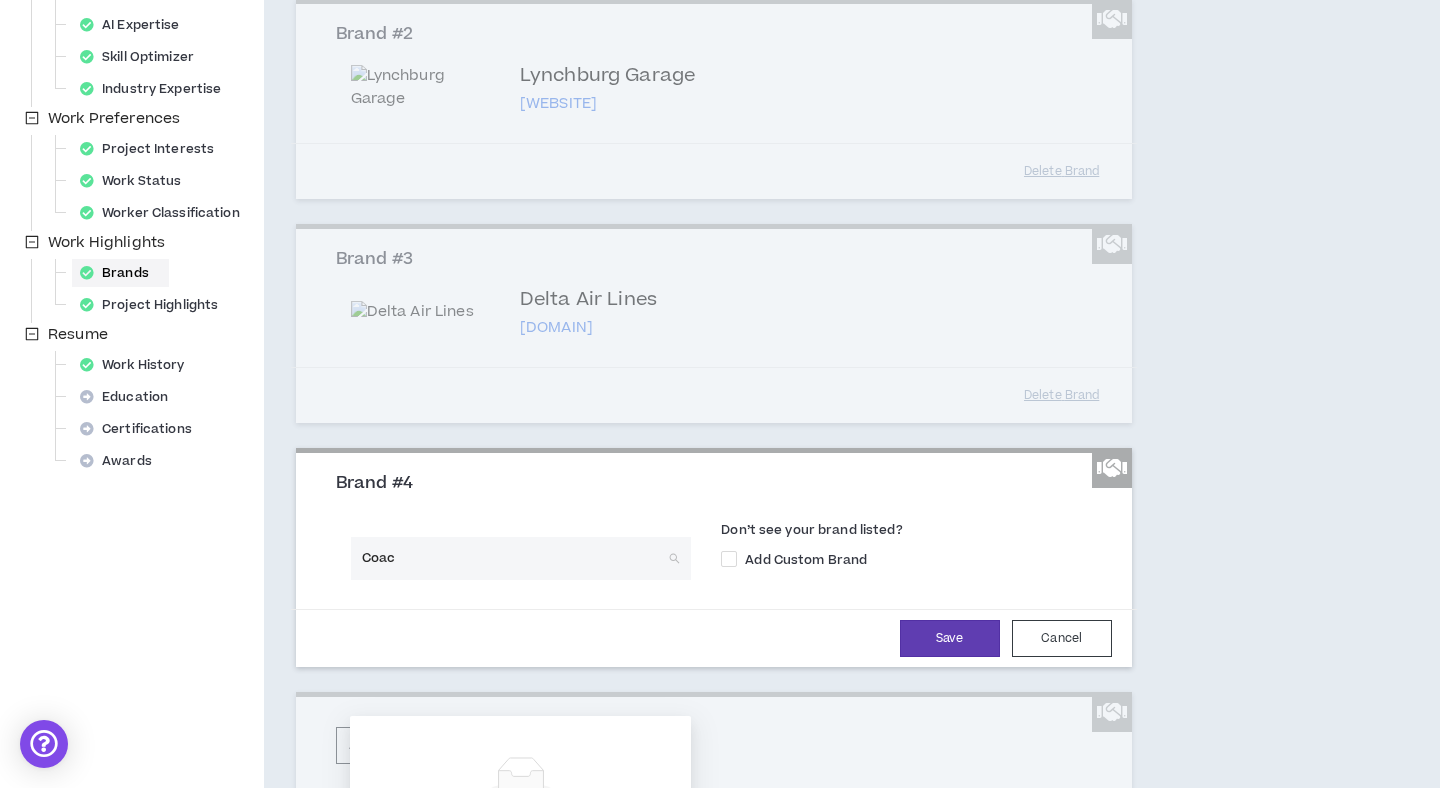 type on "[ROLE]" 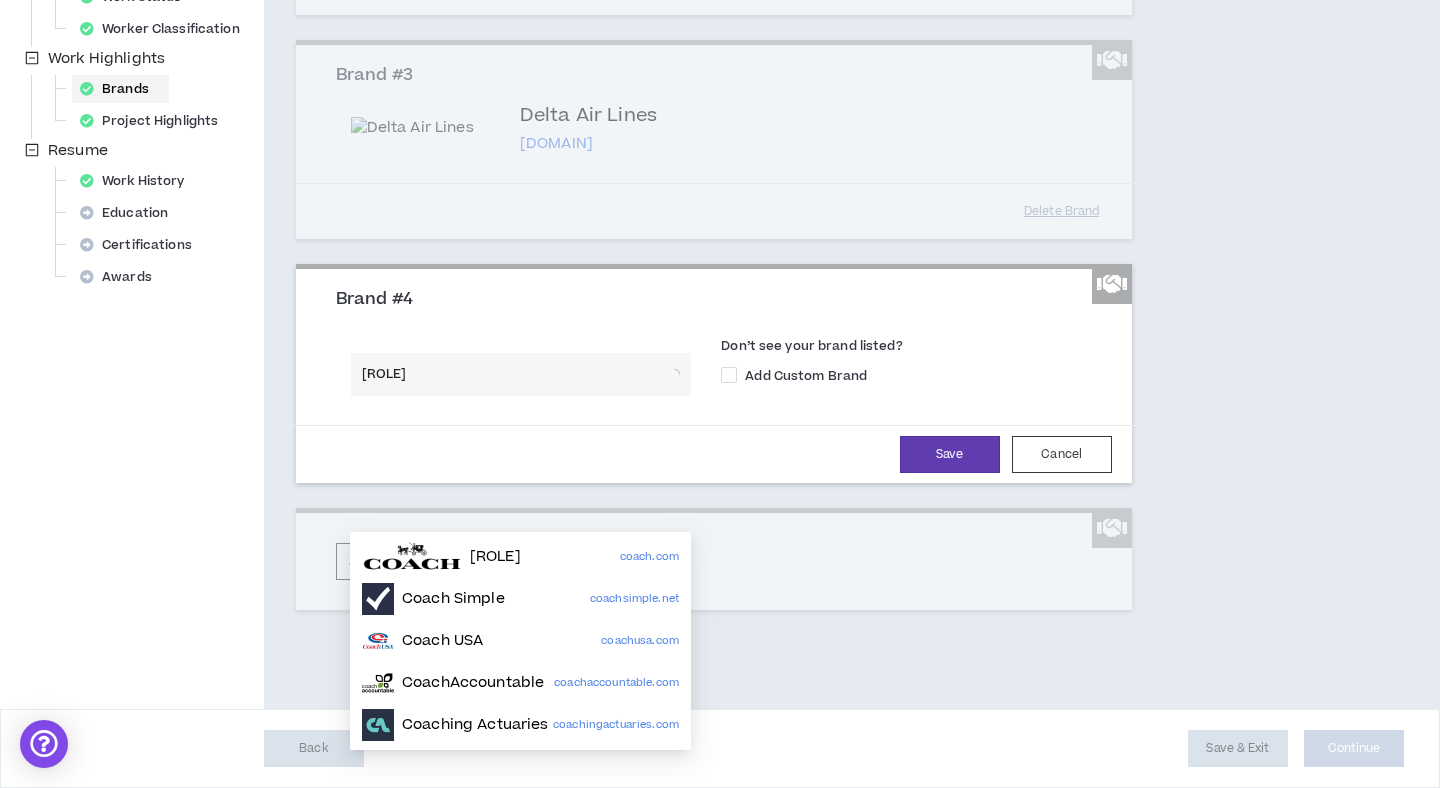 scroll, scrollTop: 777, scrollLeft: 0, axis: vertical 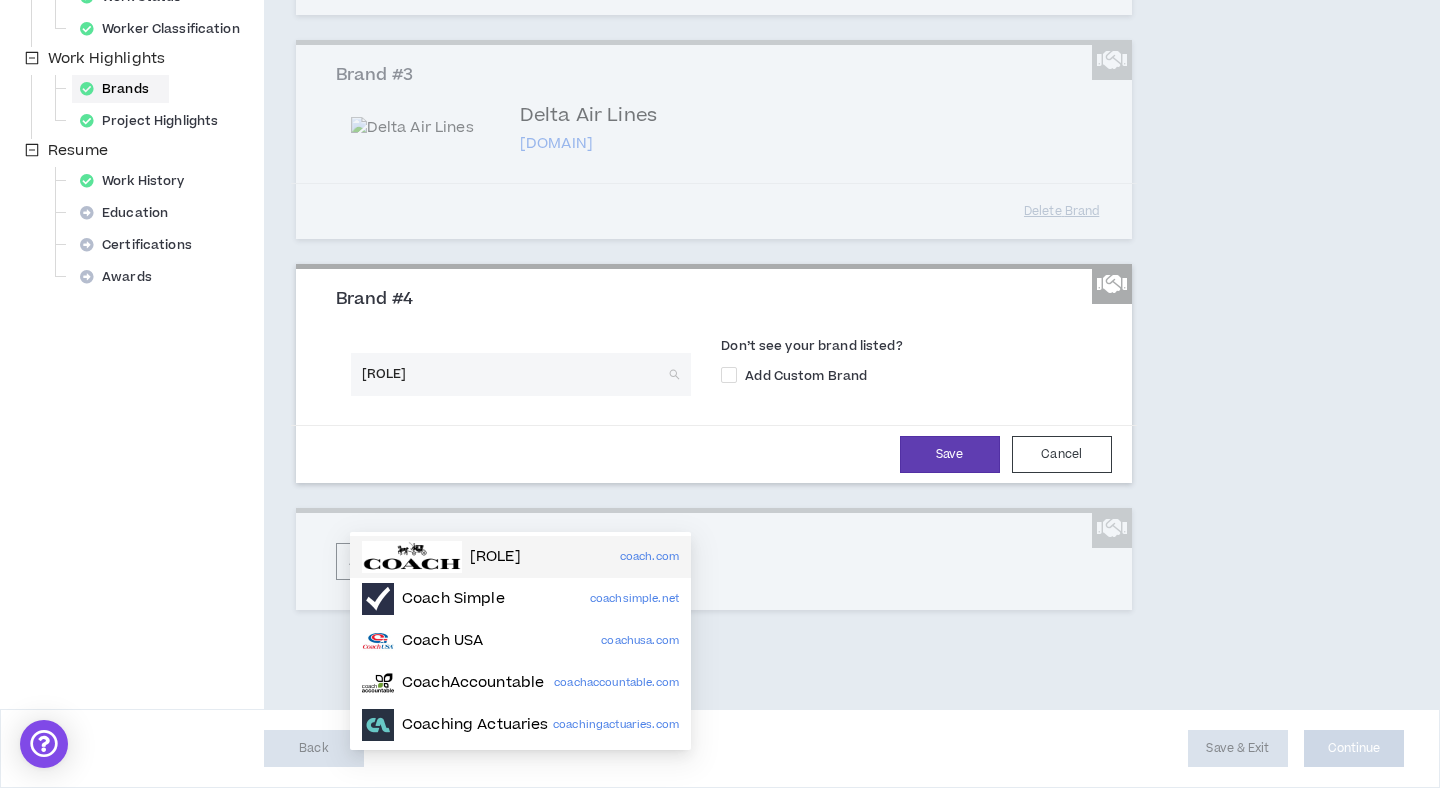 click at bounding box center [412, 557] 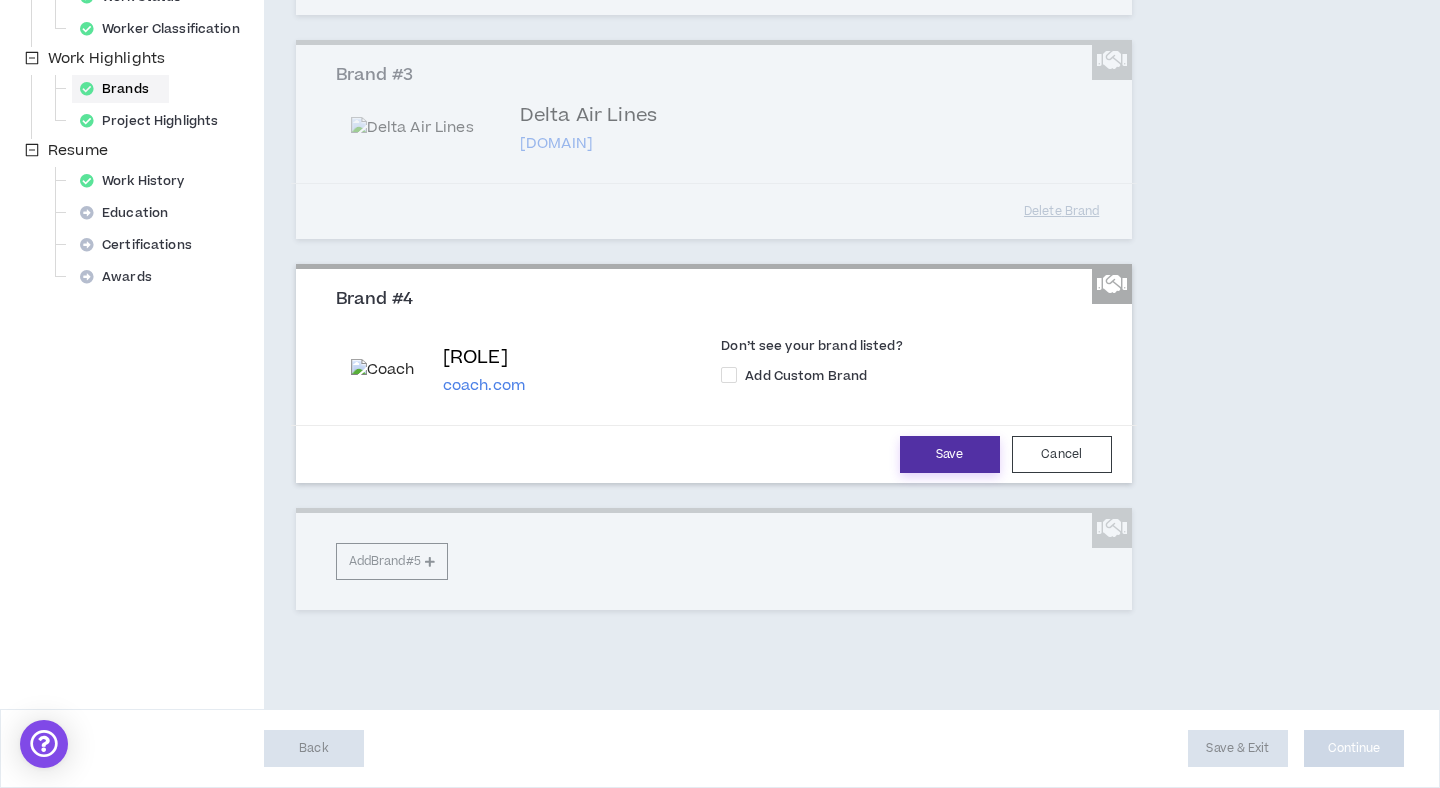 click on "Save" at bounding box center (950, 454) 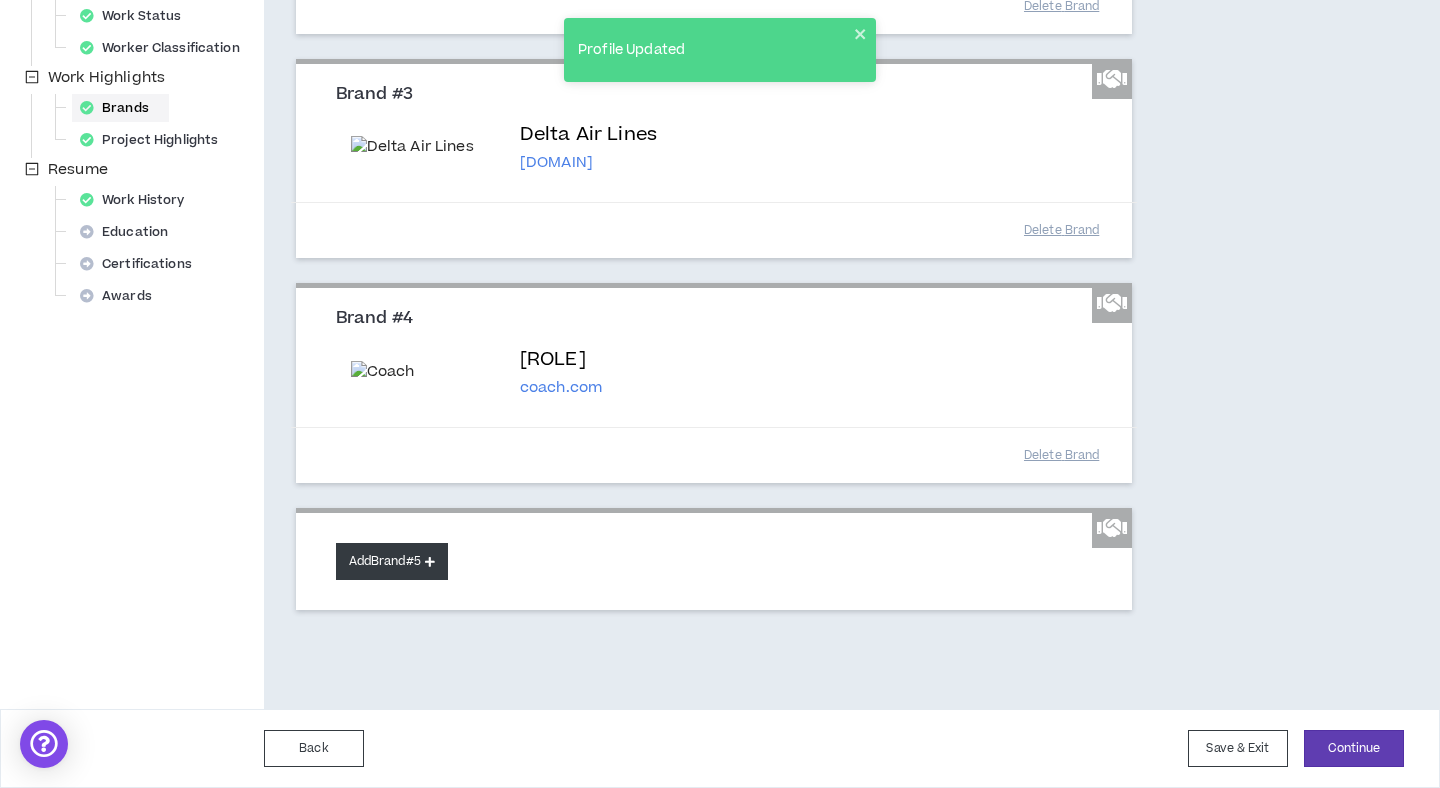 scroll, scrollTop: 825, scrollLeft: 0, axis: vertical 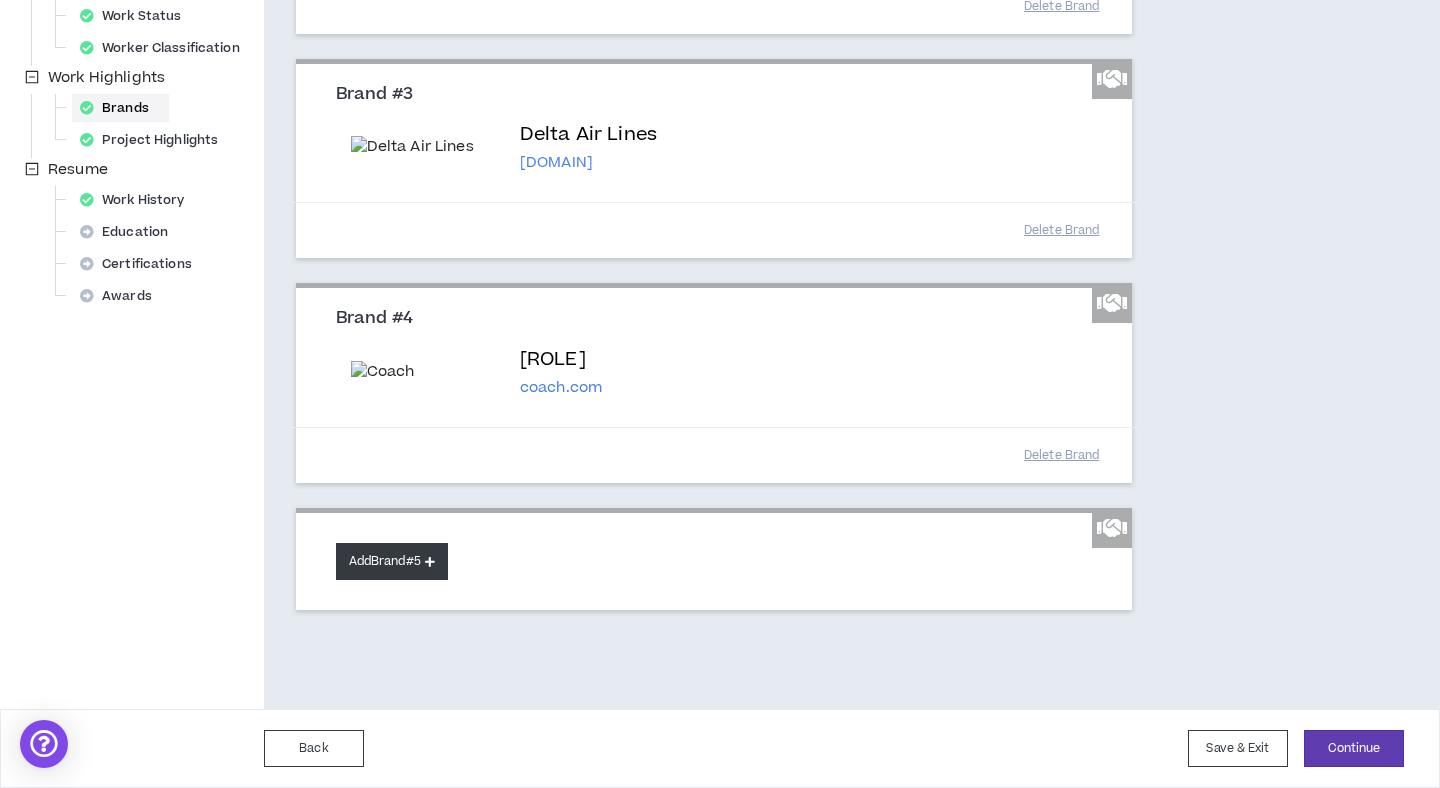click on "Add  Brand  #5" at bounding box center (392, 561) 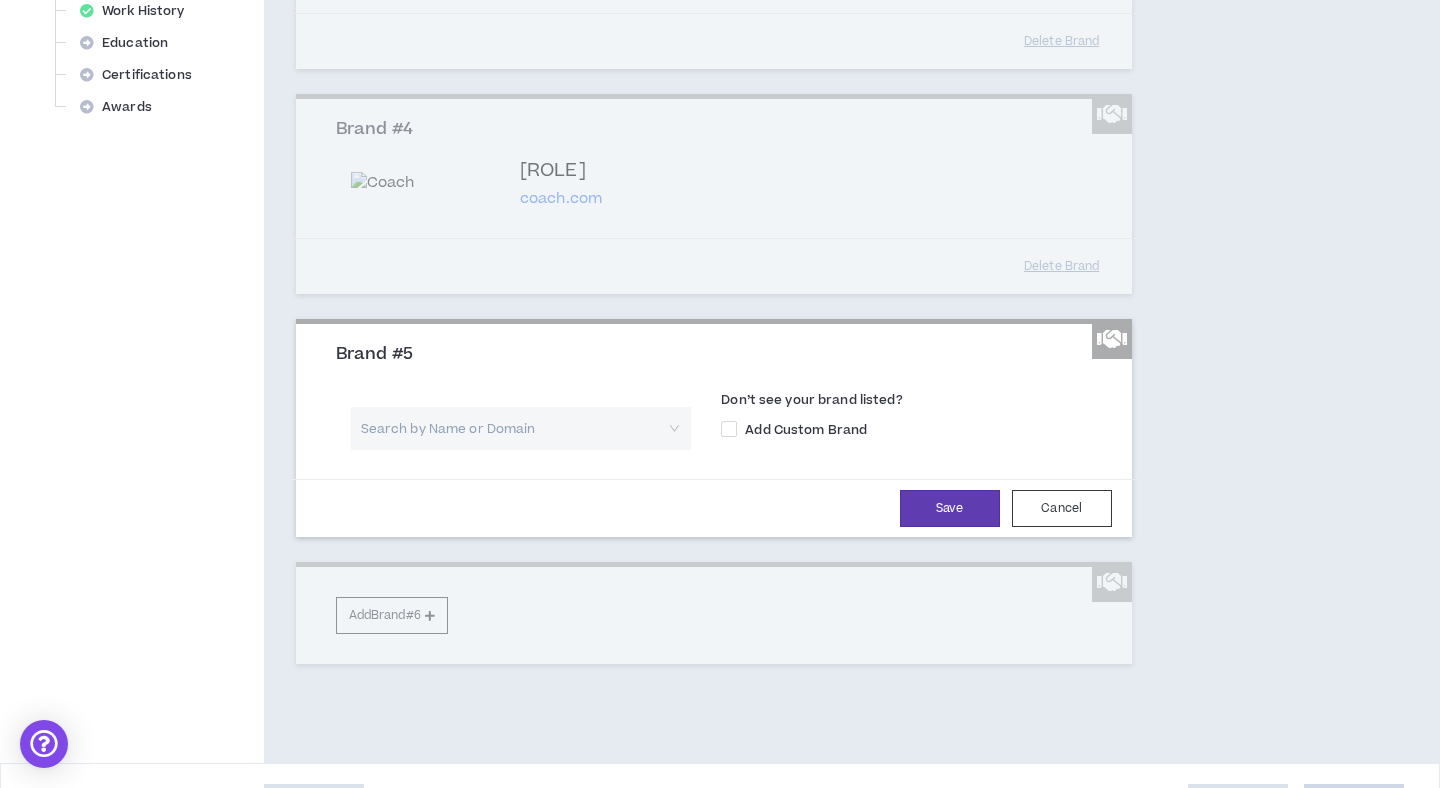 click at bounding box center (514, 428) 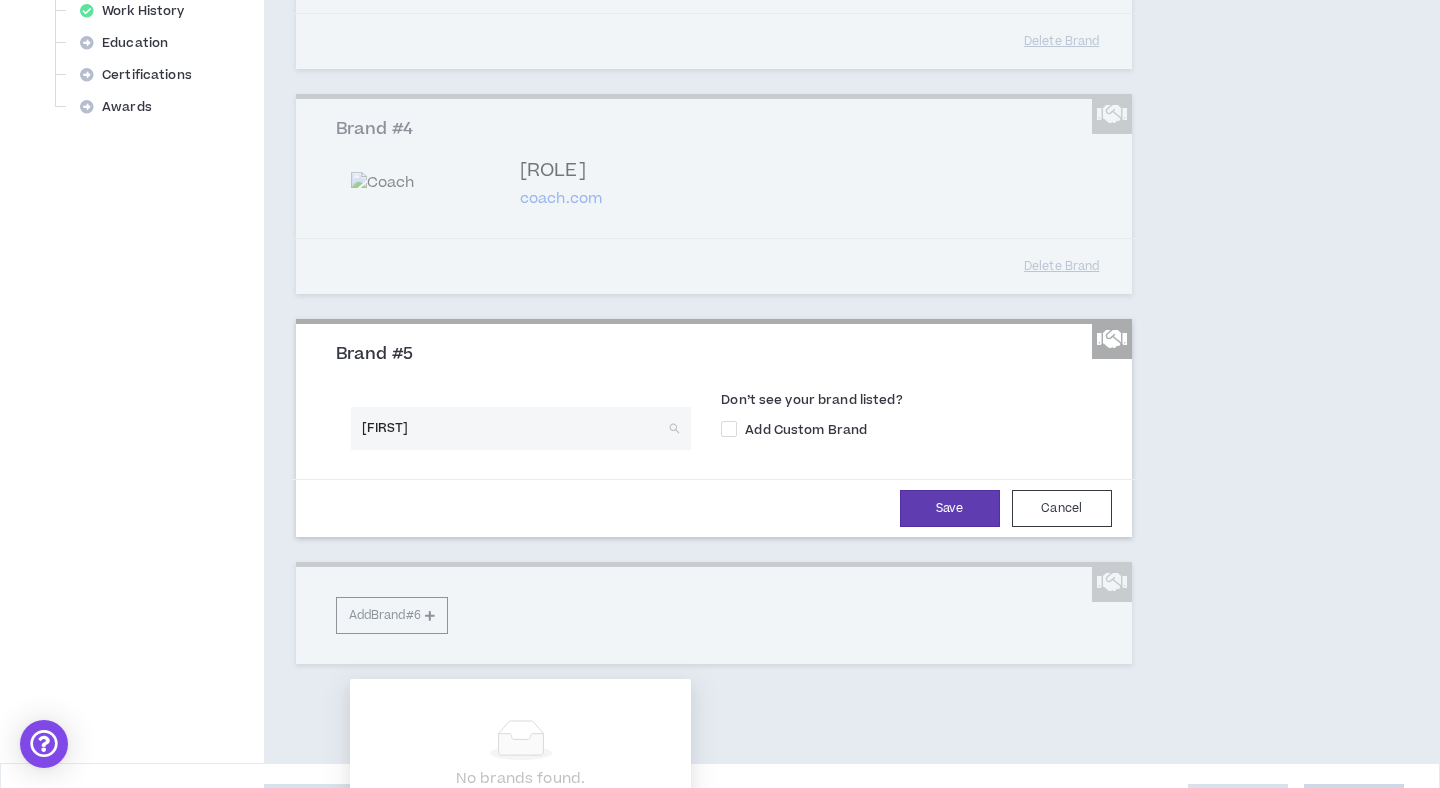type on "Marriot" 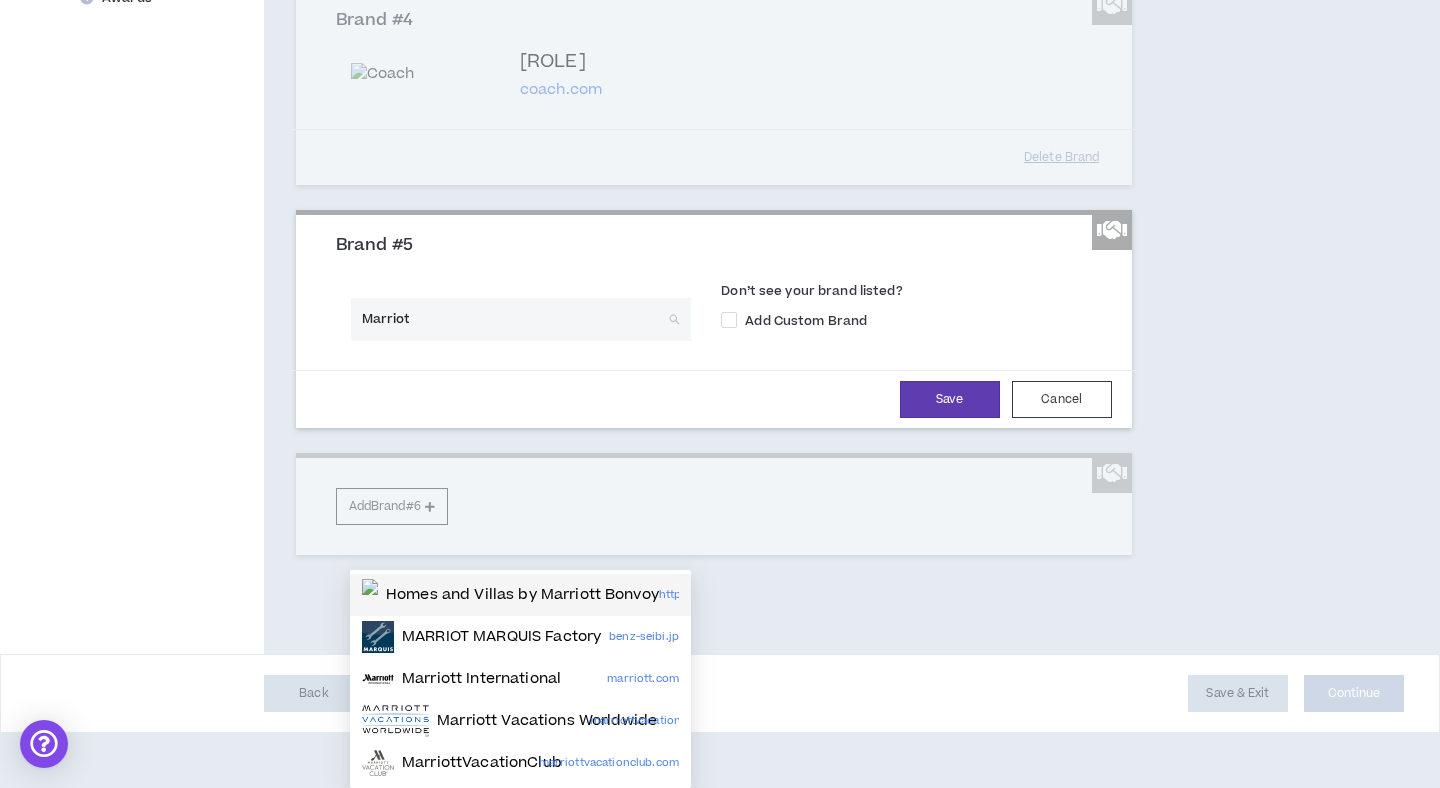 scroll, scrollTop: 1005, scrollLeft: 0, axis: vertical 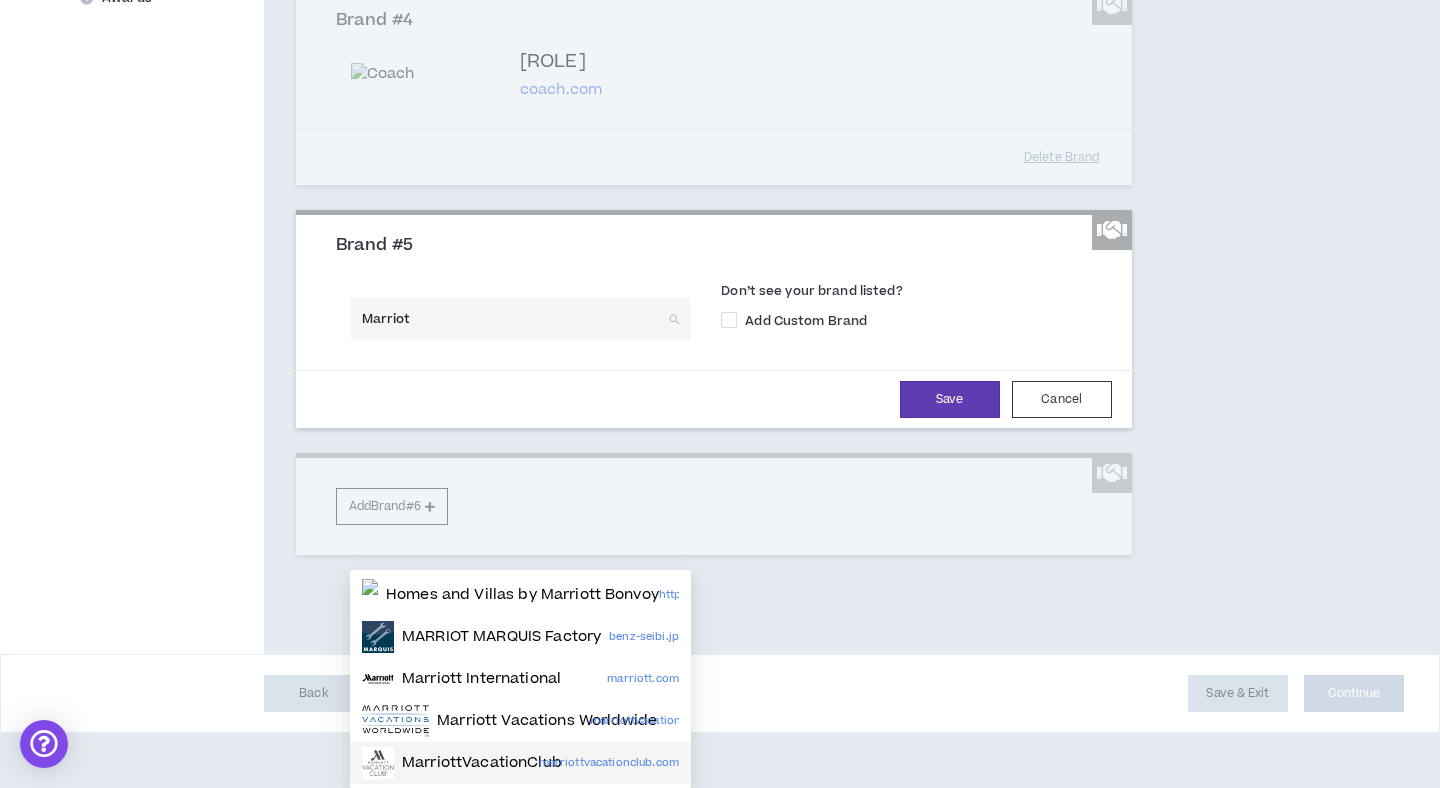 click at bounding box center [378, 763] 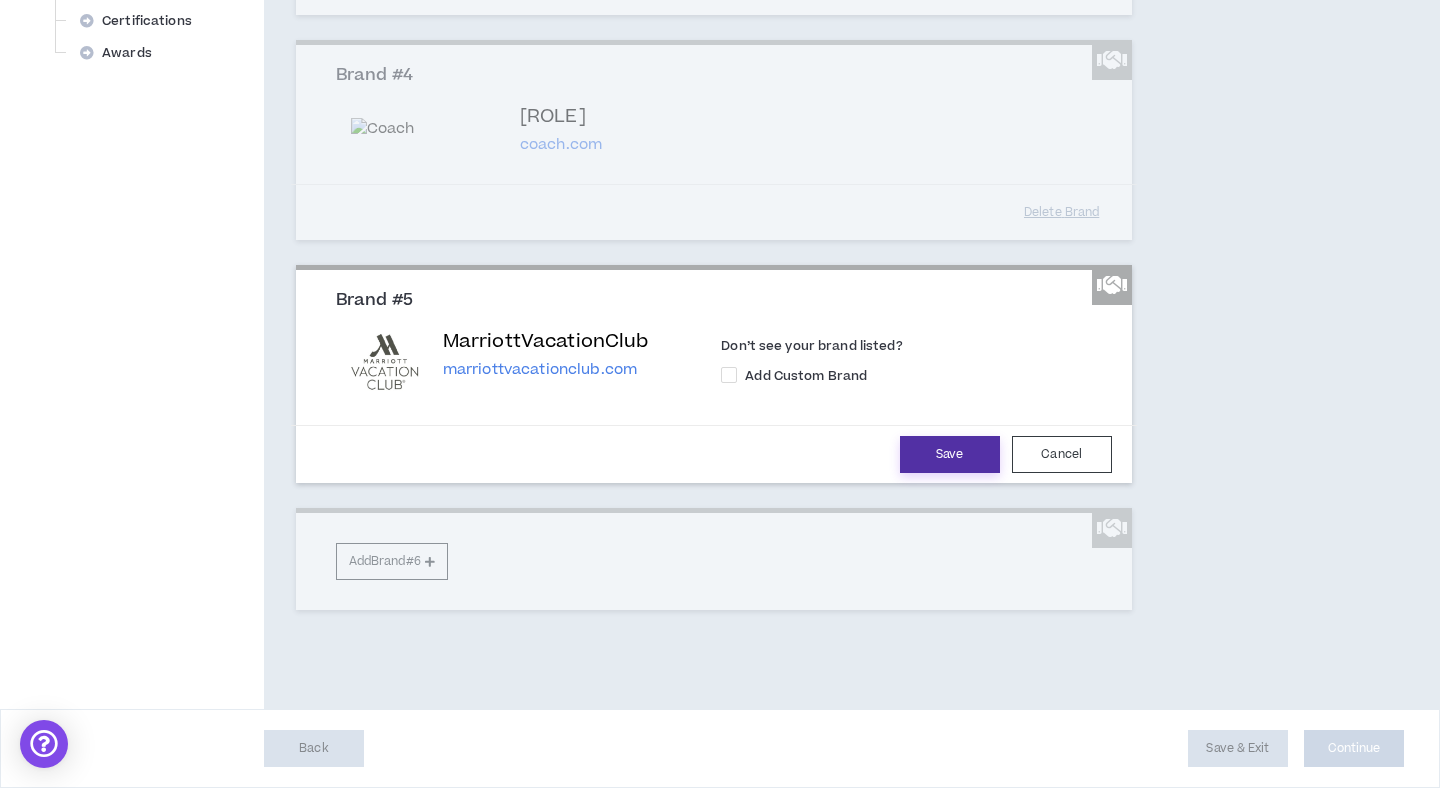 click on "Save" at bounding box center (950, 454) 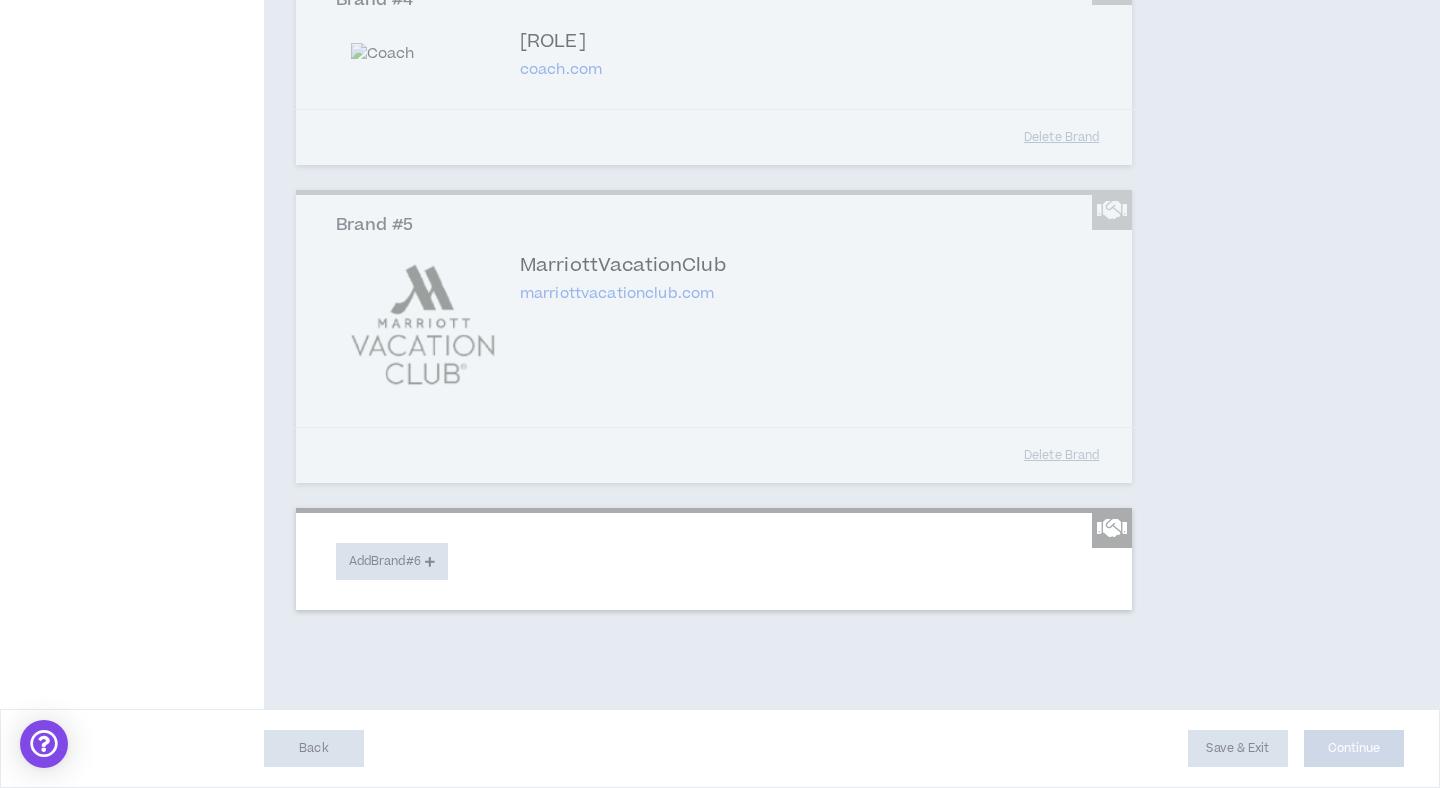 scroll, scrollTop: 1178, scrollLeft: 0, axis: vertical 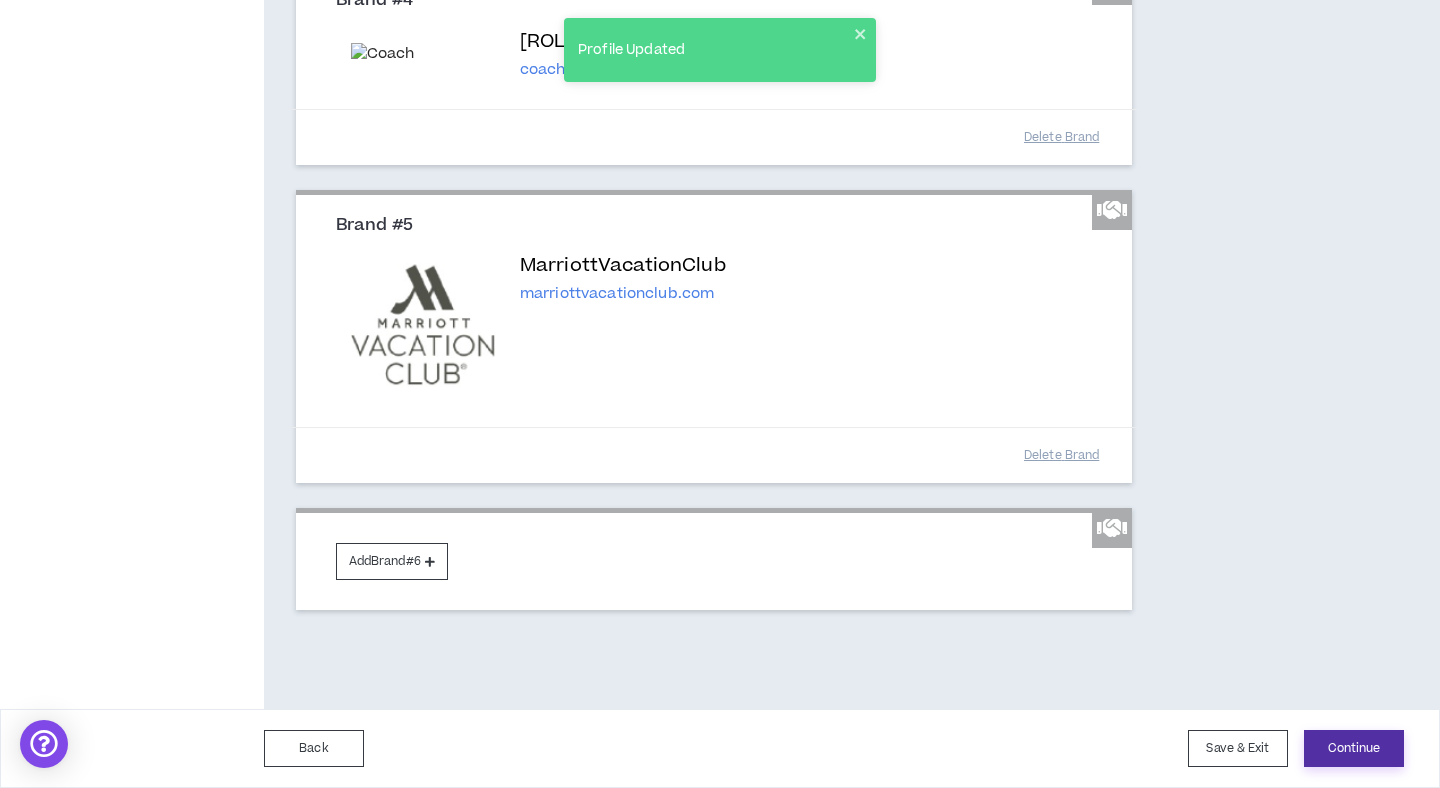 click on "Continue" at bounding box center [1354, 748] 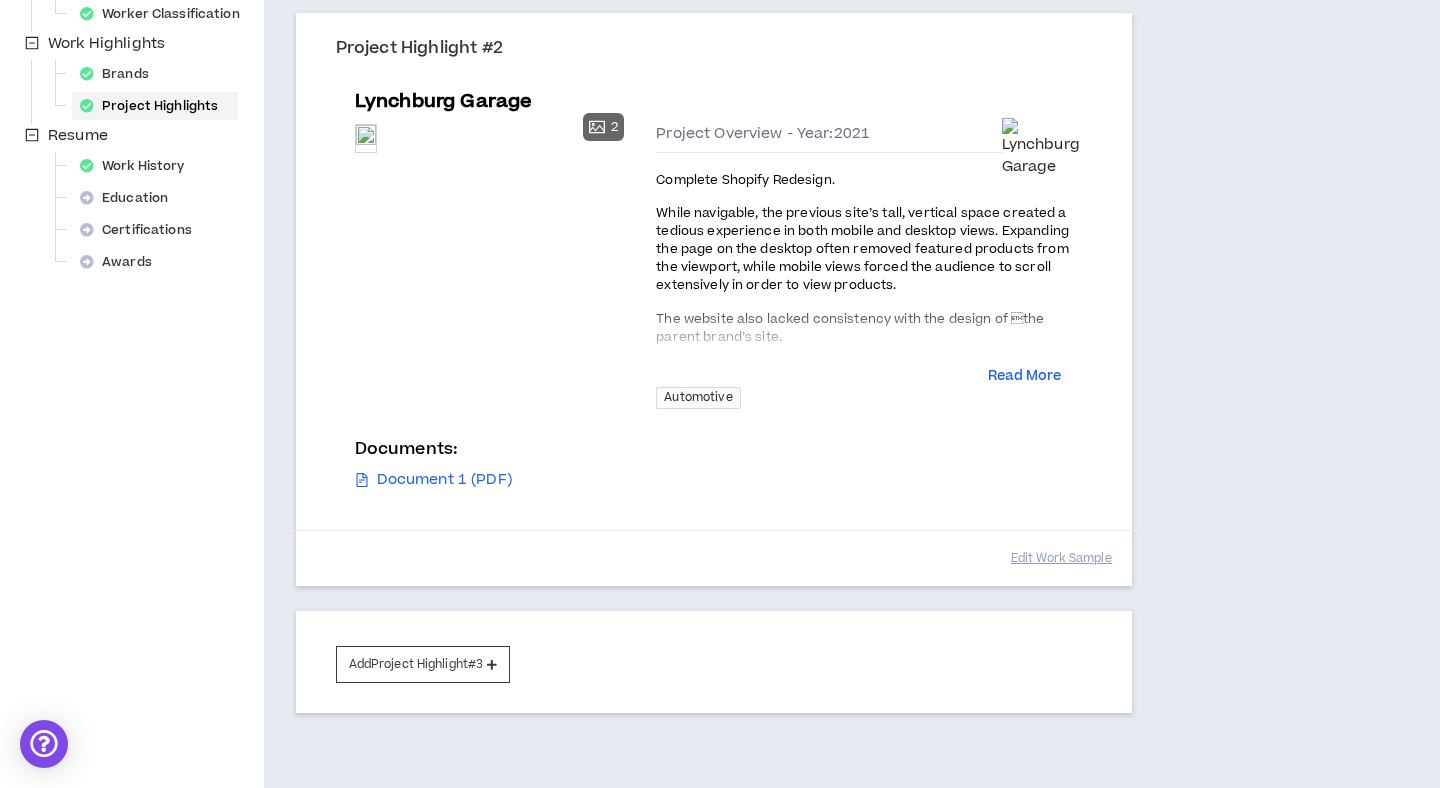 scroll, scrollTop: 731, scrollLeft: 0, axis: vertical 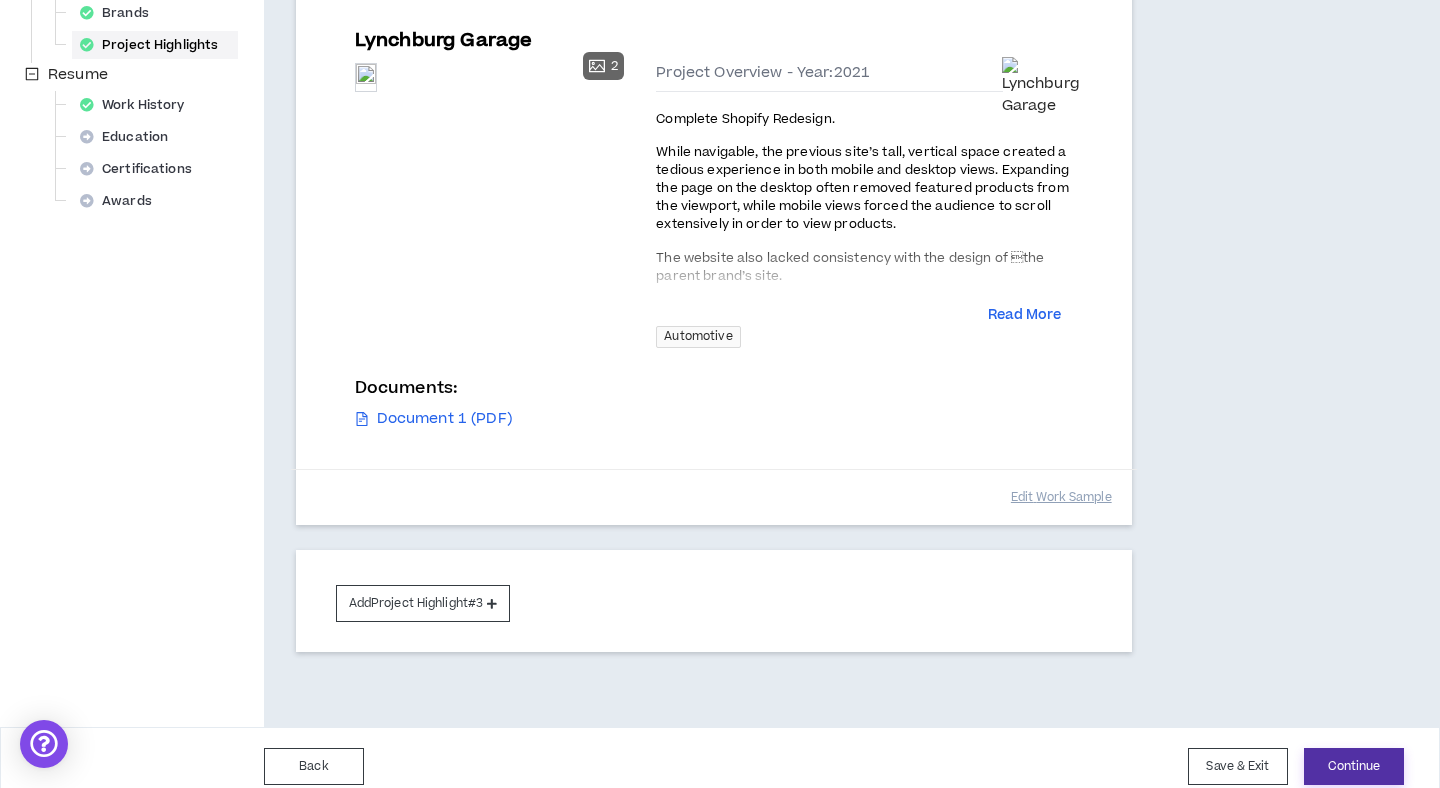 click on "Continue" at bounding box center (1354, 766) 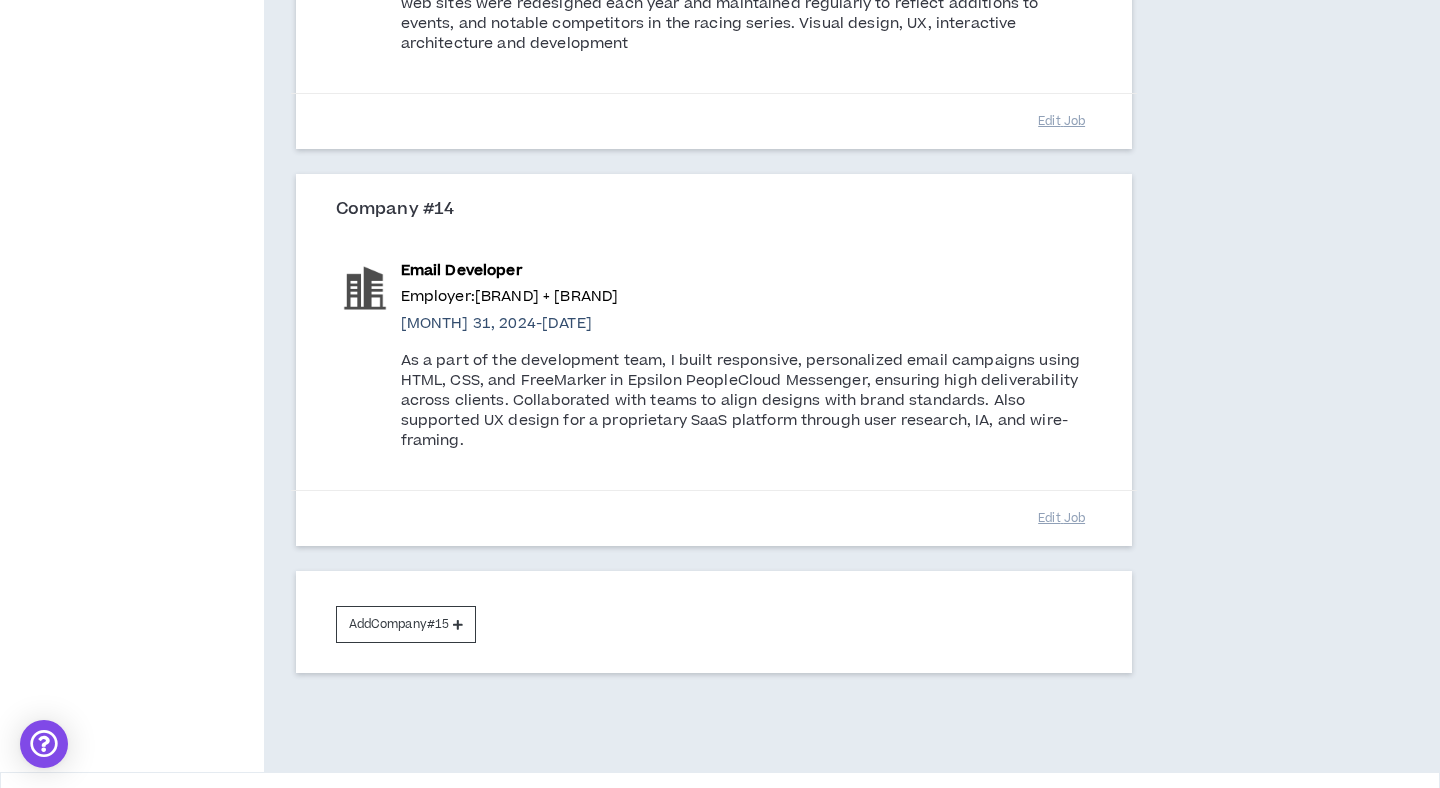 scroll, scrollTop: 5282, scrollLeft: 0, axis: vertical 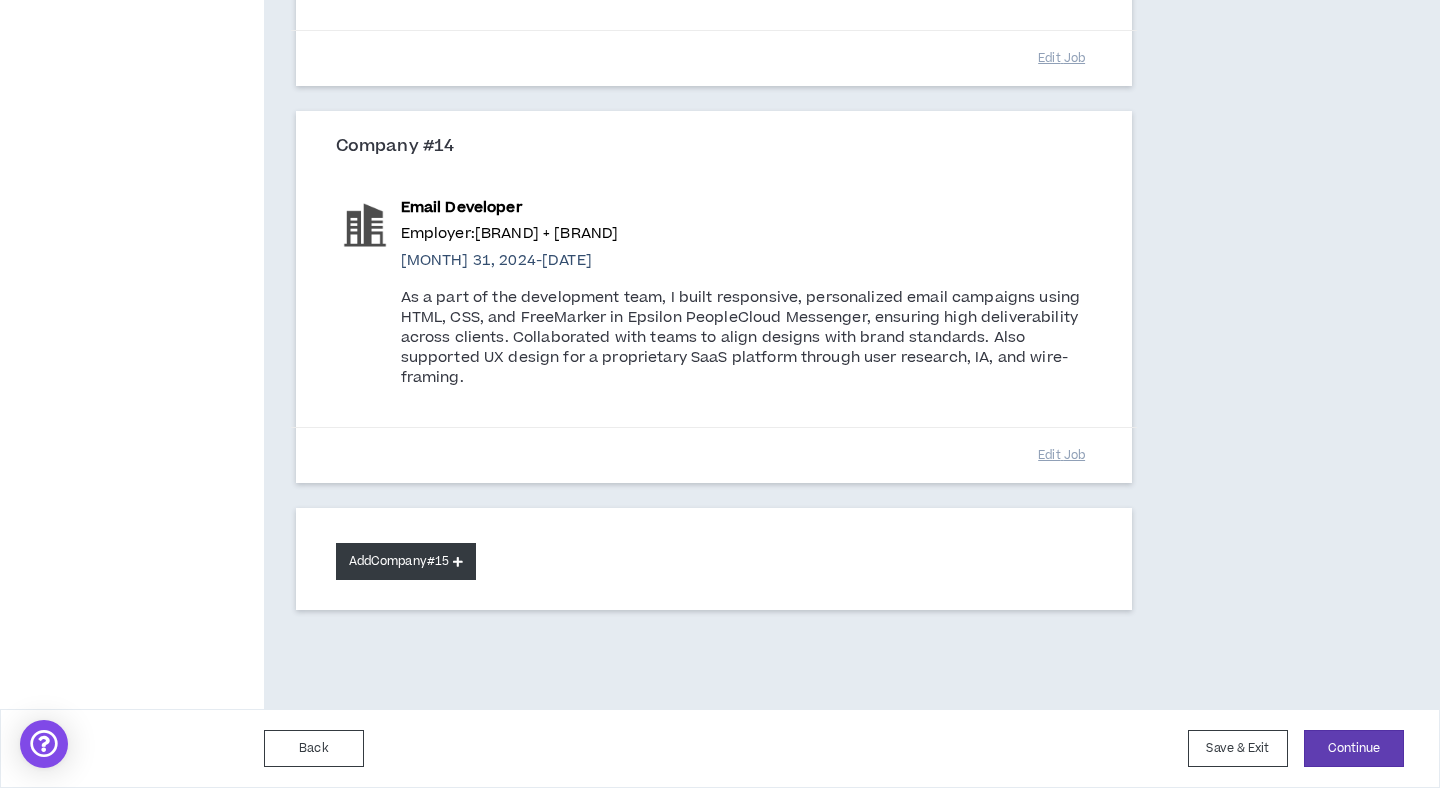 click on "Add  Company  #15" at bounding box center (406, 561) 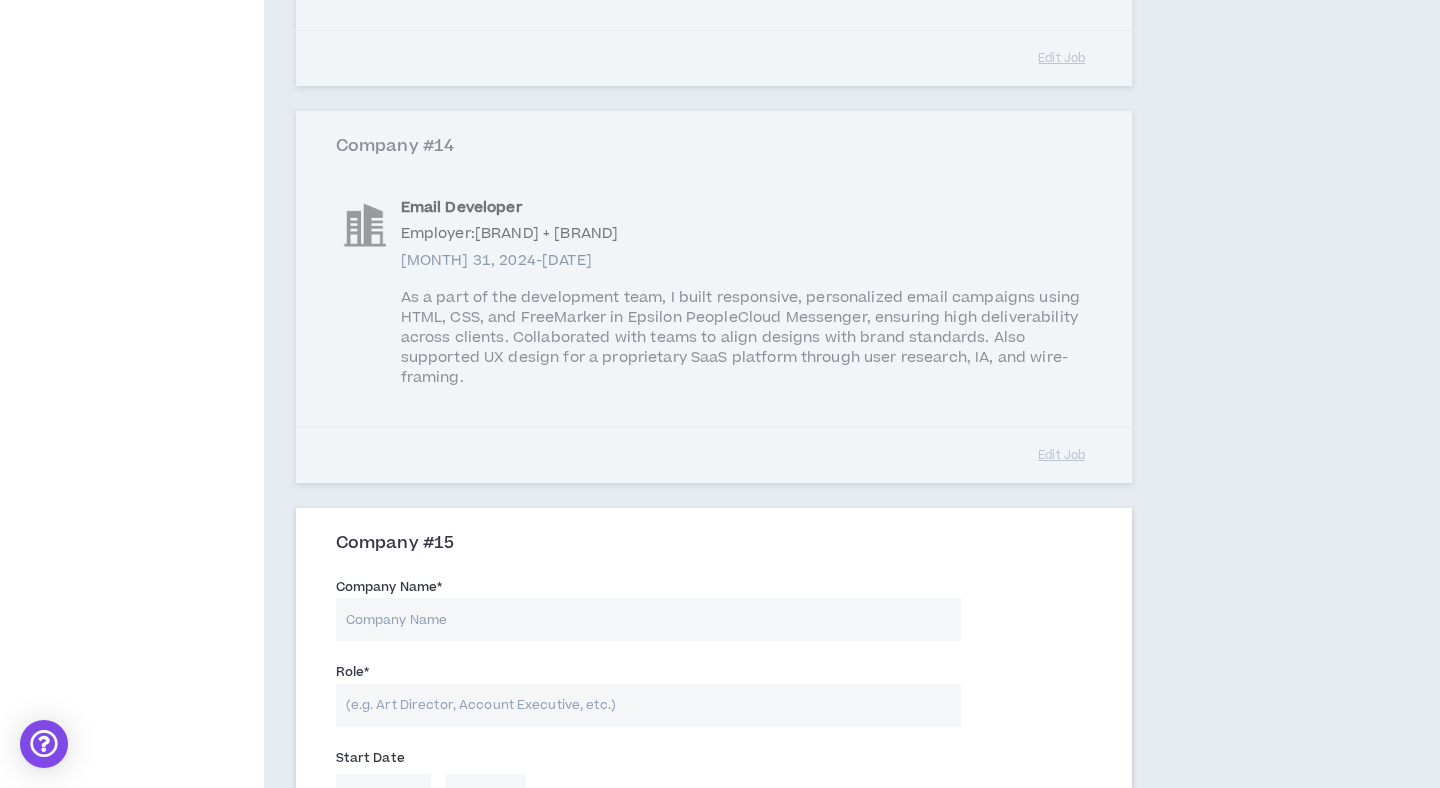 click on "Company Name  *" at bounding box center (648, 619) 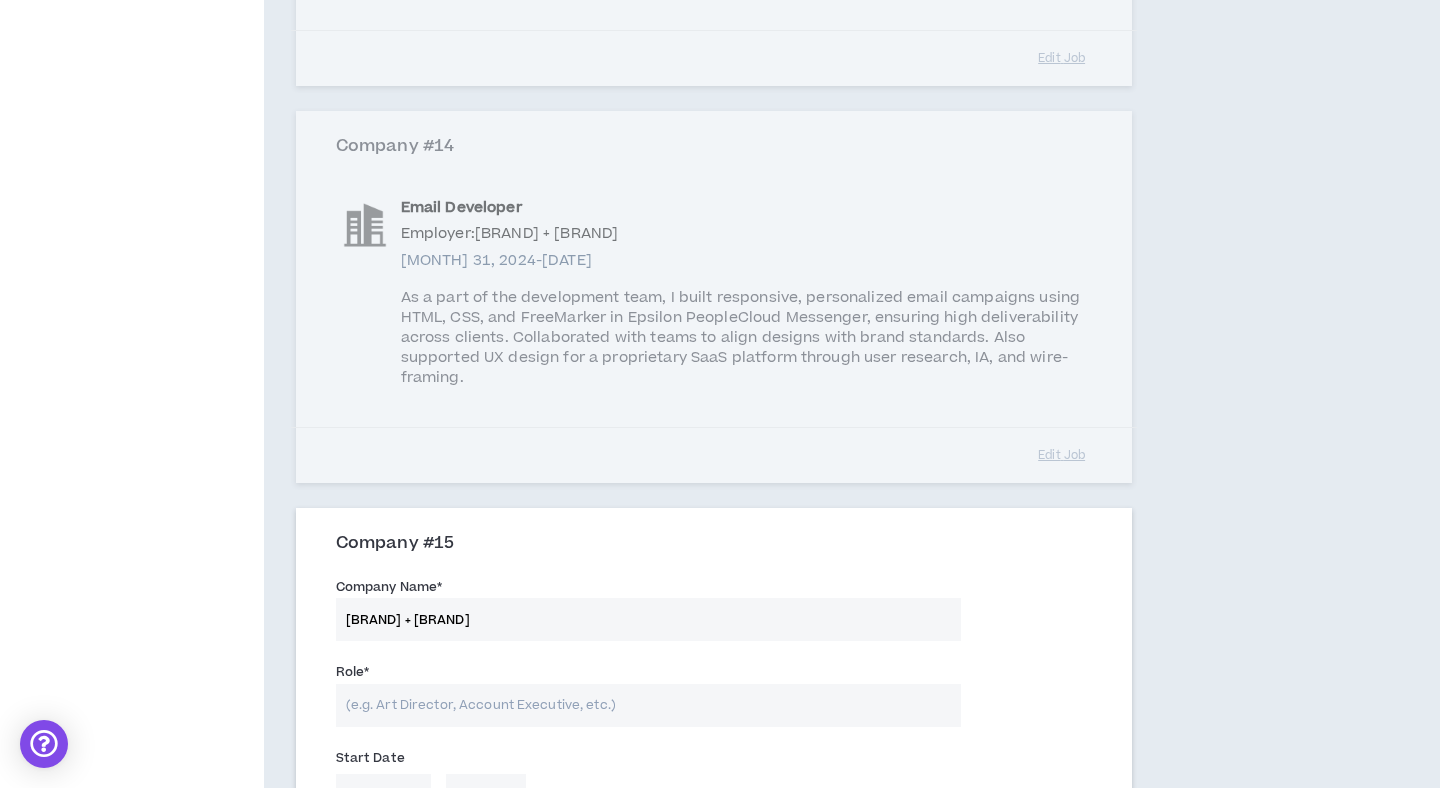 type on "[BRAND] + [BRAND]" 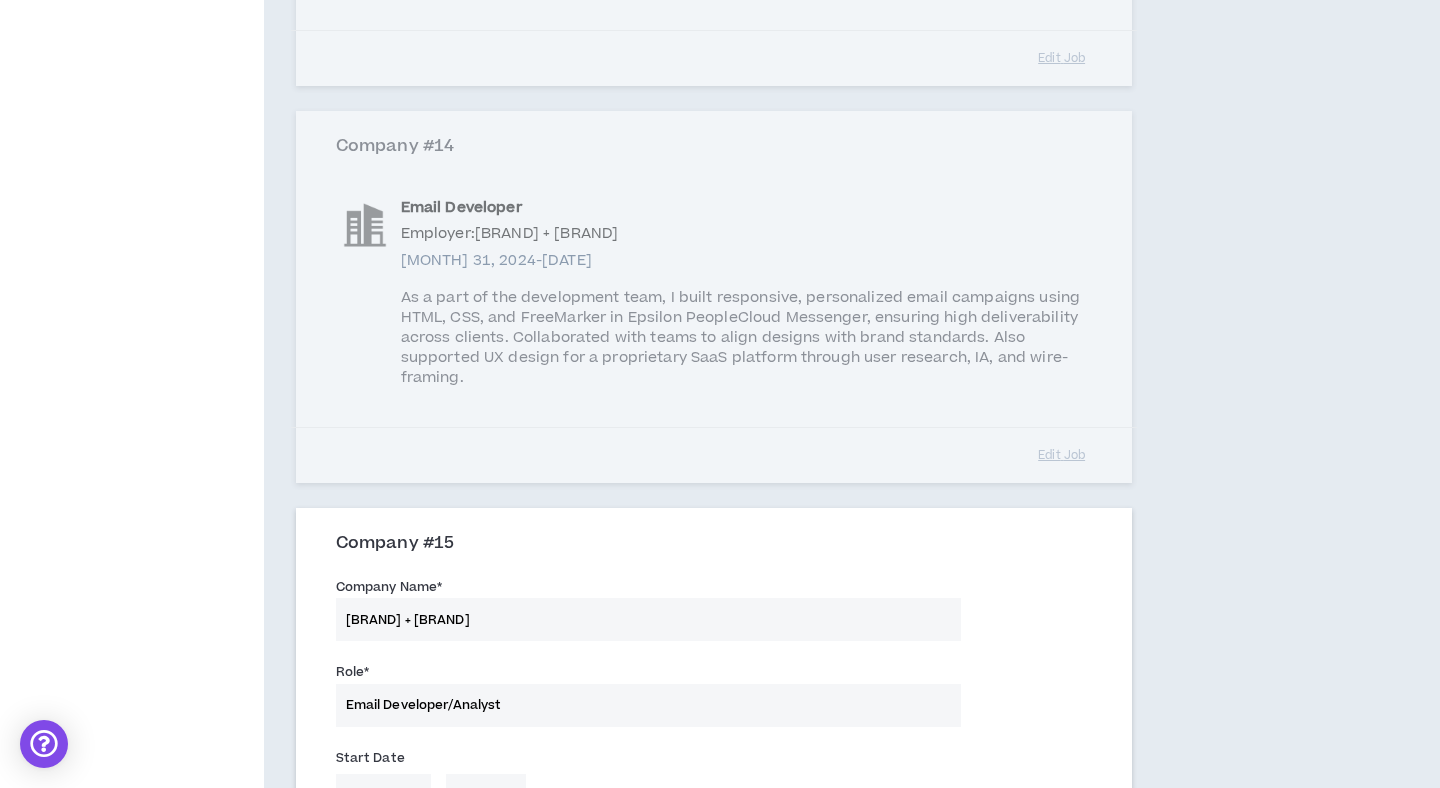 type on "Email Developer/Analyst" 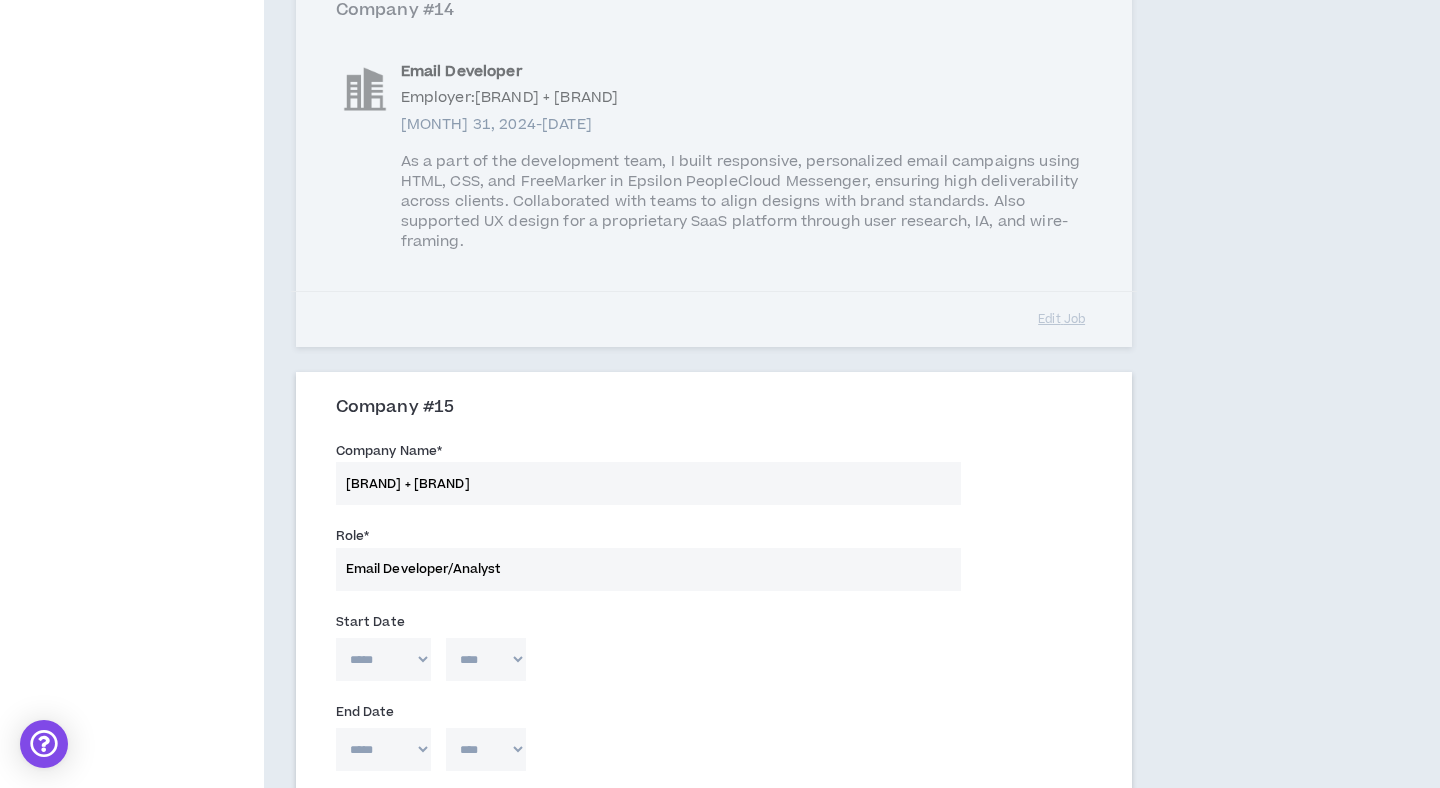 scroll, scrollTop: 5433, scrollLeft: 0, axis: vertical 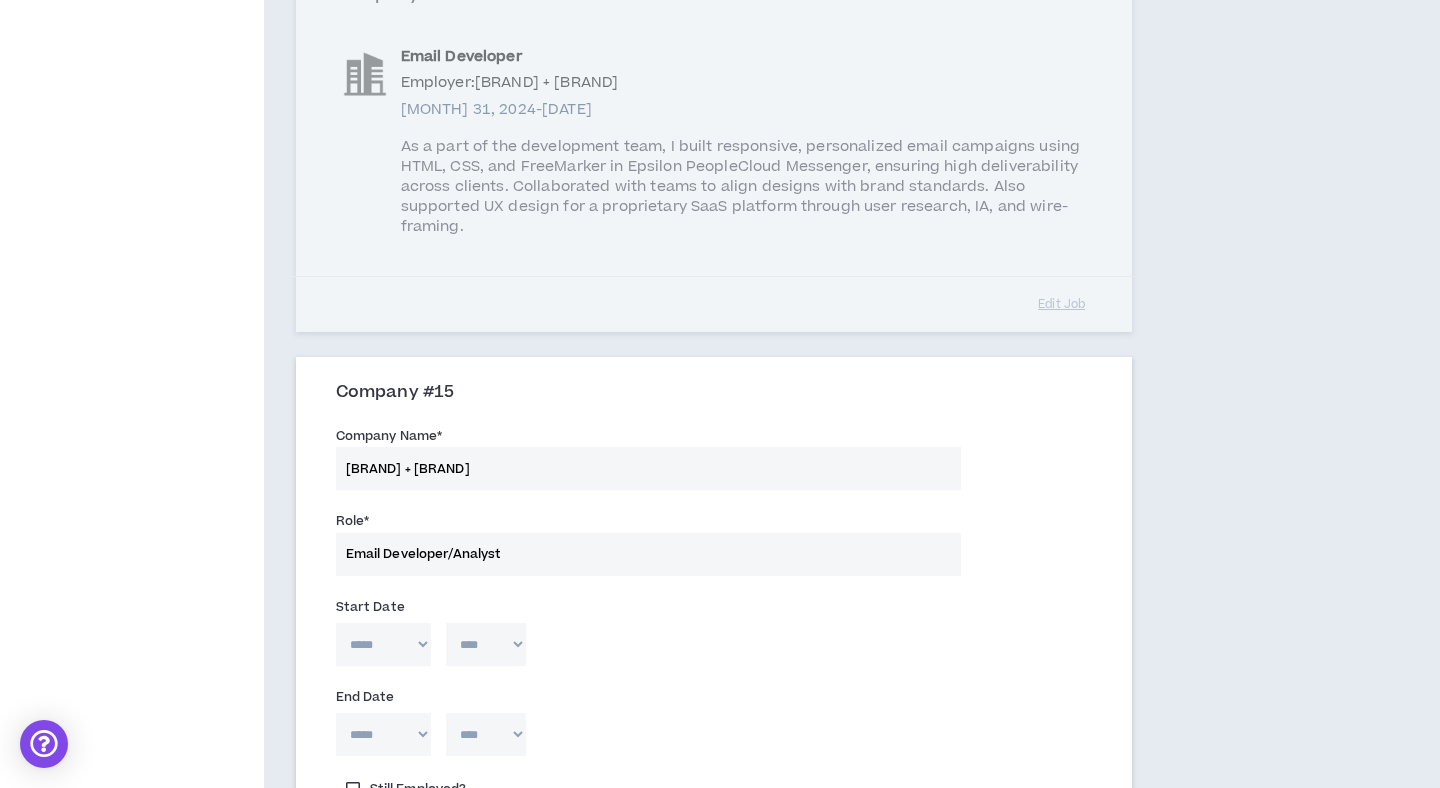 click on "***** *** *** *** *** *** **** *** *** **** *** *** ***" at bounding box center (383, 644) 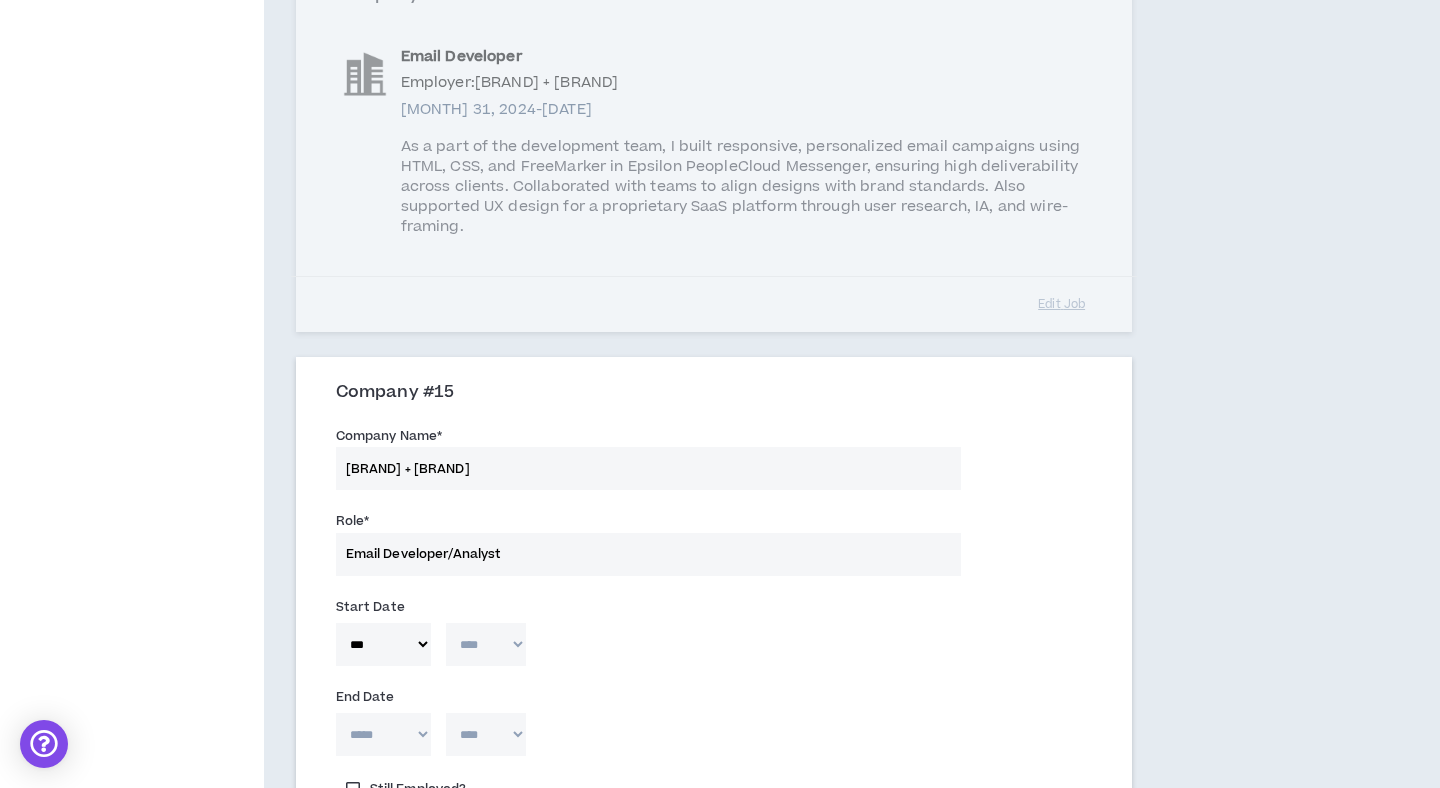 click on "**** **** **** **** **** **** **** **** **** **** **** **** **** **** **** **** **** **** **** **** **** **** **** **** **** **** **** **** **** **** **** **** **** **** **** **** **** **** **** **** **** **** **** **** **** **** **** **** **** **** **** **** **** **** **** **** **** **** **** **** **** **** **** **** **** **** **** **** **** **** **** **** **** **** **** **** **** **** **** **** **** **** **** **** **** **** **** **** **** **** **** **** **** **** **** **** **** **** **** **** **** **** **** **** **** **** **** **** **** **** **** **** **** **** **** **** **** **** **** **** **** **** **** **** **** **** ****" at bounding box center [486, 644] 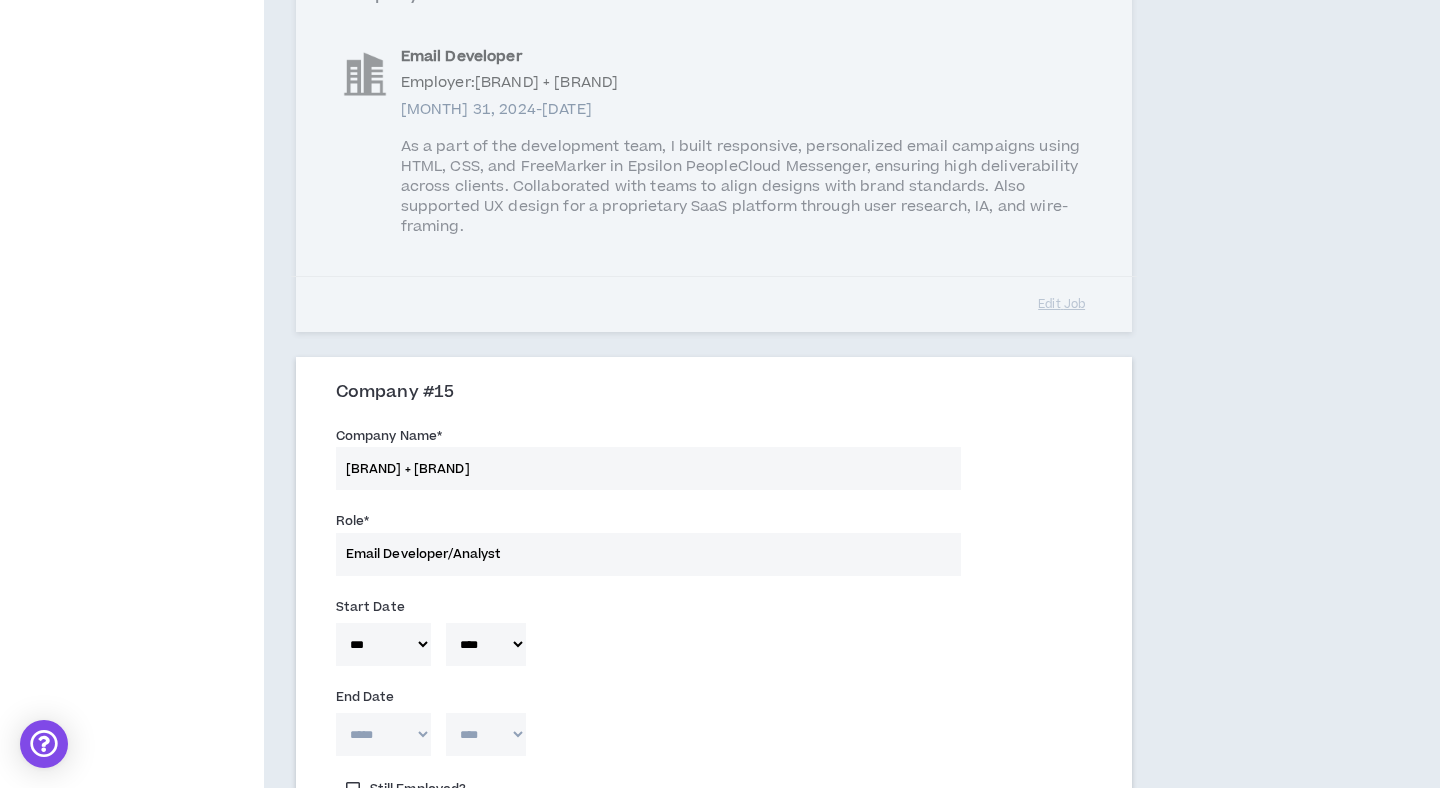click on "***** *** *** *** *** *** **** *** *** **** *** *** ***" at bounding box center [383, 734] 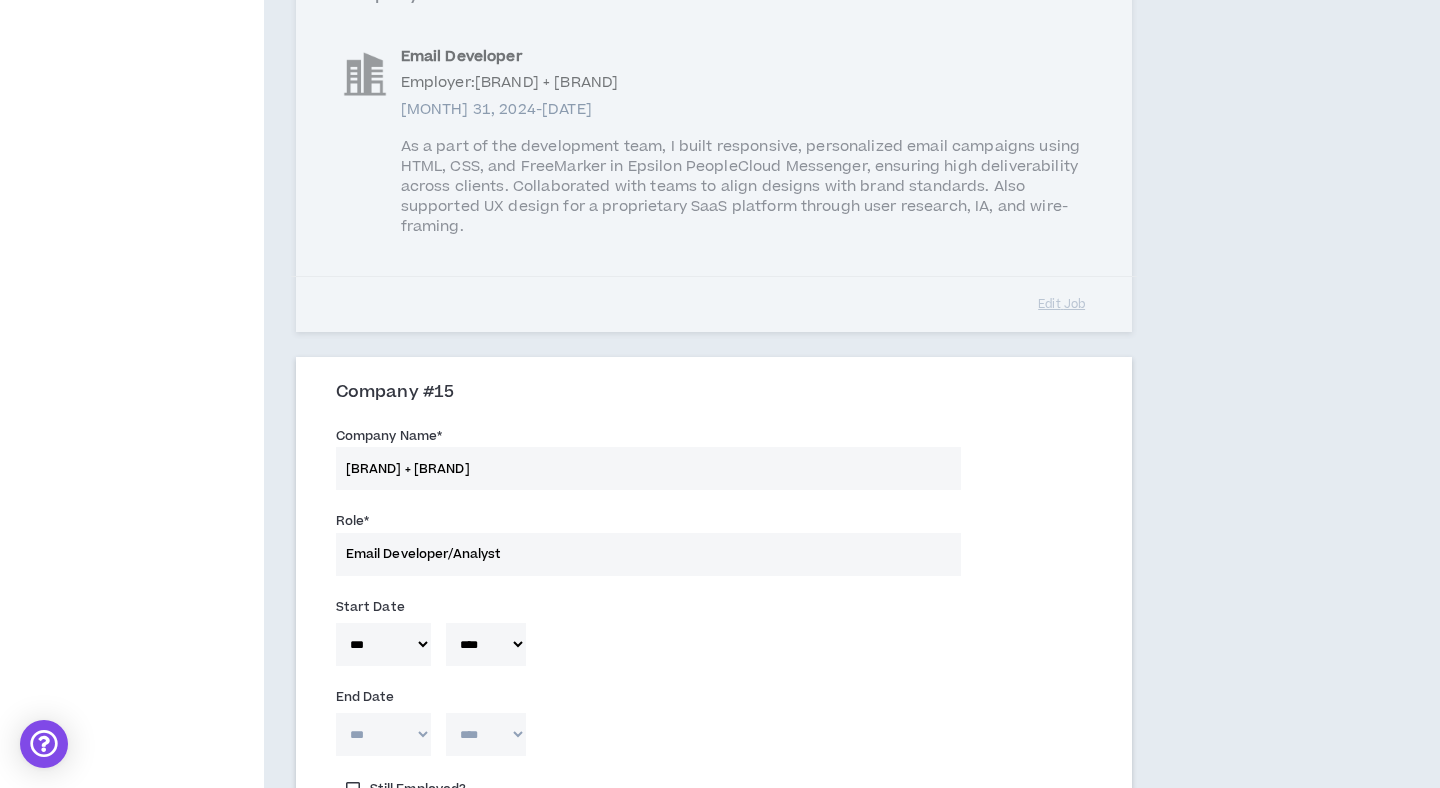 type 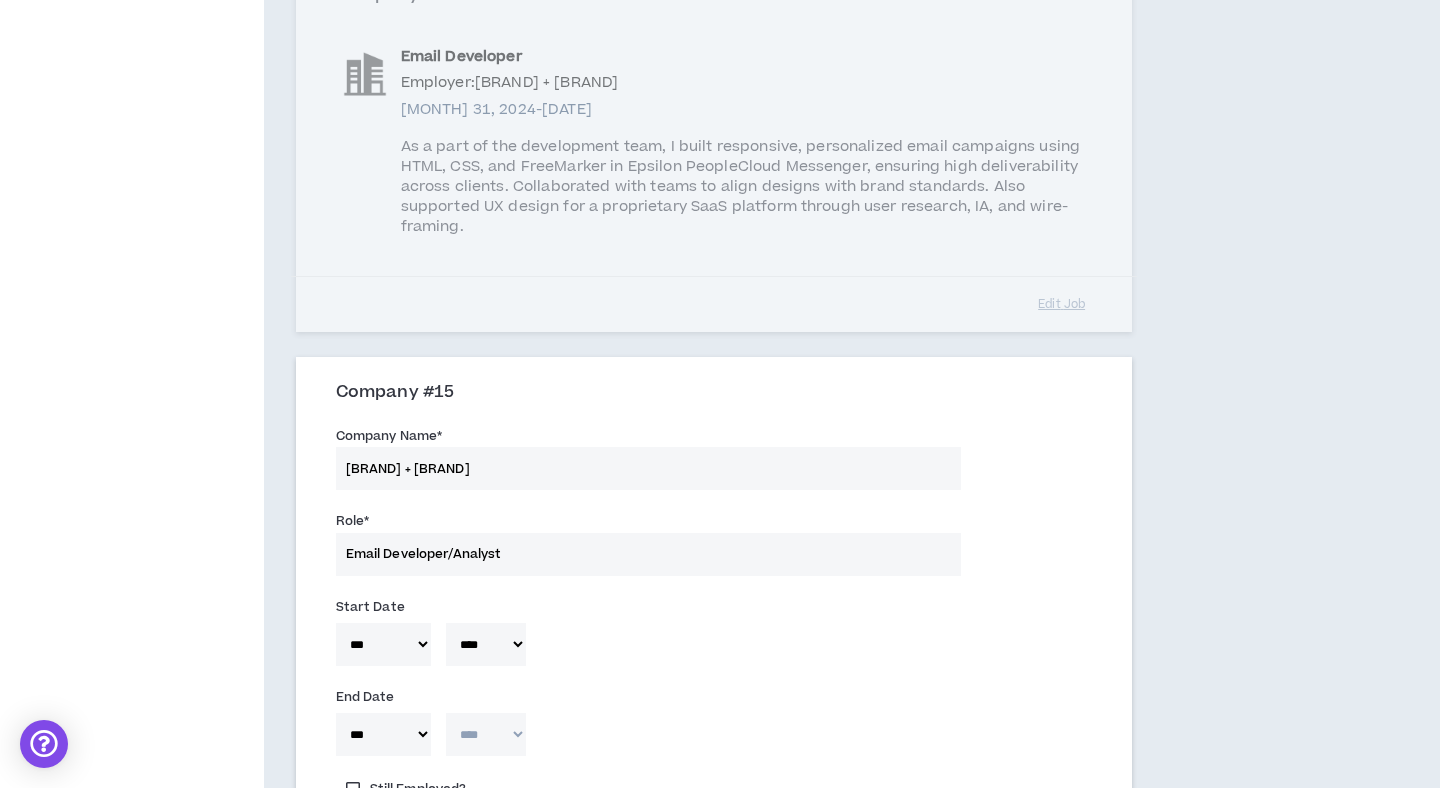 click on "**** **** **** **** **** **** **** **** **** **** **** **** **** **** **** **** **** **** **** **** **** **** **** **** **** **** **** **** **** **** **** **** **** **** **** **** **** **** **** **** **** **** **** **** **** **** **** **** **** **** **** **** **** **** **** **** **** **** **** **** **** **** **** **** **** **** **** **** **** **** **** **** **** **** **** **** **** **** **** **** **** **** **** **** **** **** **** **** **** **** **** **** **** **** **** **** **** **** **** **** **** **** **** **** **** **** **** **** **** **** **** **** **** **** **** **** **** **** **** **** **** **** **** **** **** **** ****" at bounding box center (486, 734) 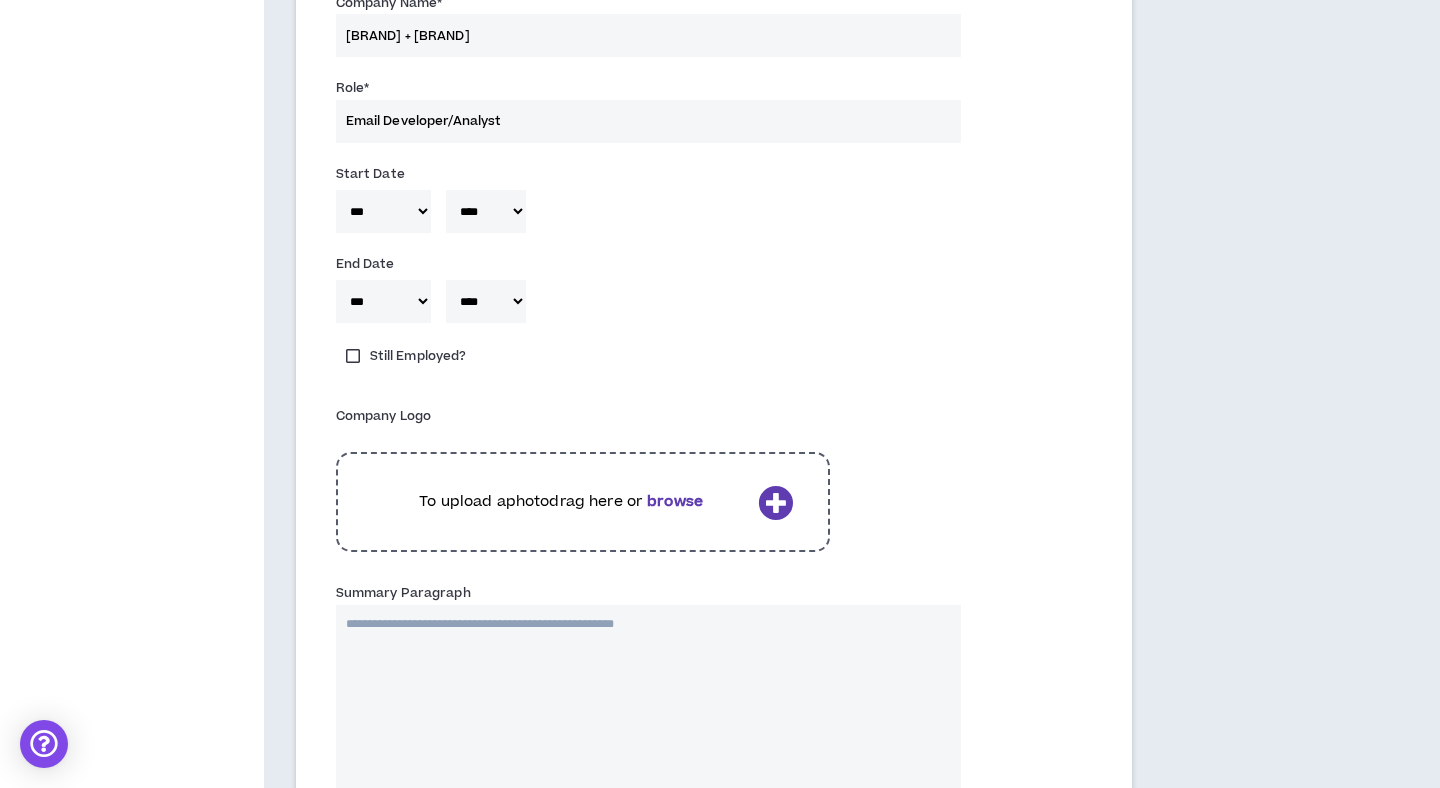 scroll, scrollTop: 5867, scrollLeft: 0, axis: vertical 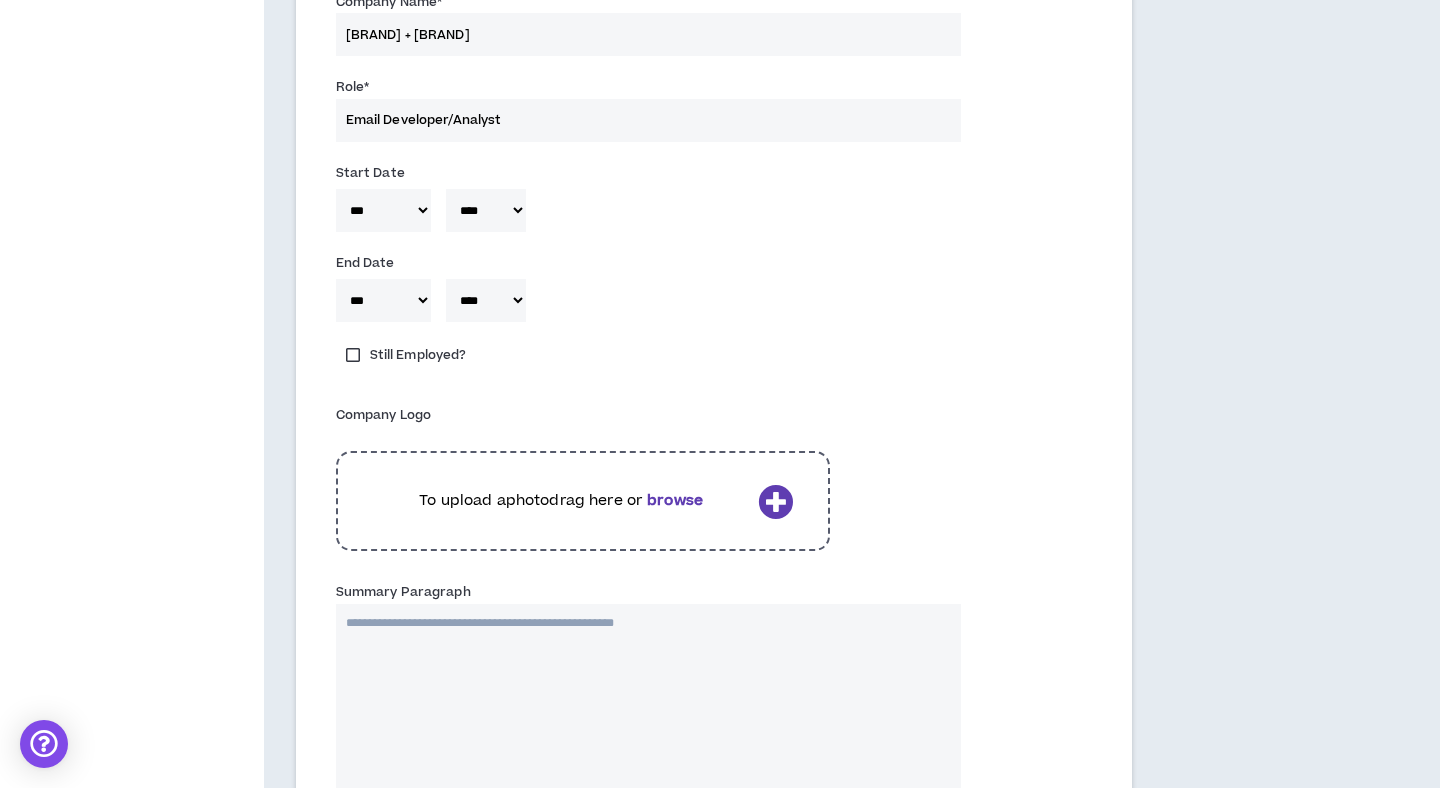 click on "browse" at bounding box center [675, 500] 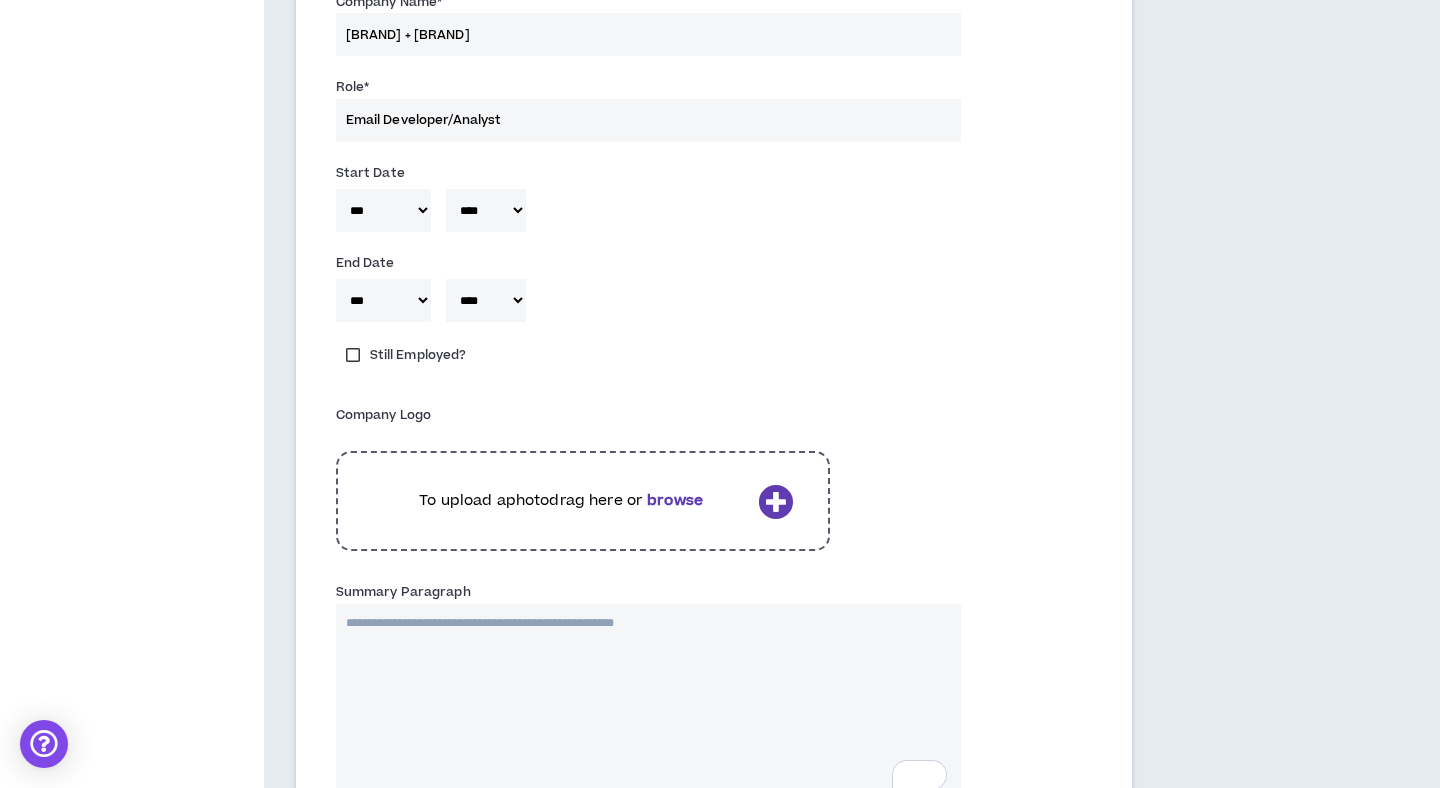 type 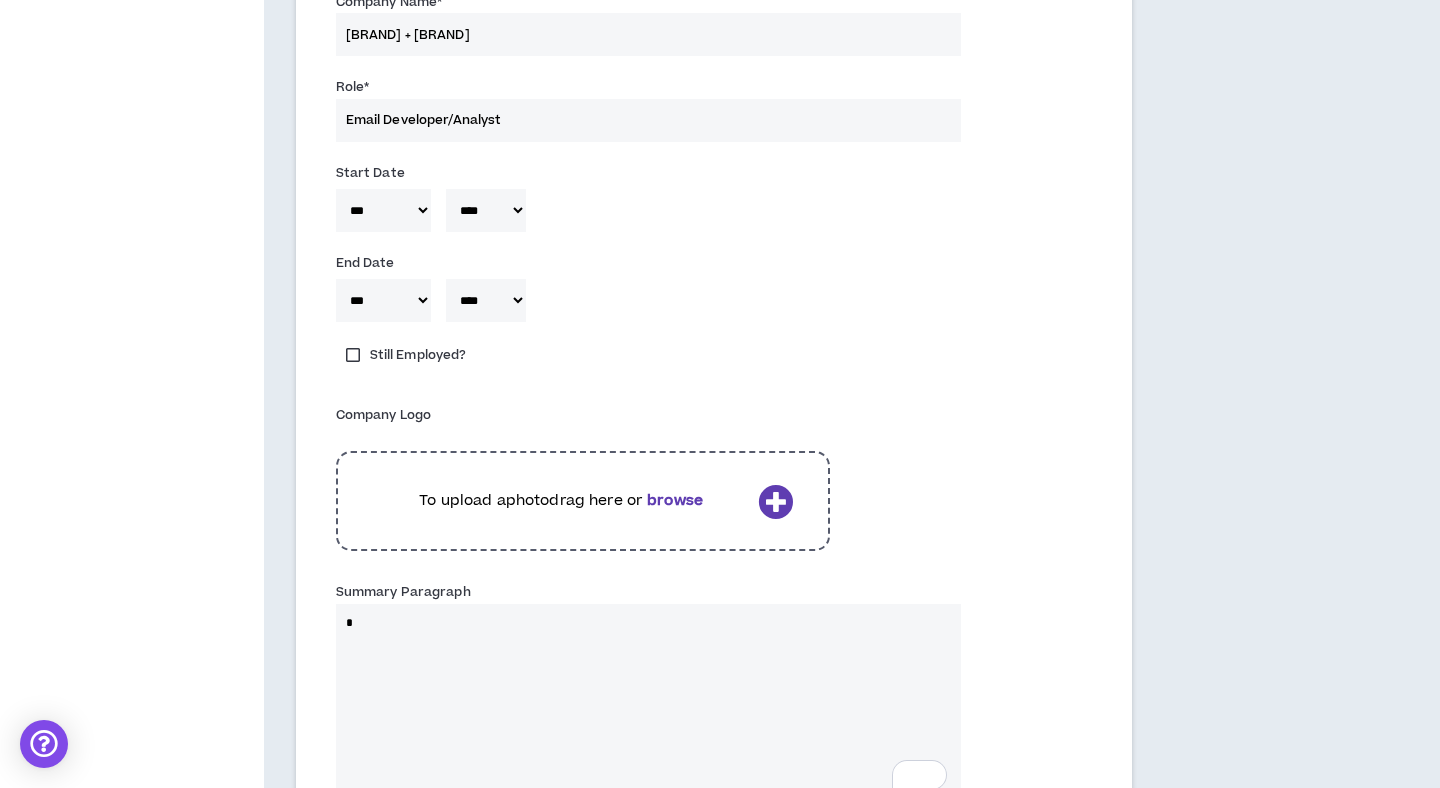 paste on "**********" 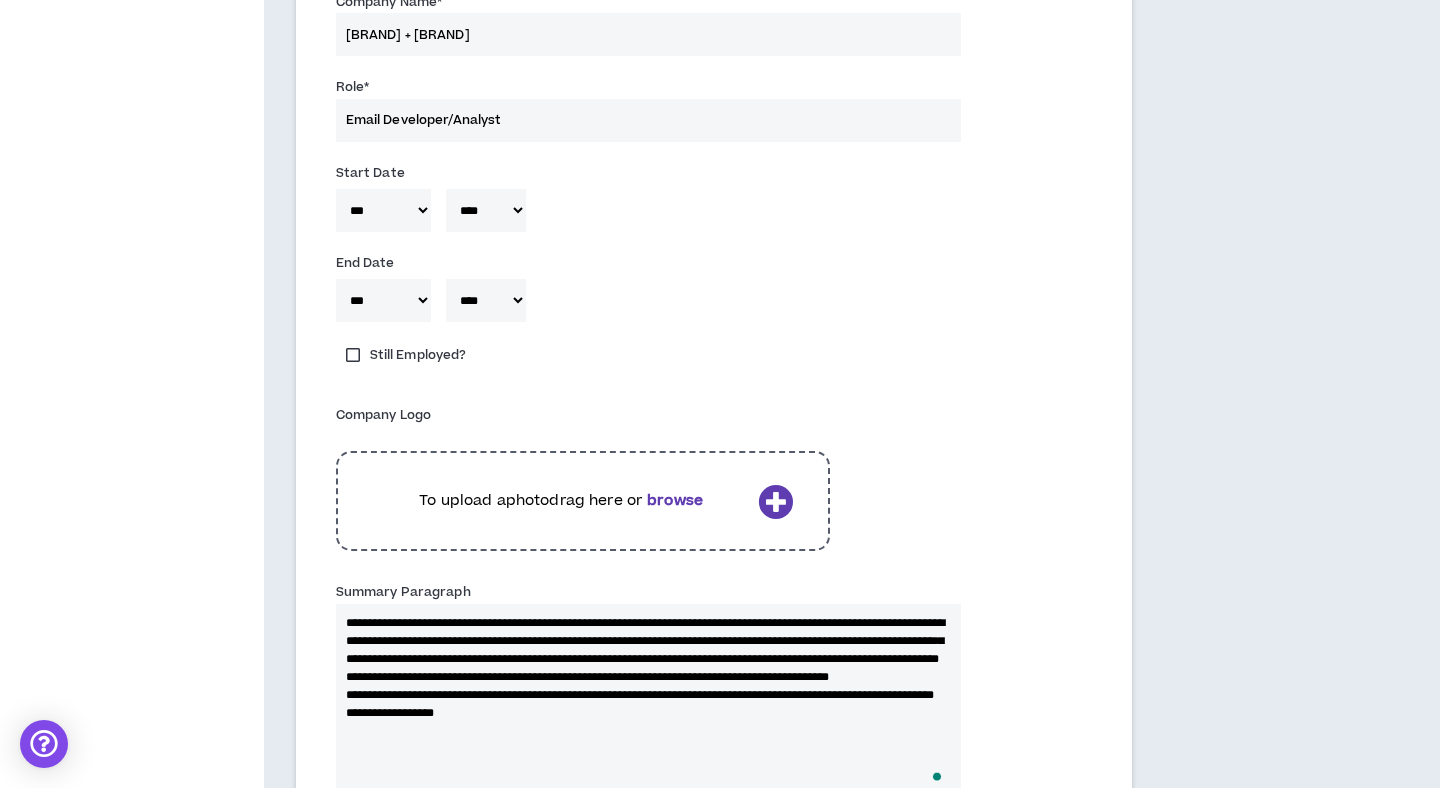 type 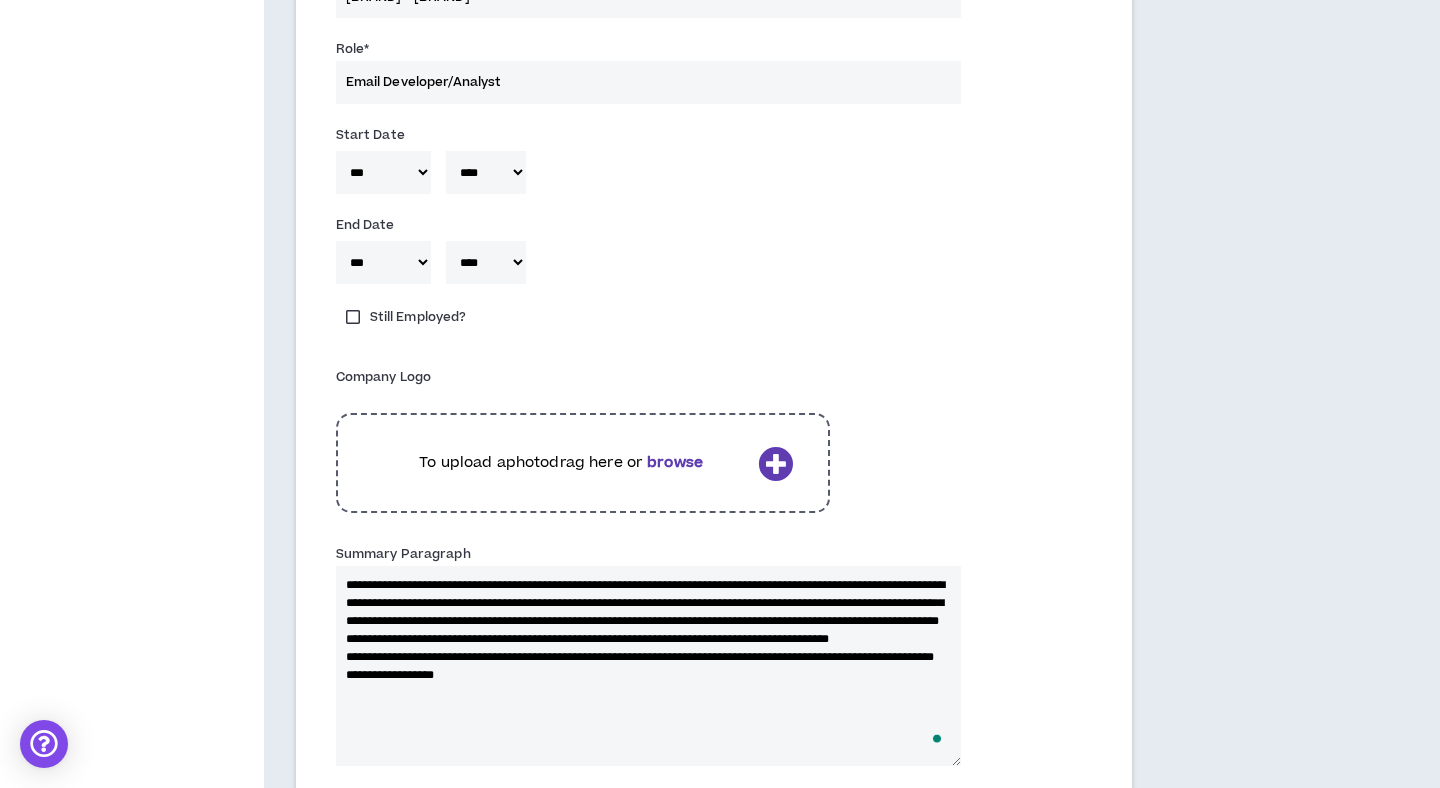 scroll, scrollTop: 5925, scrollLeft: 0, axis: vertical 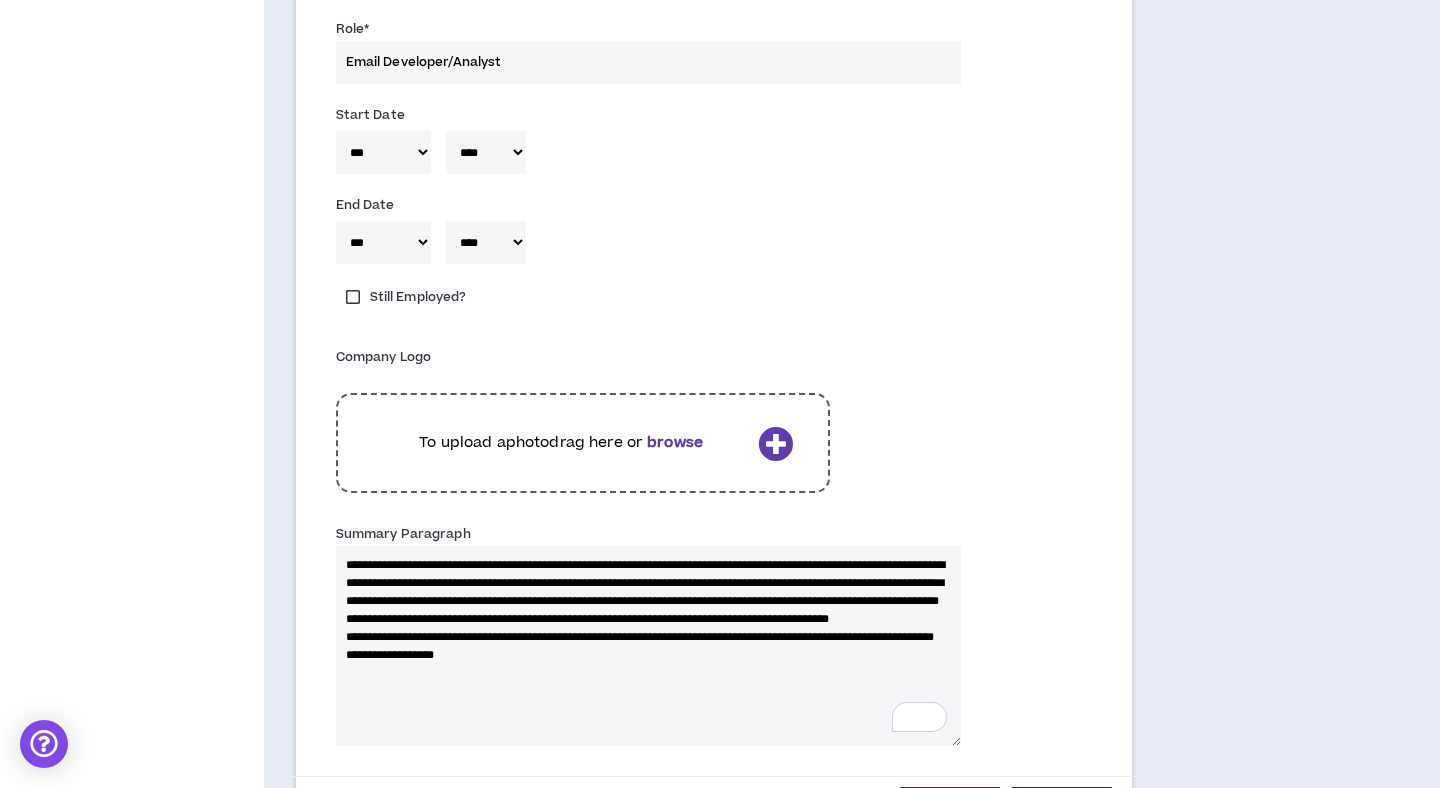 click on "**********" at bounding box center (648, 646) 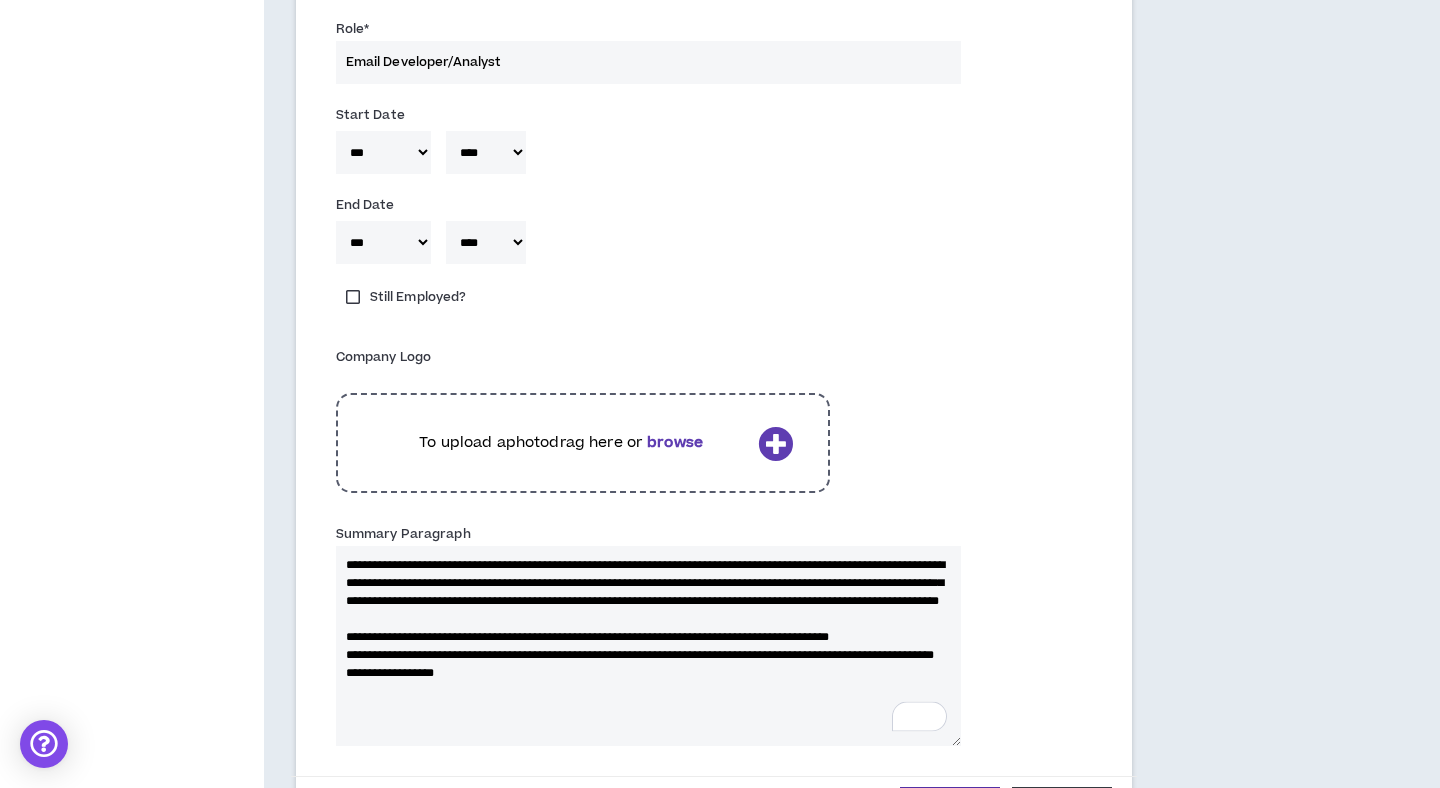 type 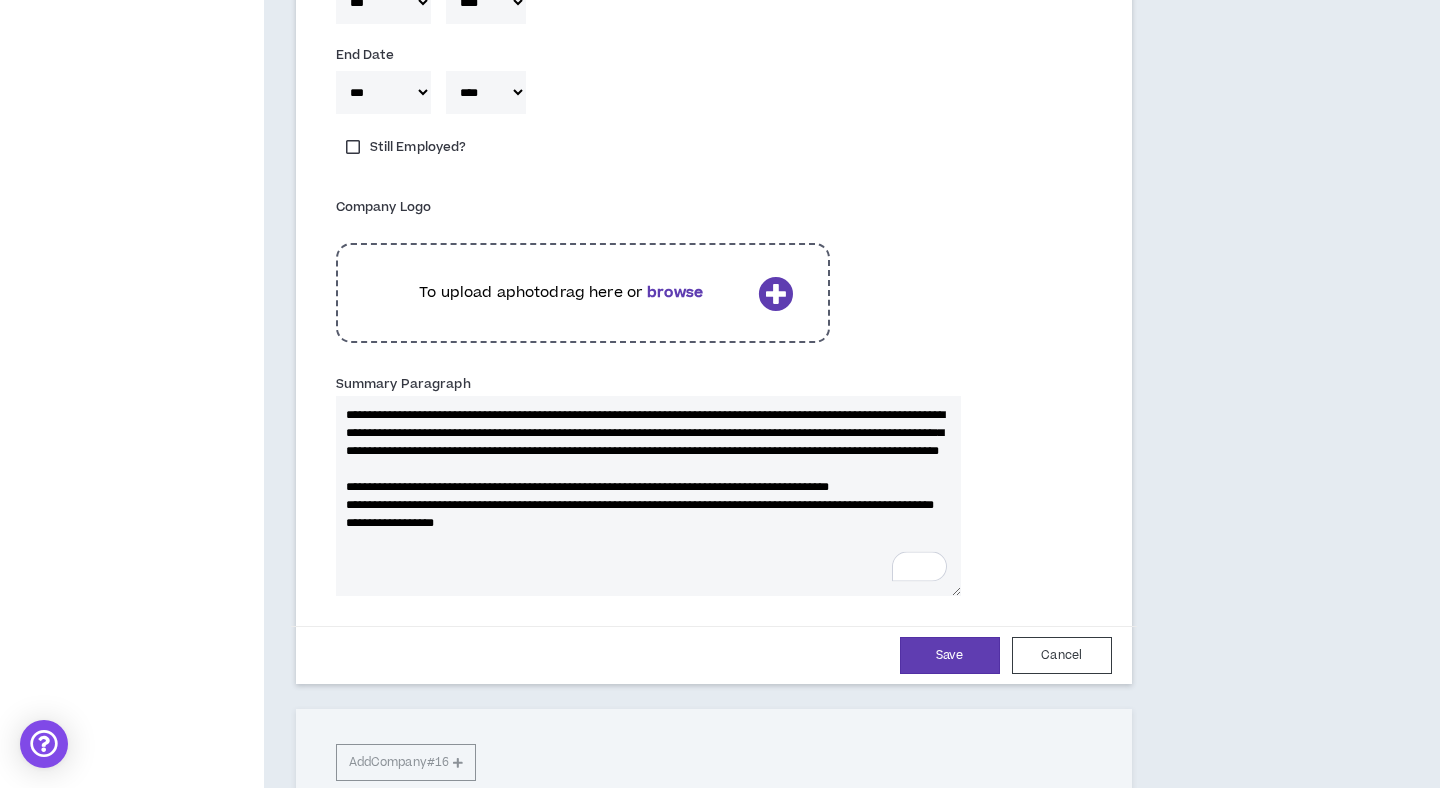 scroll, scrollTop: 6099, scrollLeft: 0, axis: vertical 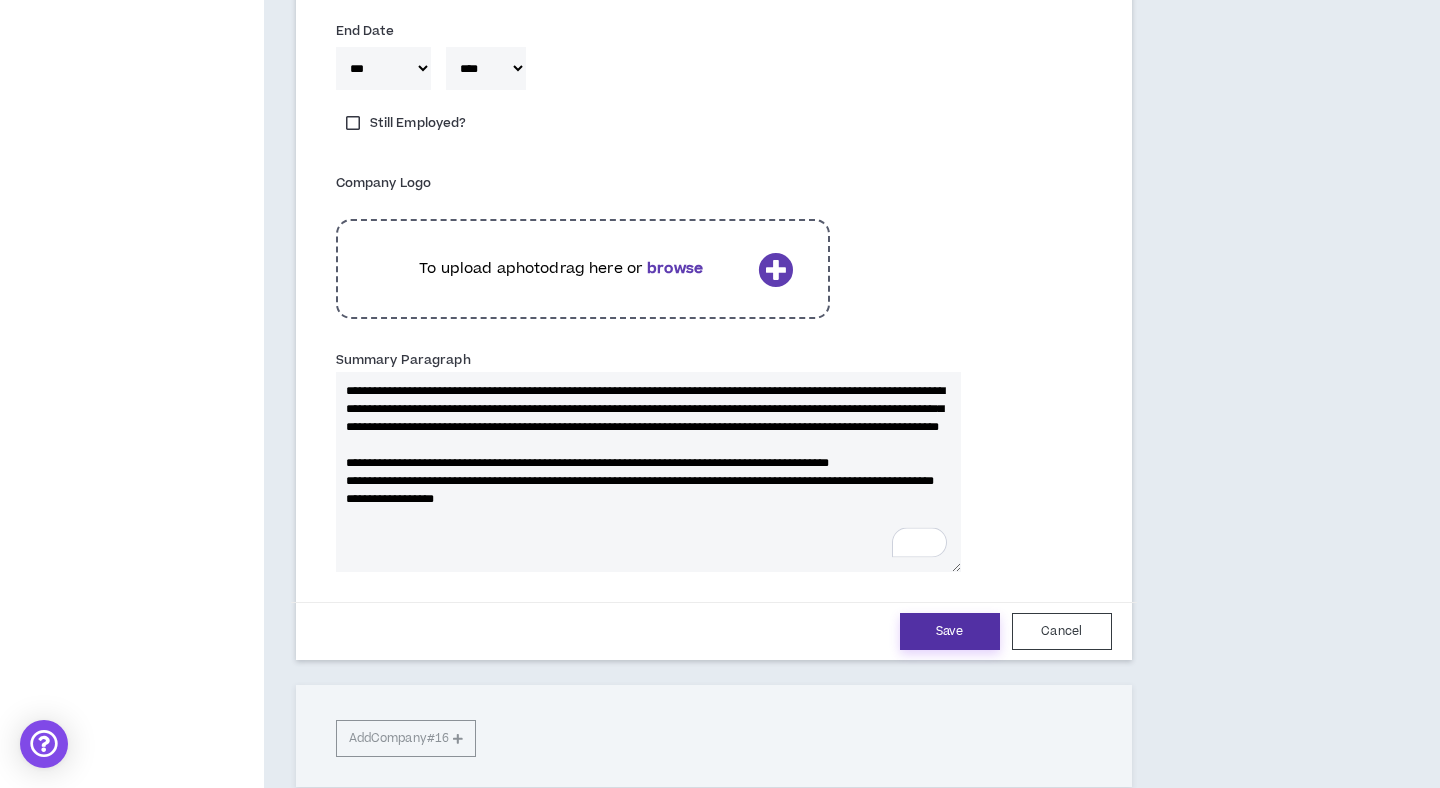 type on "**********" 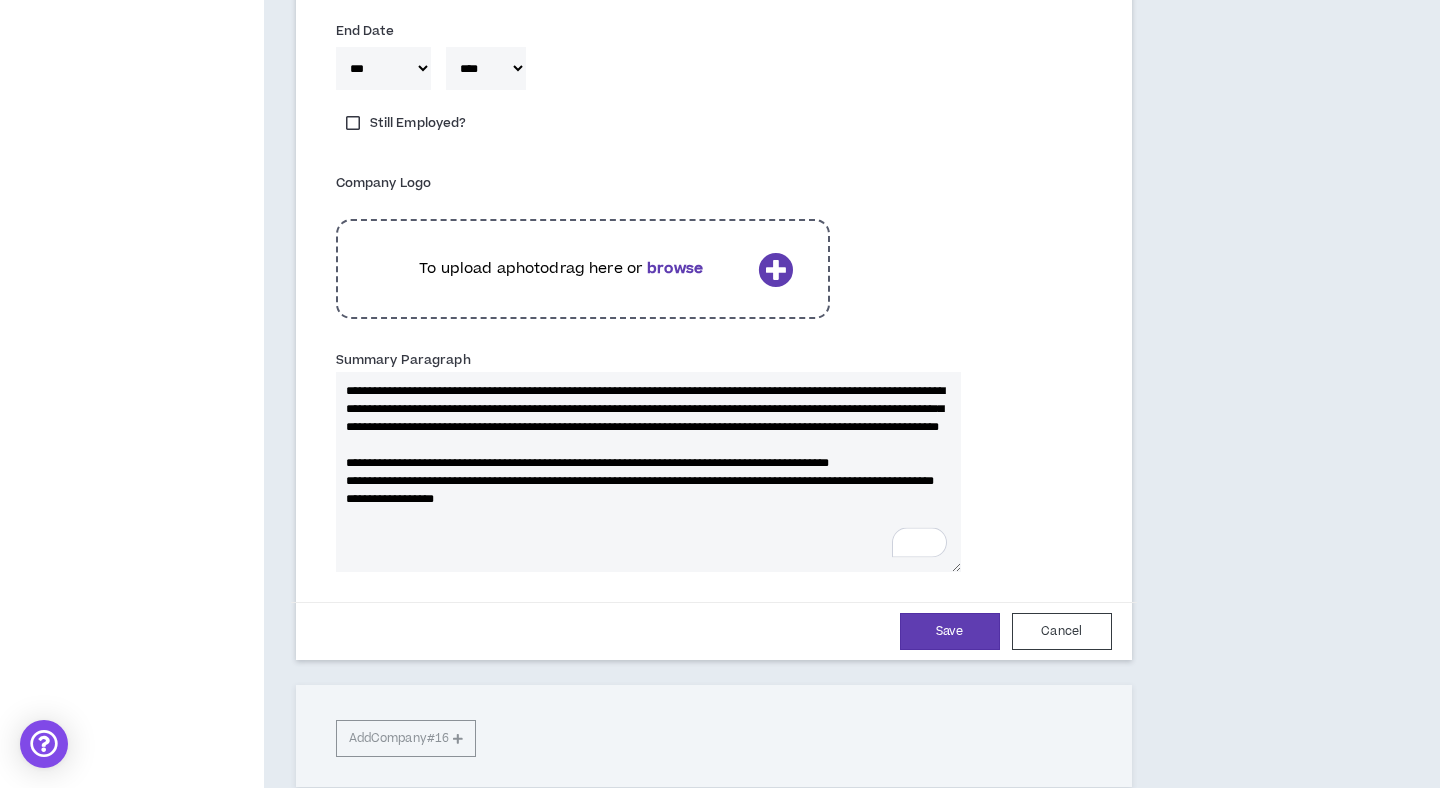 type 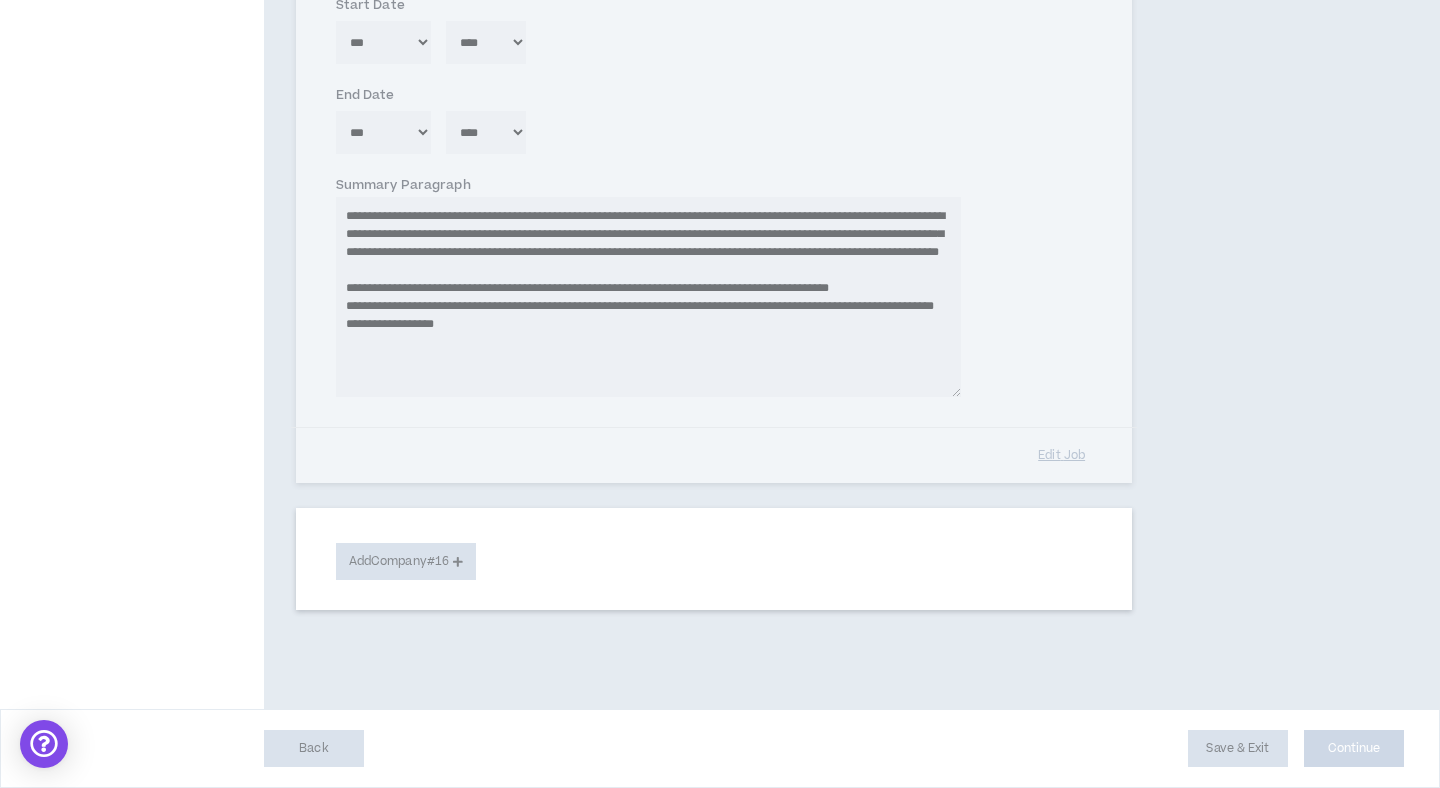 type 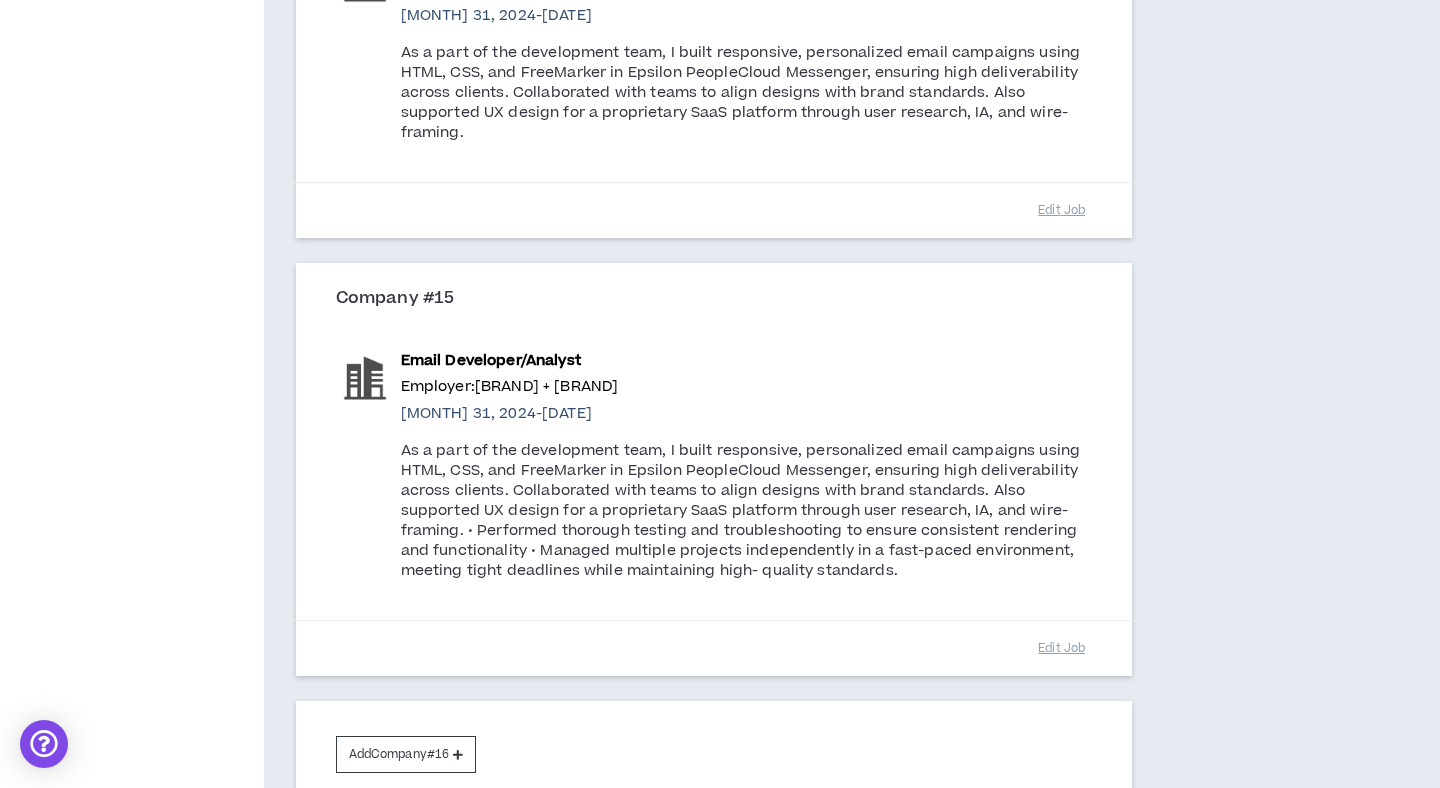 scroll, scrollTop: 5538, scrollLeft: 0, axis: vertical 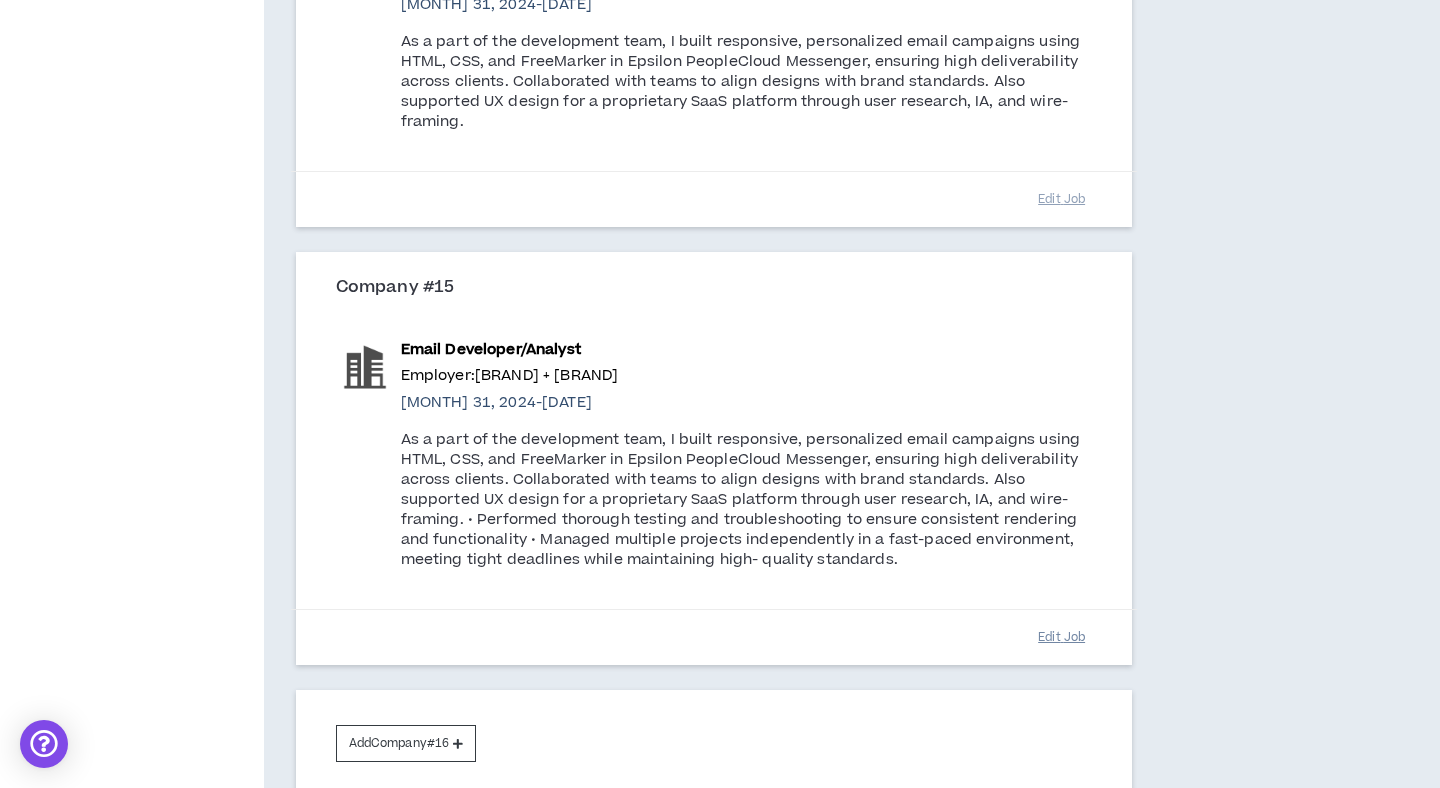 click on "Edit   Job" at bounding box center [1062, 637] 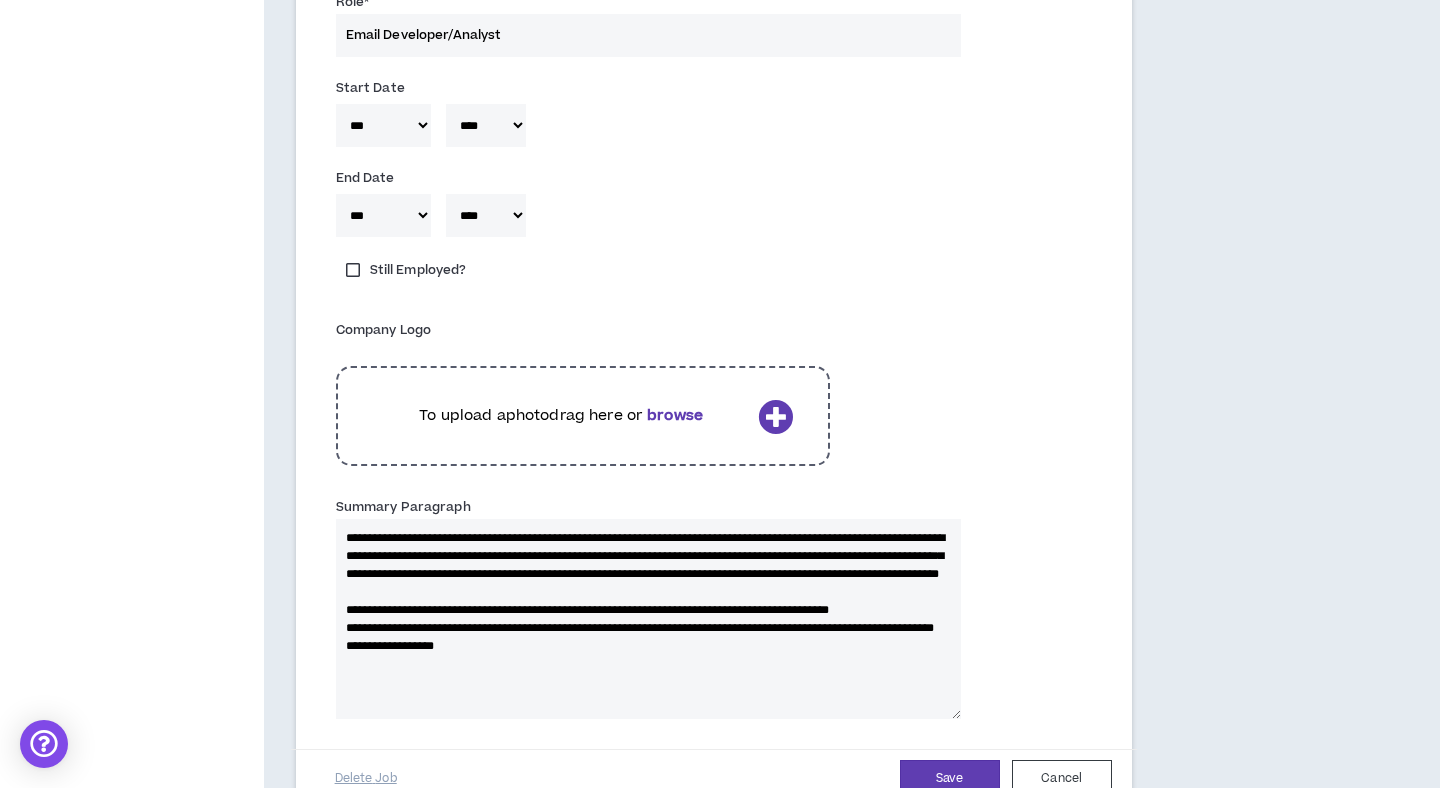 scroll, scrollTop: 6043, scrollLeft: 0, axis: vertical 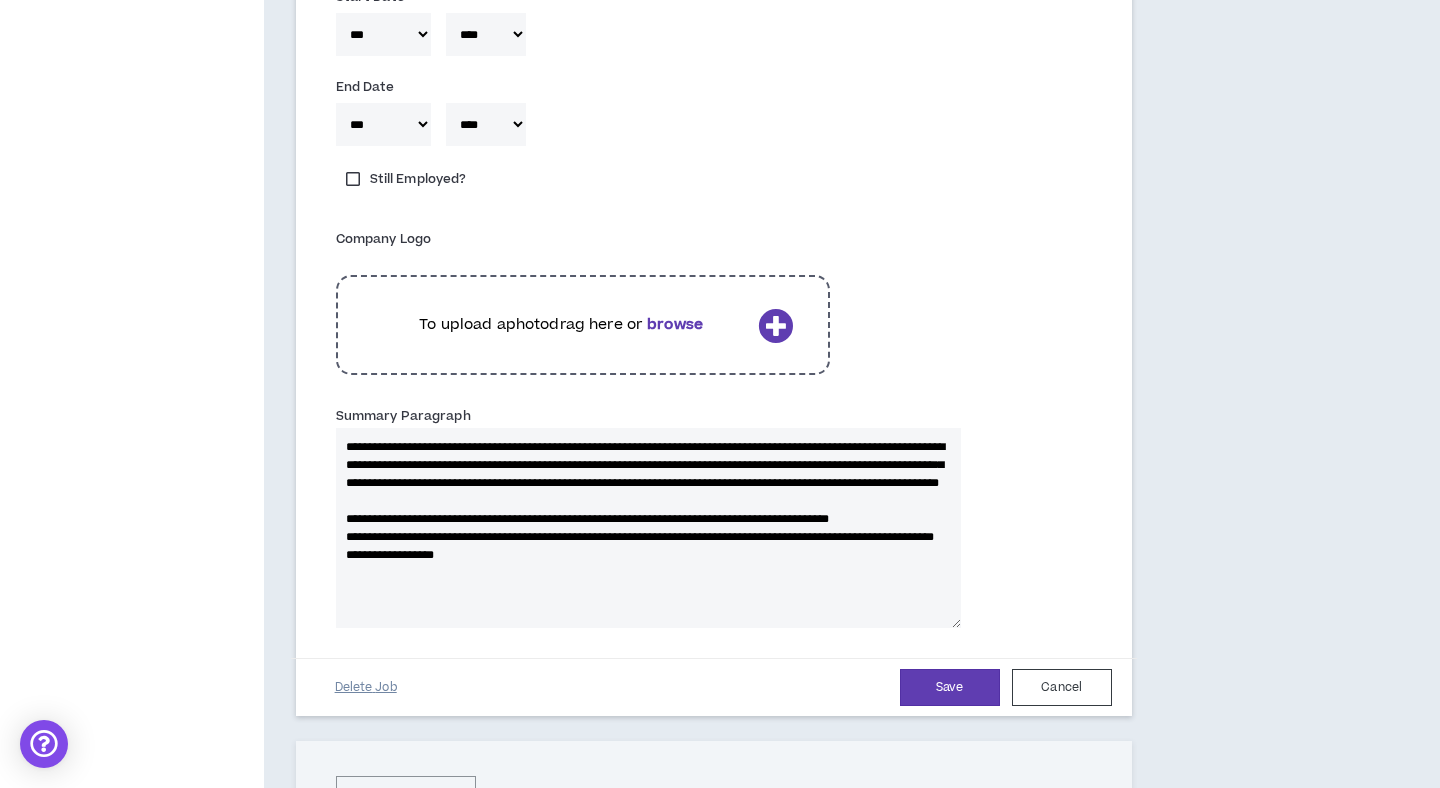click on "Delete   Job" at bounding box center [366, 687] 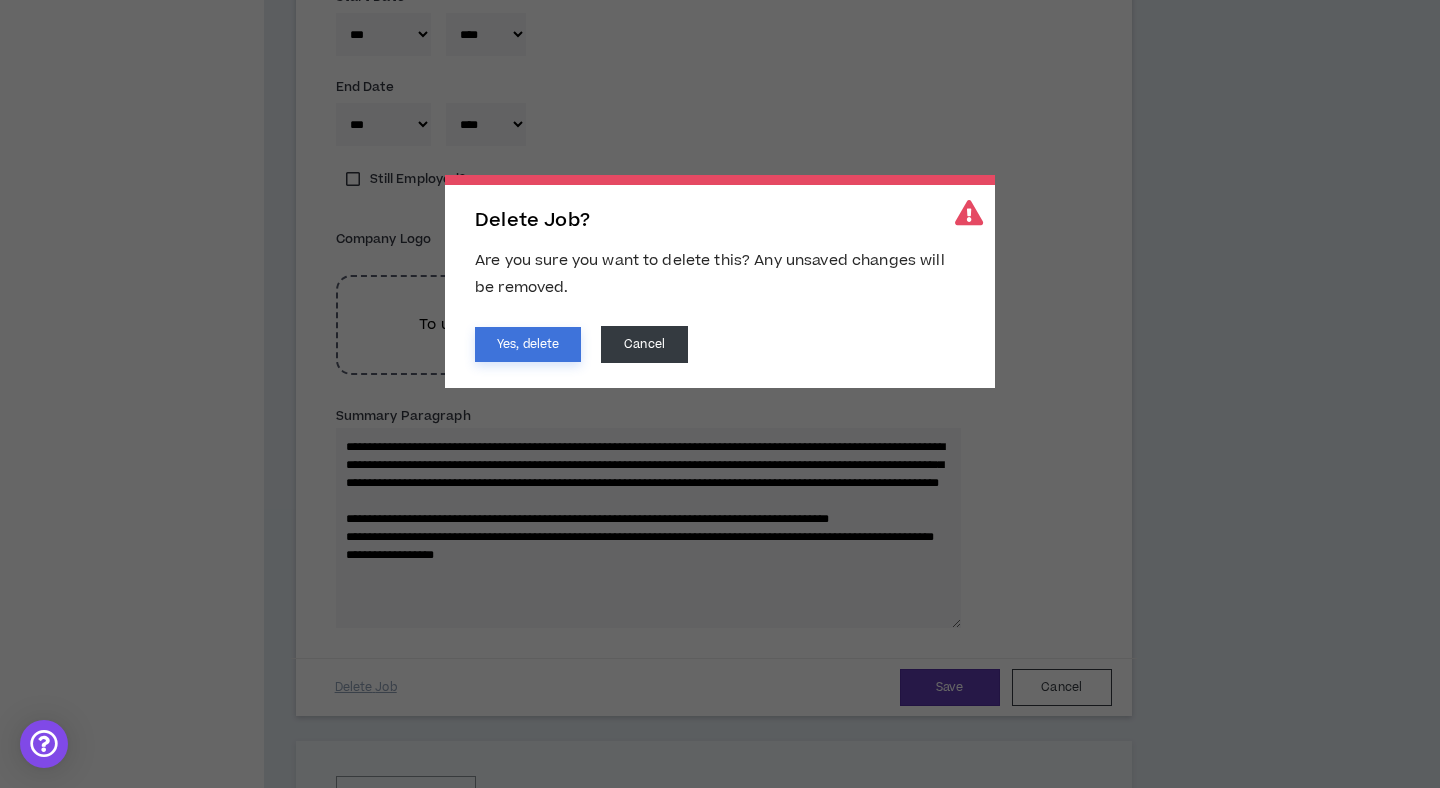 click on "Yes, delete" at bounding box center (528, 344) 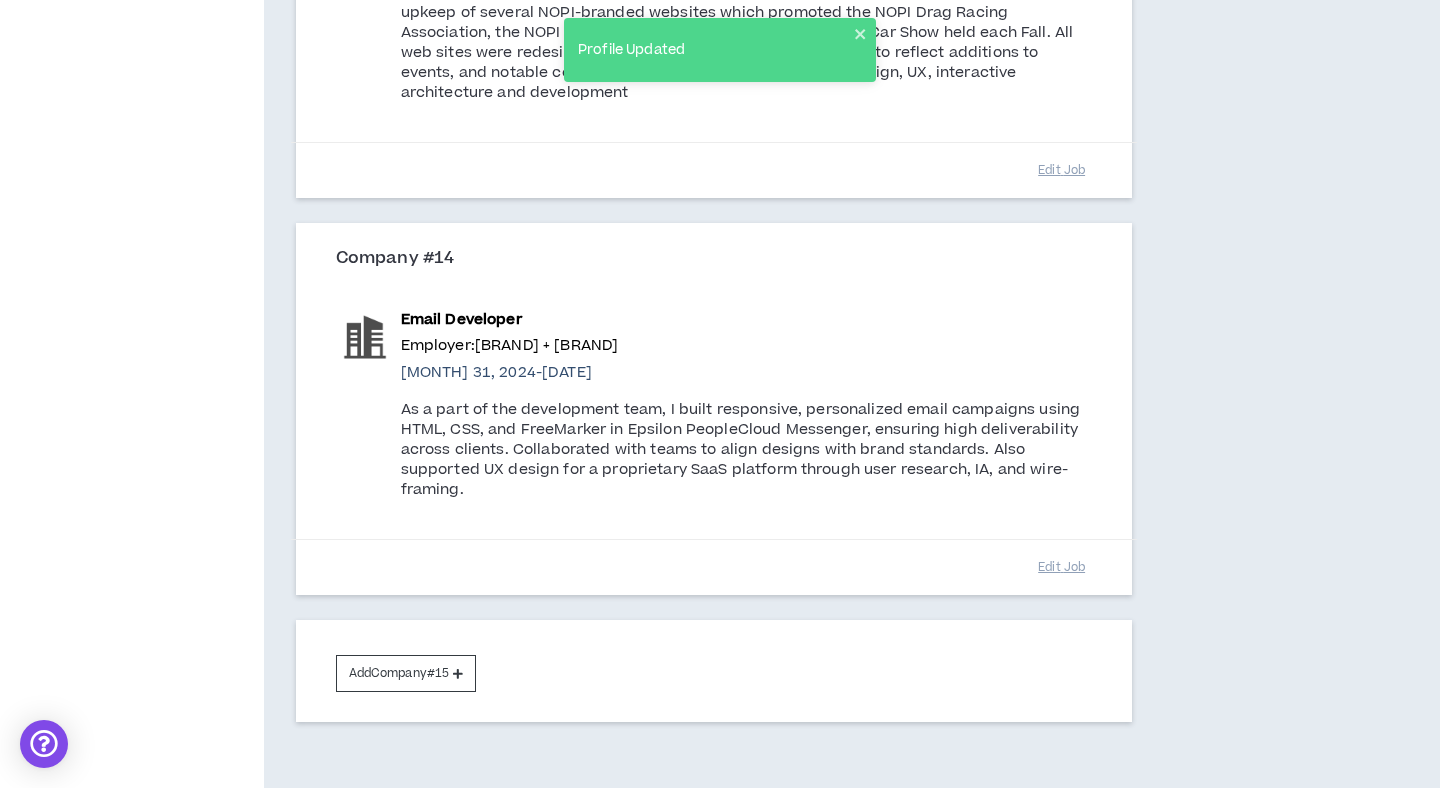 scroll, scrollTop: 5158, scrollLeft: 0, axis: vertical 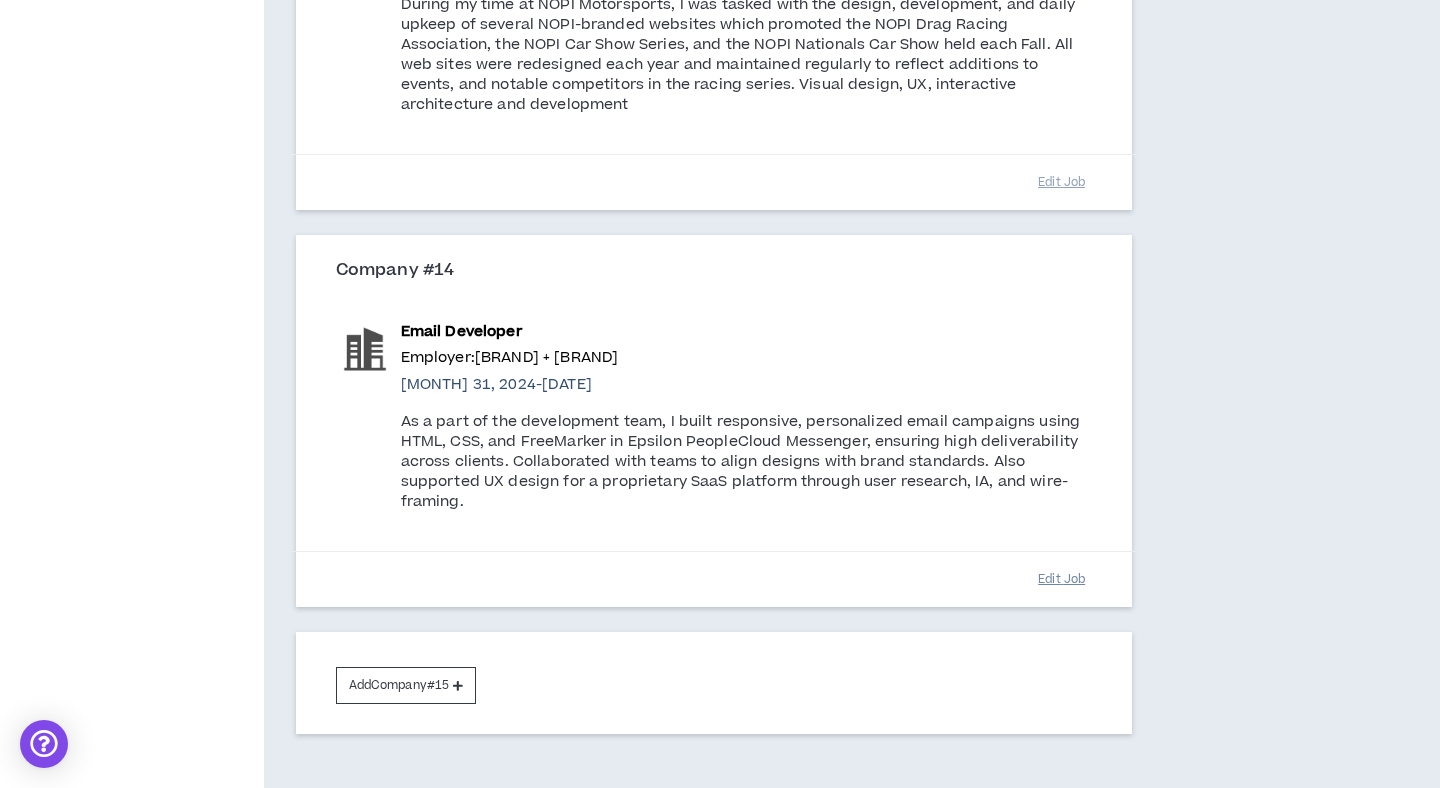 click on "Edit   Job" at bounding box center (1062, 579) 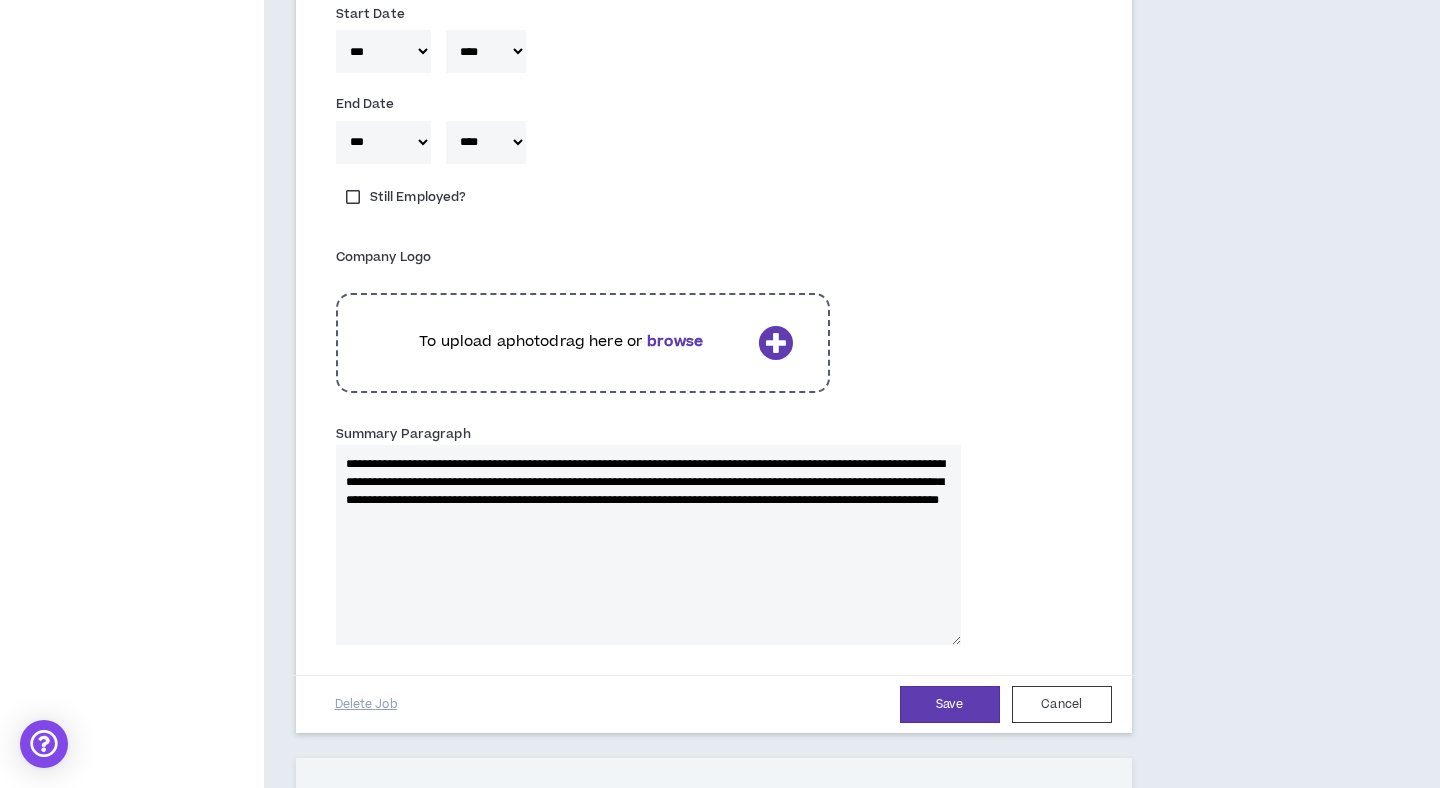 scroll, scrollTop: 5648, scrollLeft: 0, axis: vertical 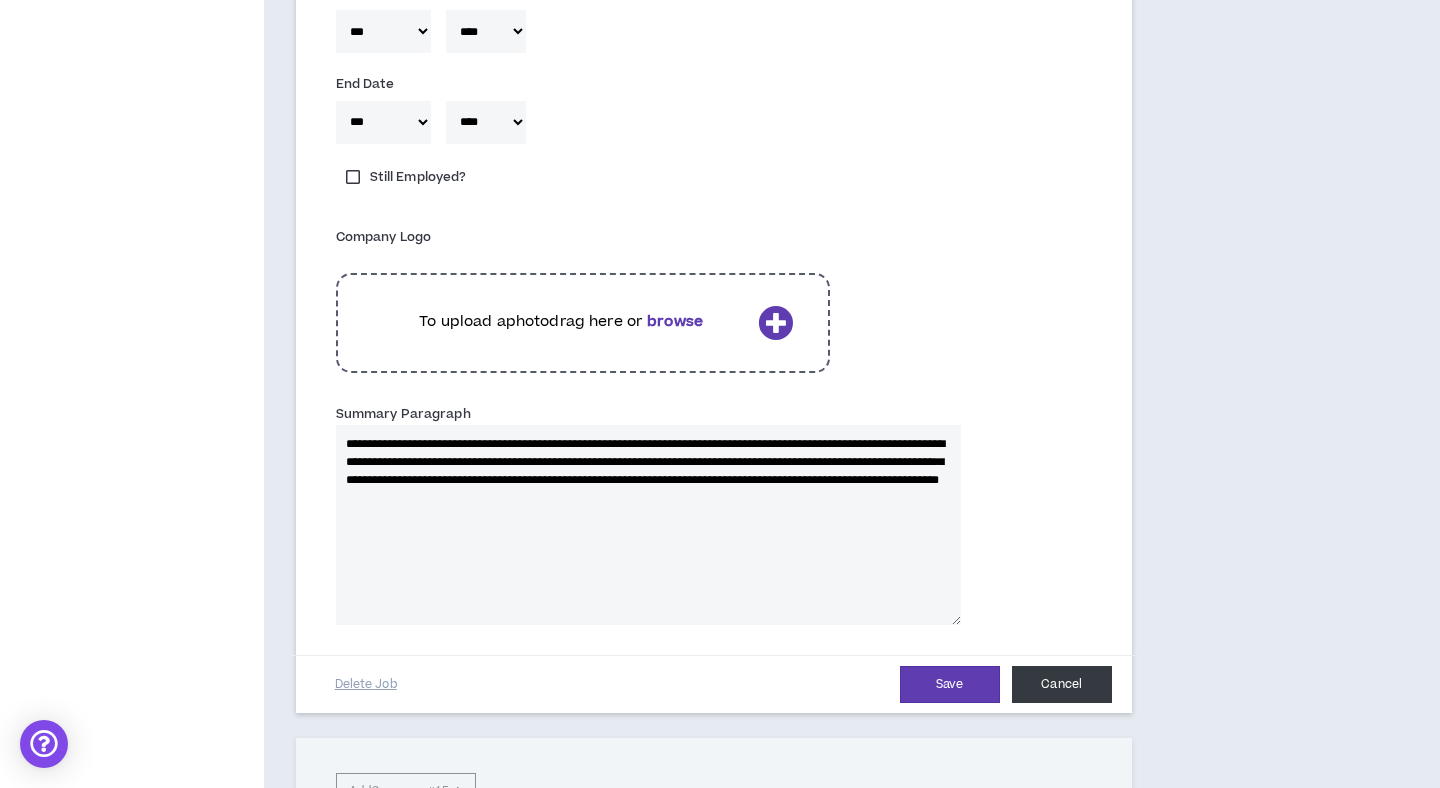 click on "Cancel" at bounding box center [1062, 684] 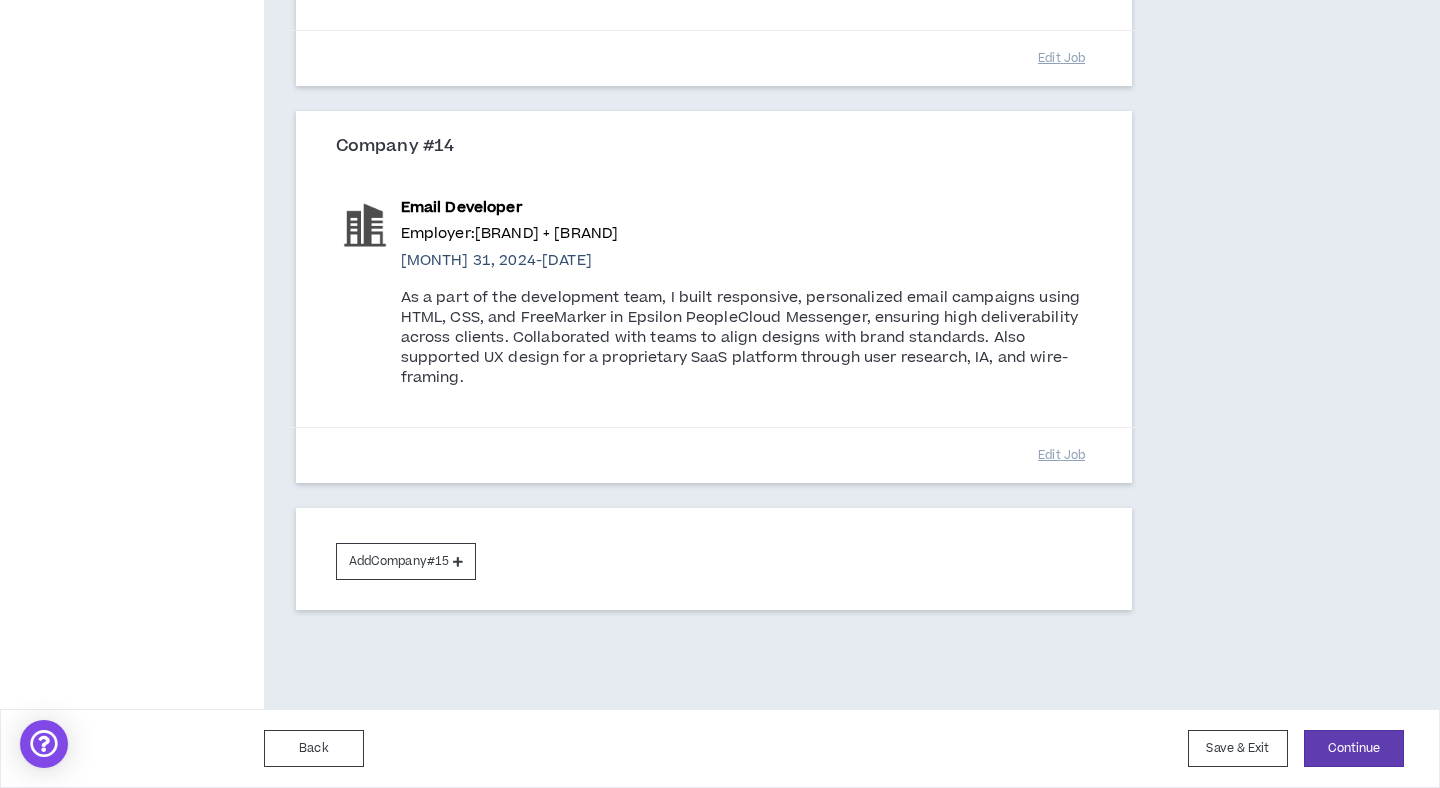 scroll, scrollTop: 5282, scrollLeft: 0, axis: vertical 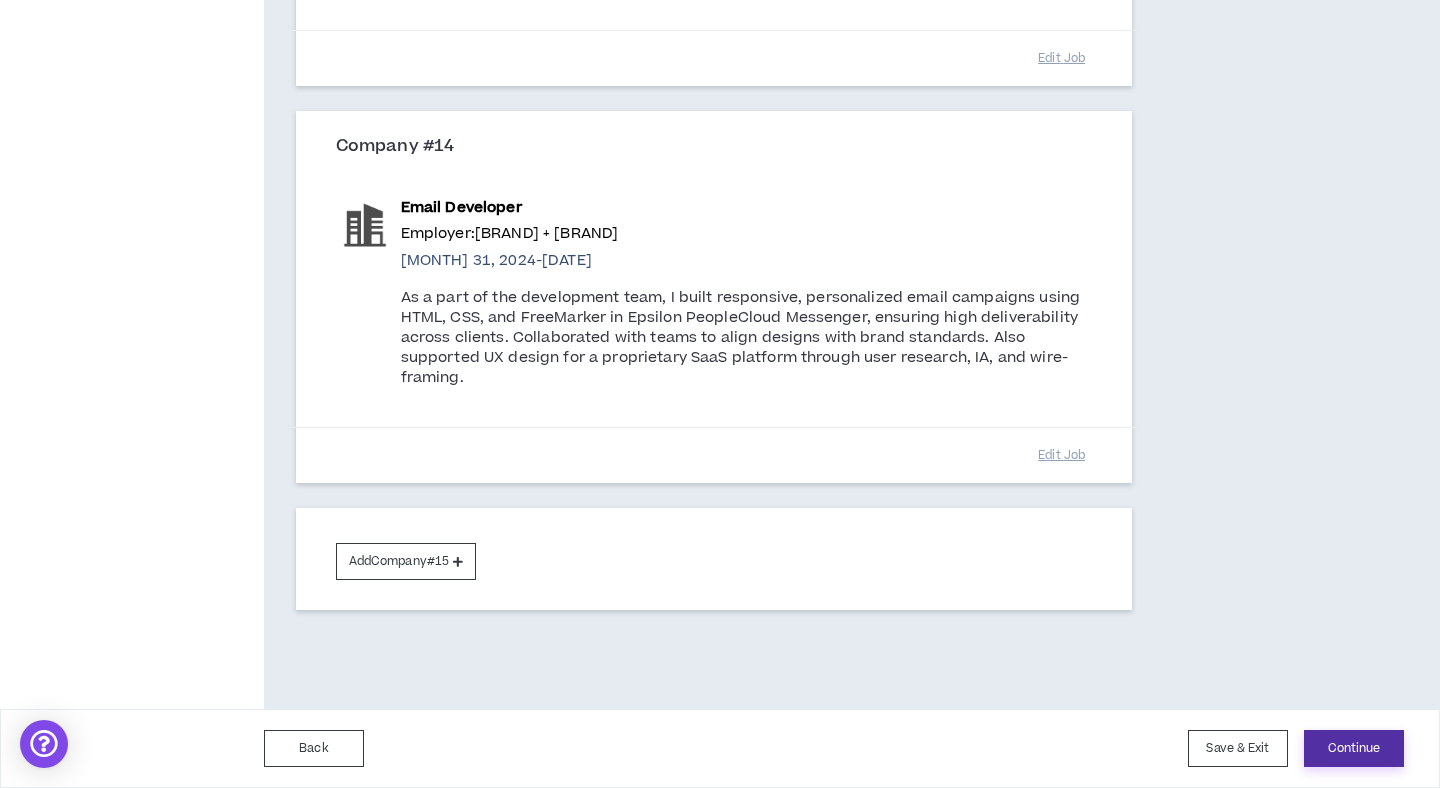 click on "Continue" at bounding box center (1354, 748) 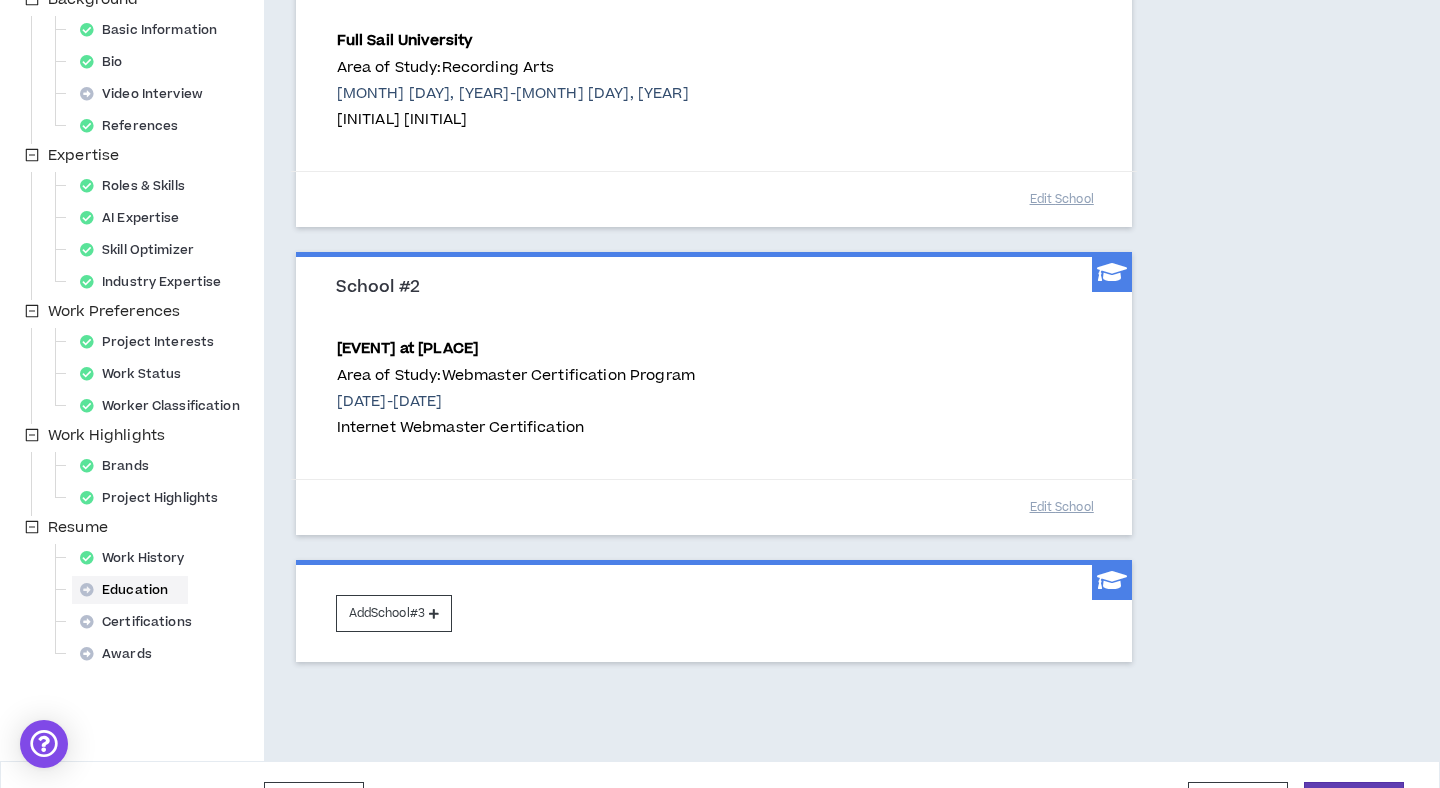 scroll, scrollTop: 330, scrollLeft: 0, axis: vertical 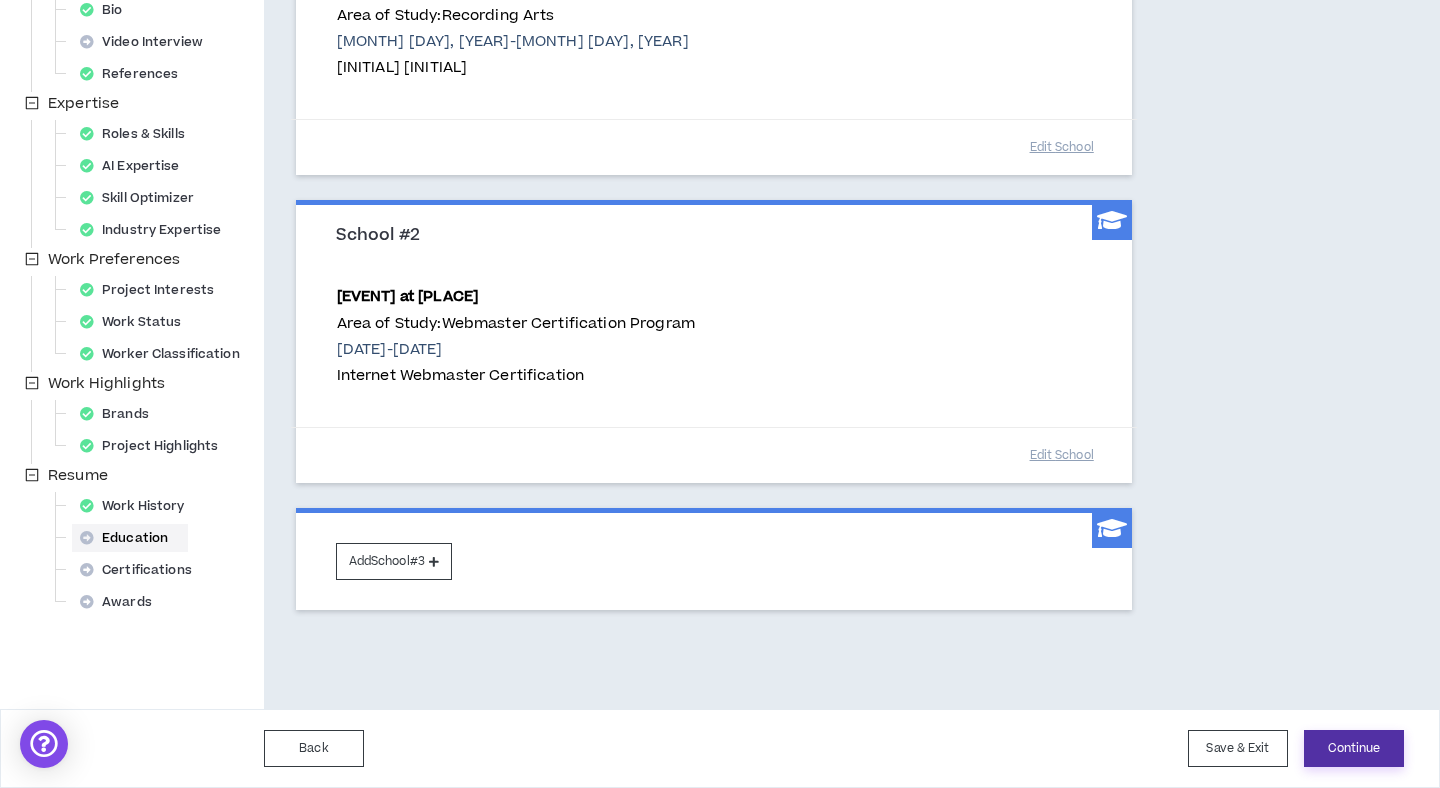 click on "Continue" at bounding box center [1354, 748] 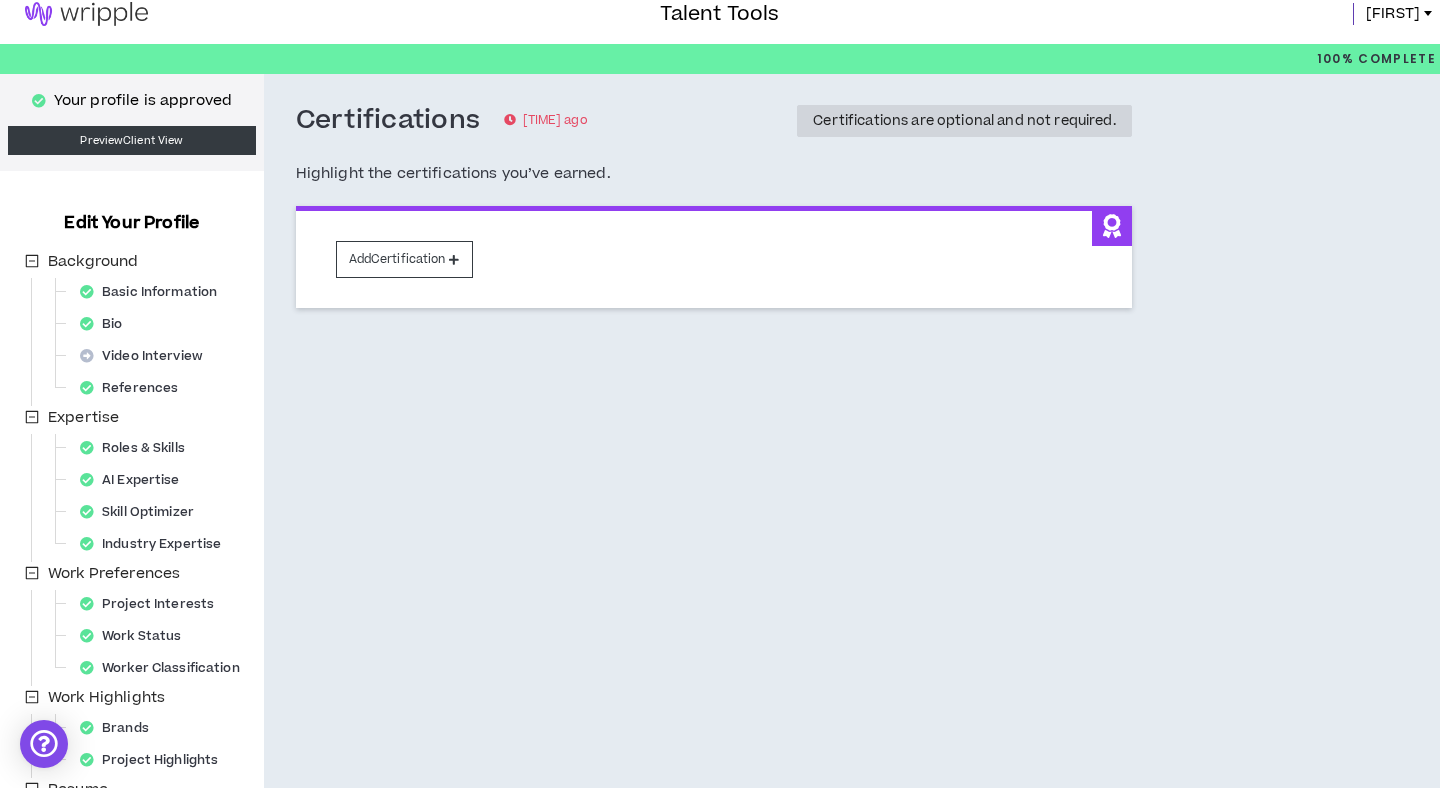 scroll, scrollTop: 0, scrollLeft: 0, axis: both 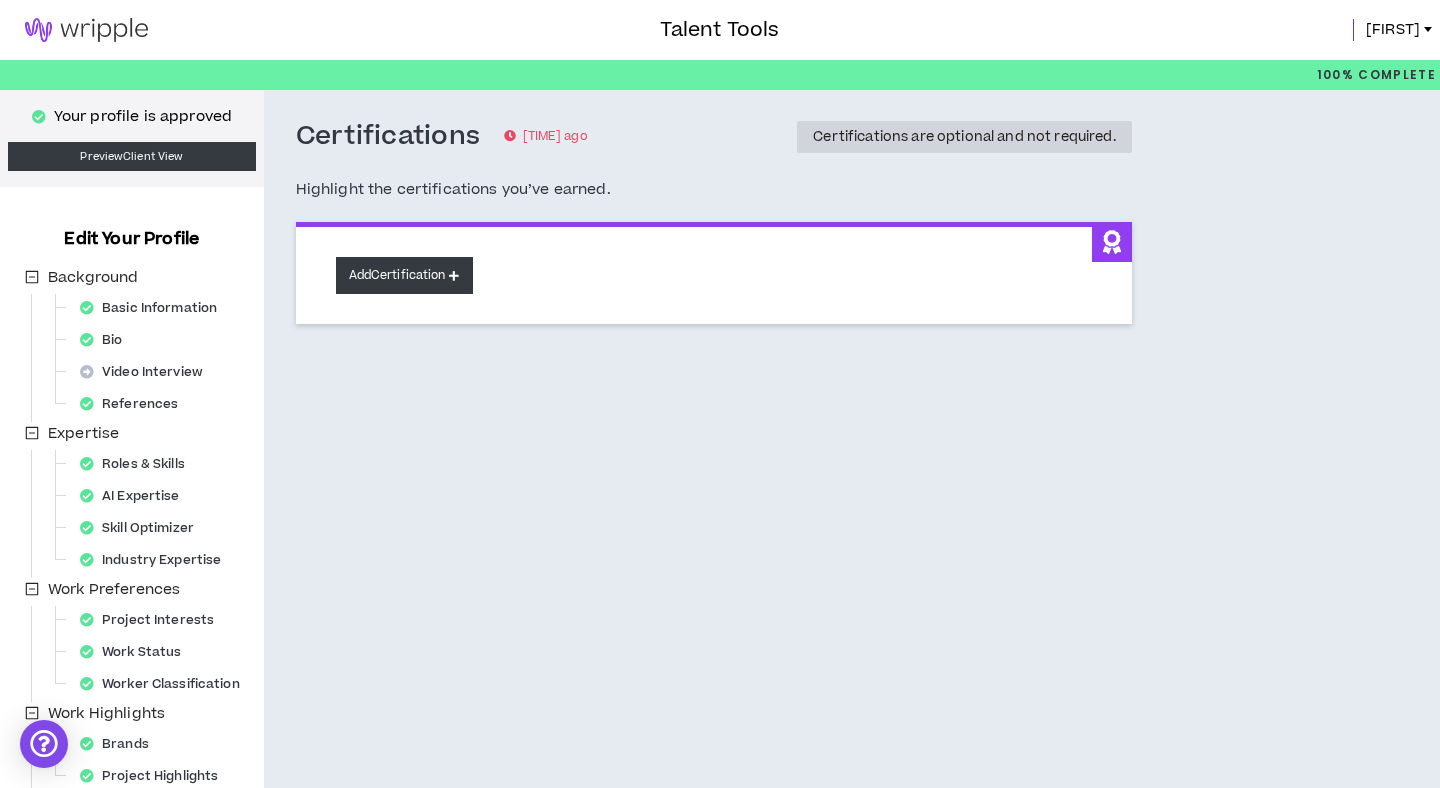 click on "Add  Certification" at bounding box center [404, 275] 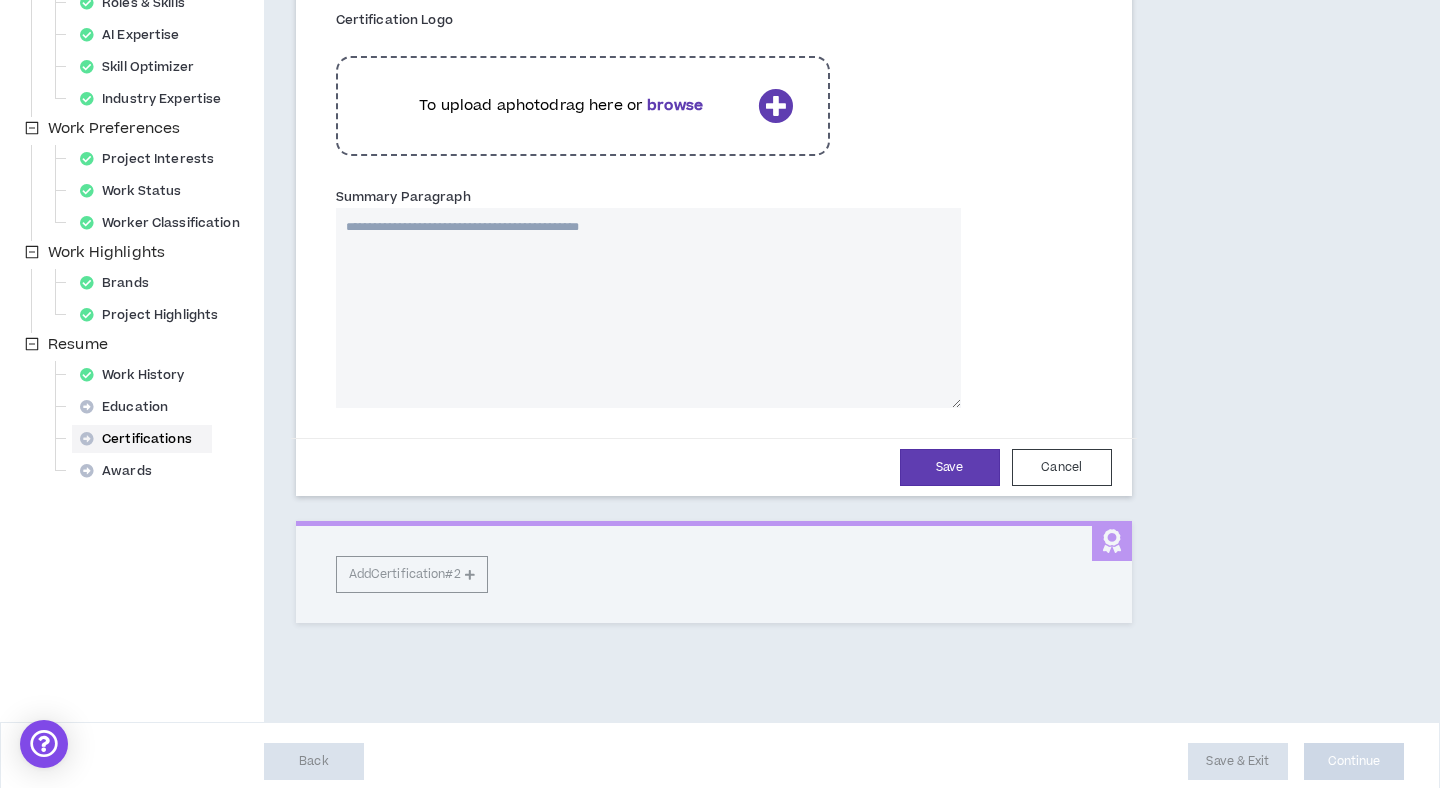 scroll, scrollTop: 474, scrollLeft: 0, axis: vertical 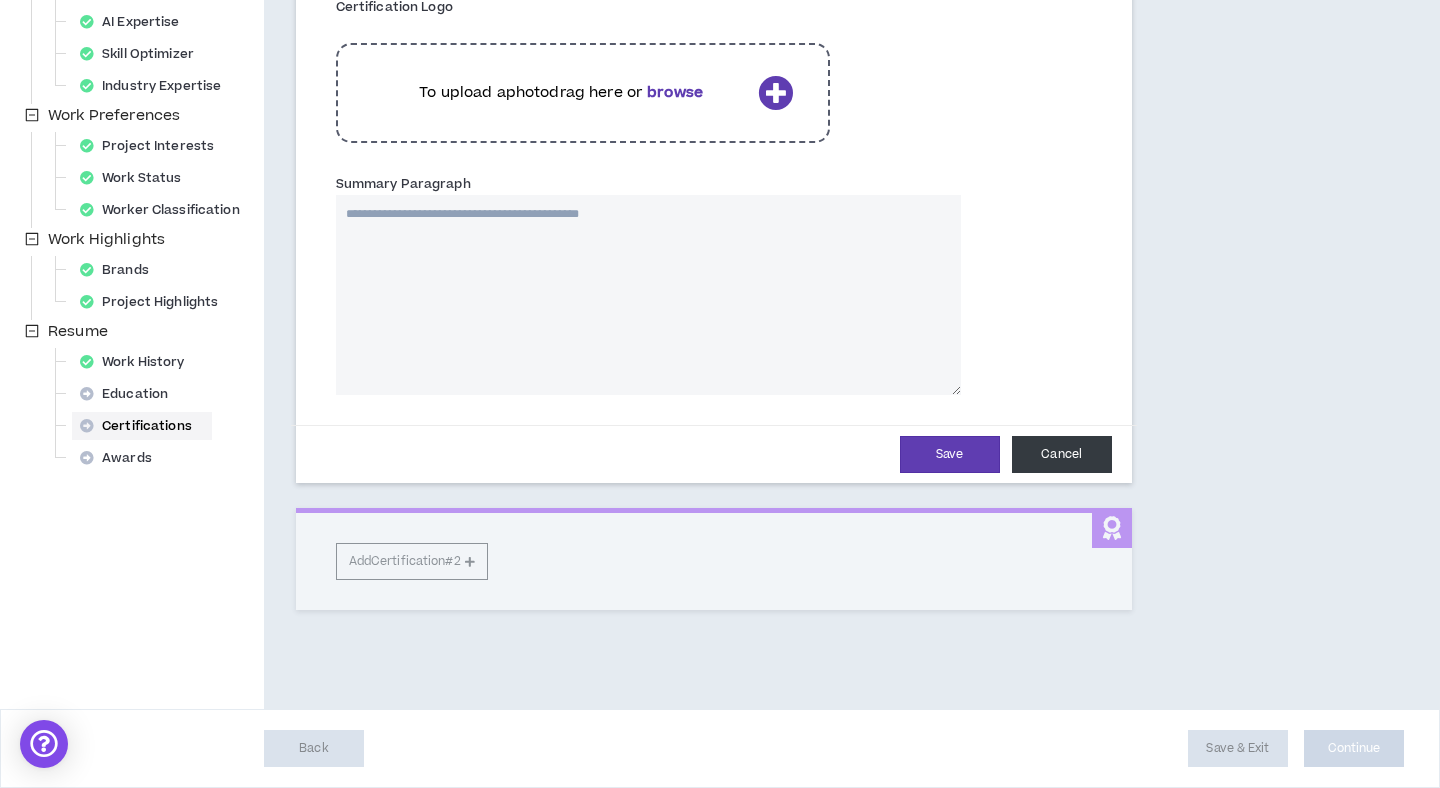 click on "Cancel" at bounding box center [1062, 454] 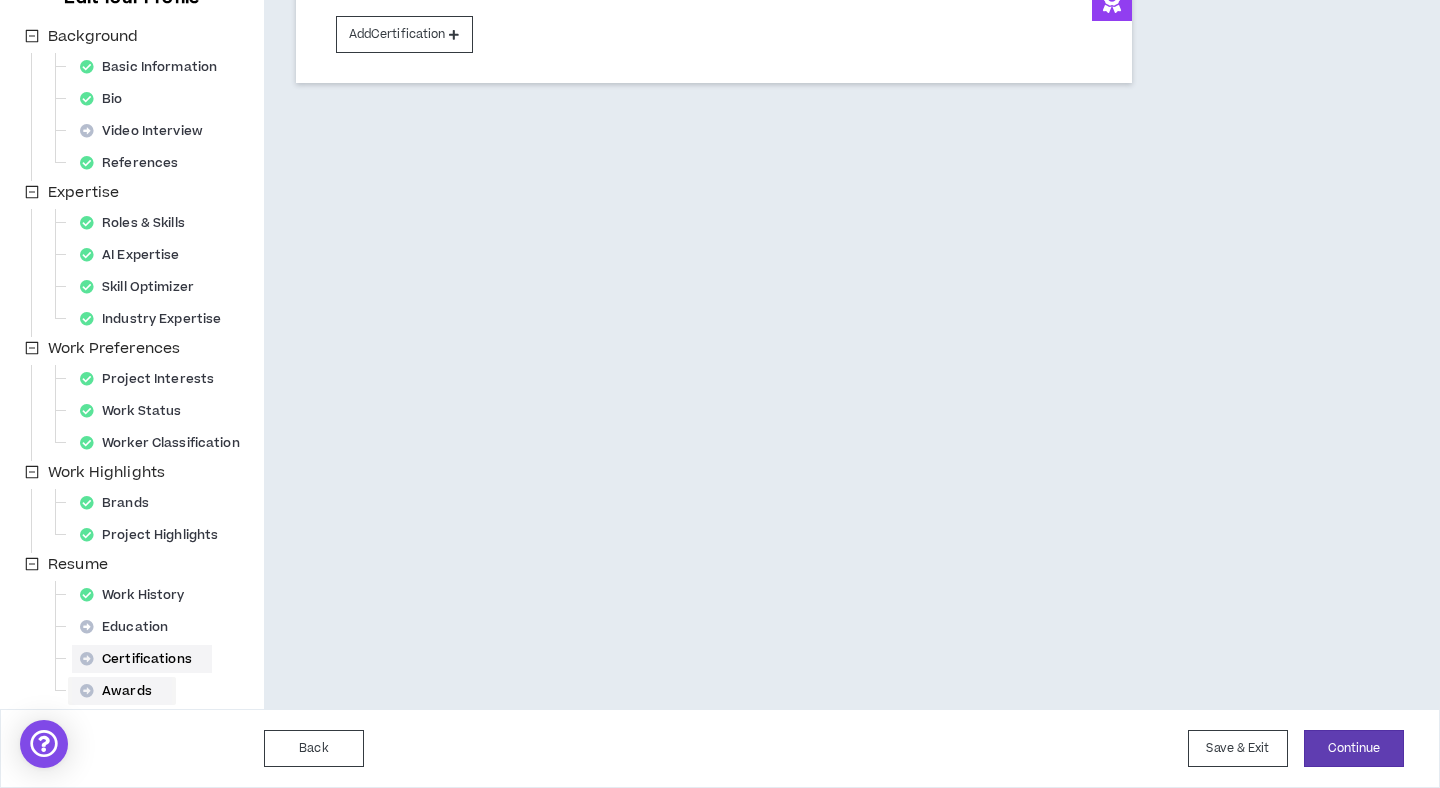click on "Awards" at bounding box center [122, 691] 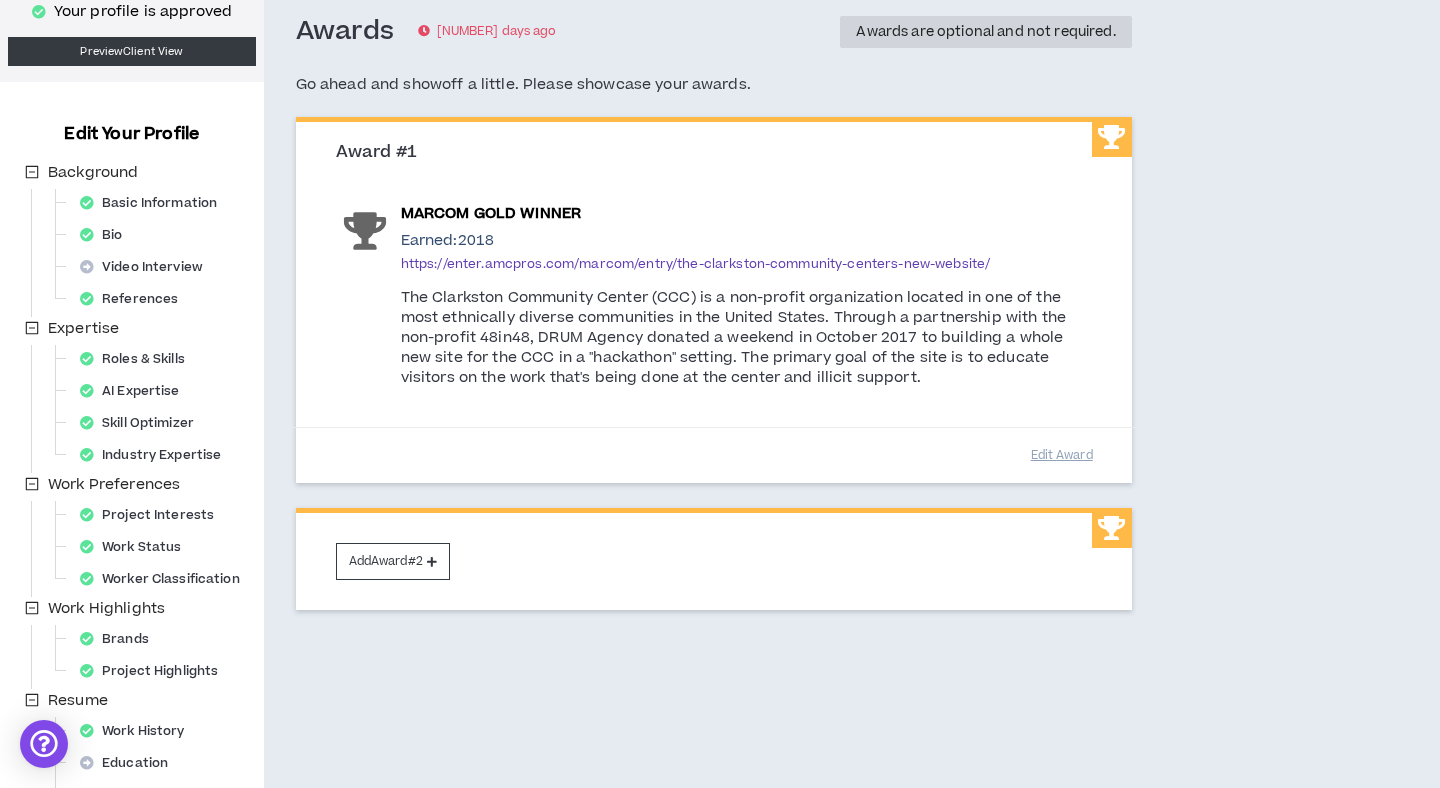 scroll, scrollTop: 241, scrollLeft: 0, axis: vertical 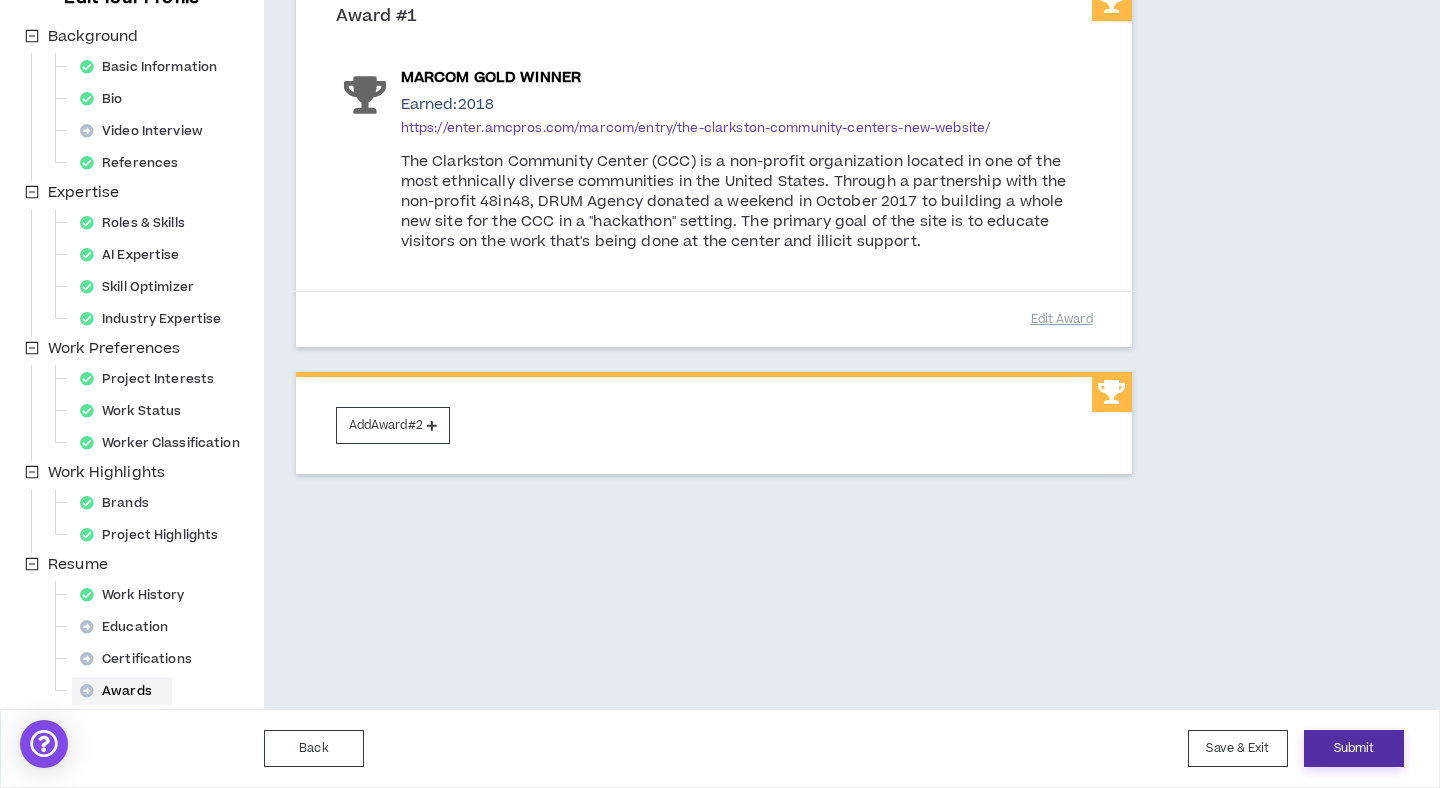 click on "Submit" at bounding box center [1354, 748] 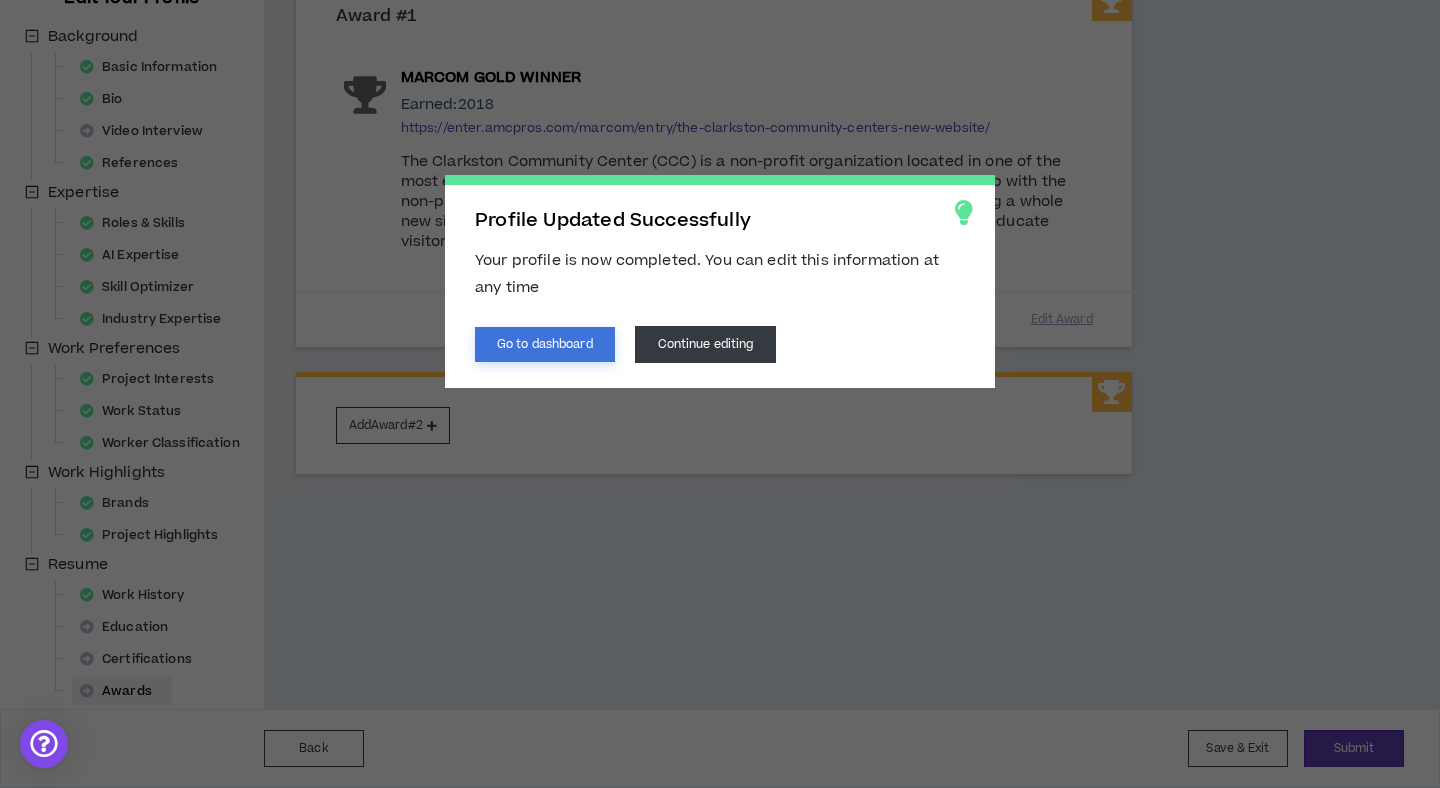 click on "Go to dashboard" at bounding box center (545, 344) 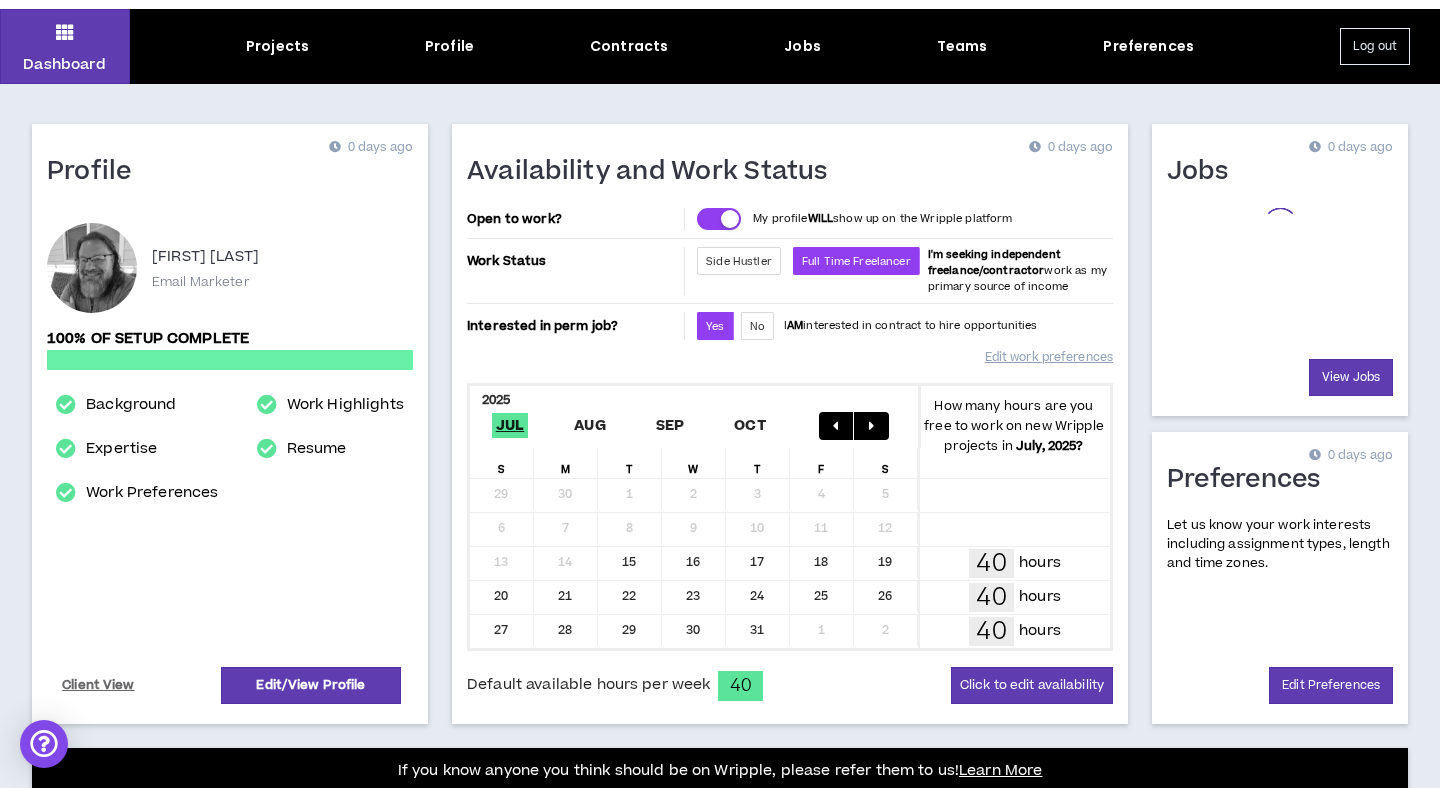 scroll, scrollTop: 0, scrollLeft: 0, axis: both 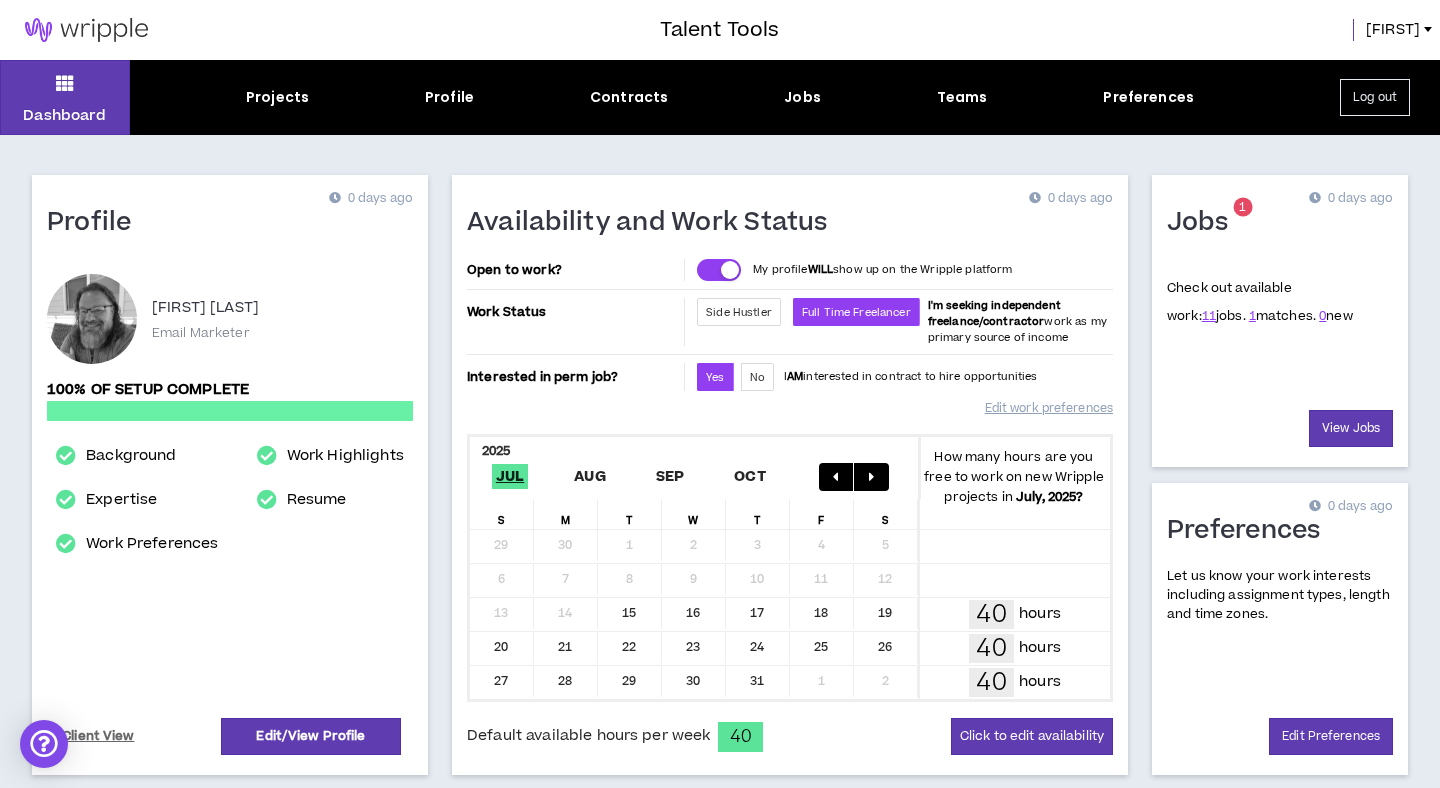 click on "Jobs" at bounding box center [1205, 223] 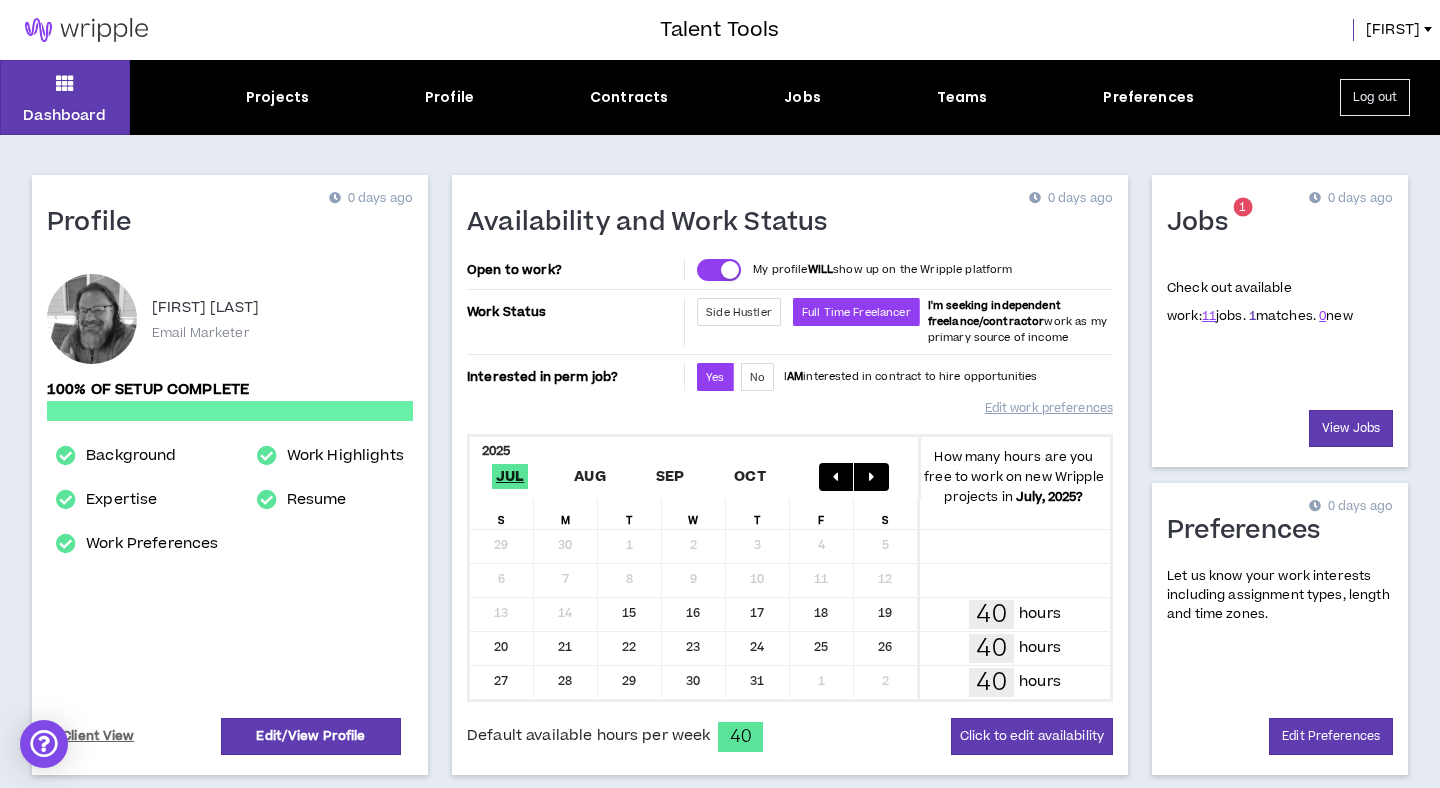 click on "1" at bounding box center (1252, 316) 